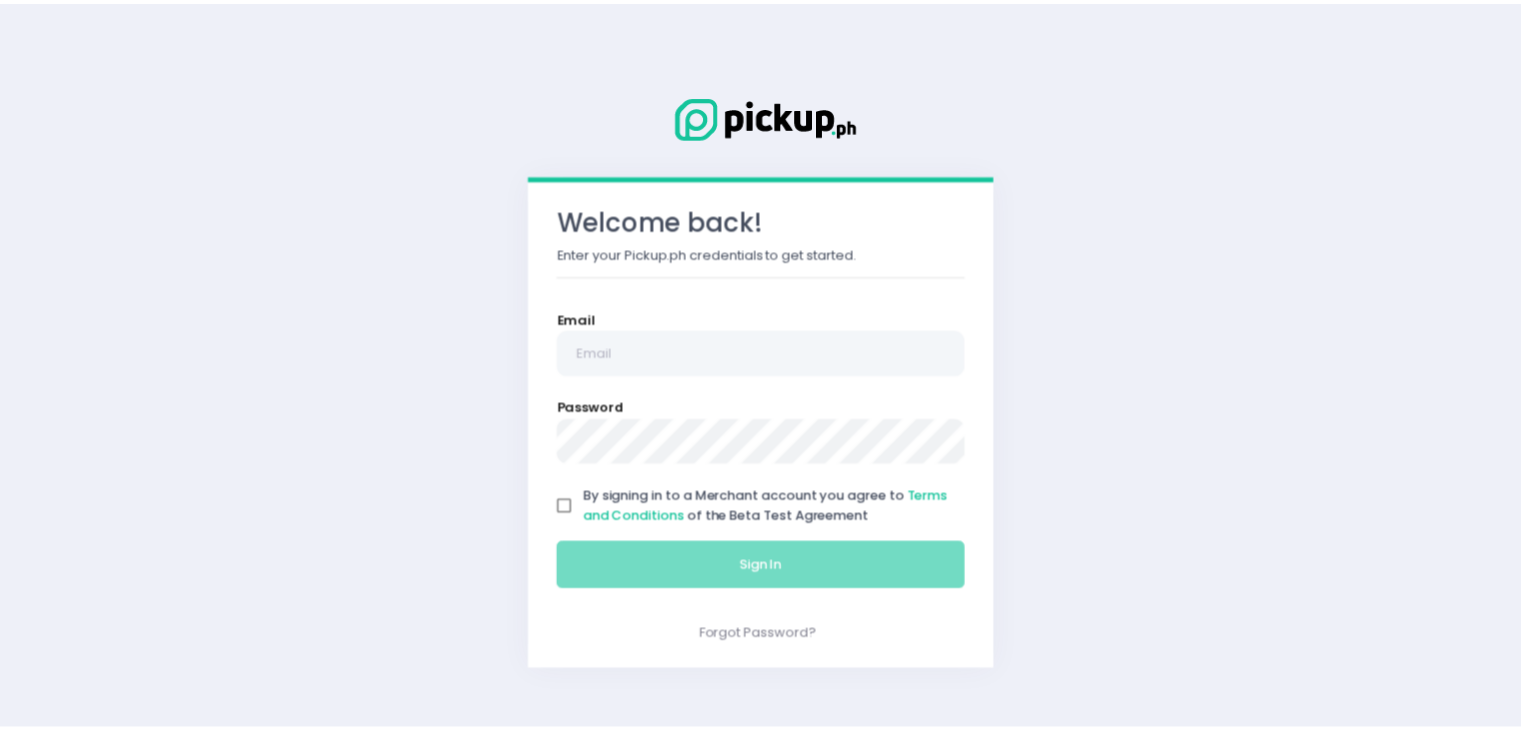 scroll, scrollTop: 0, scrollLeft: 0, axis: both 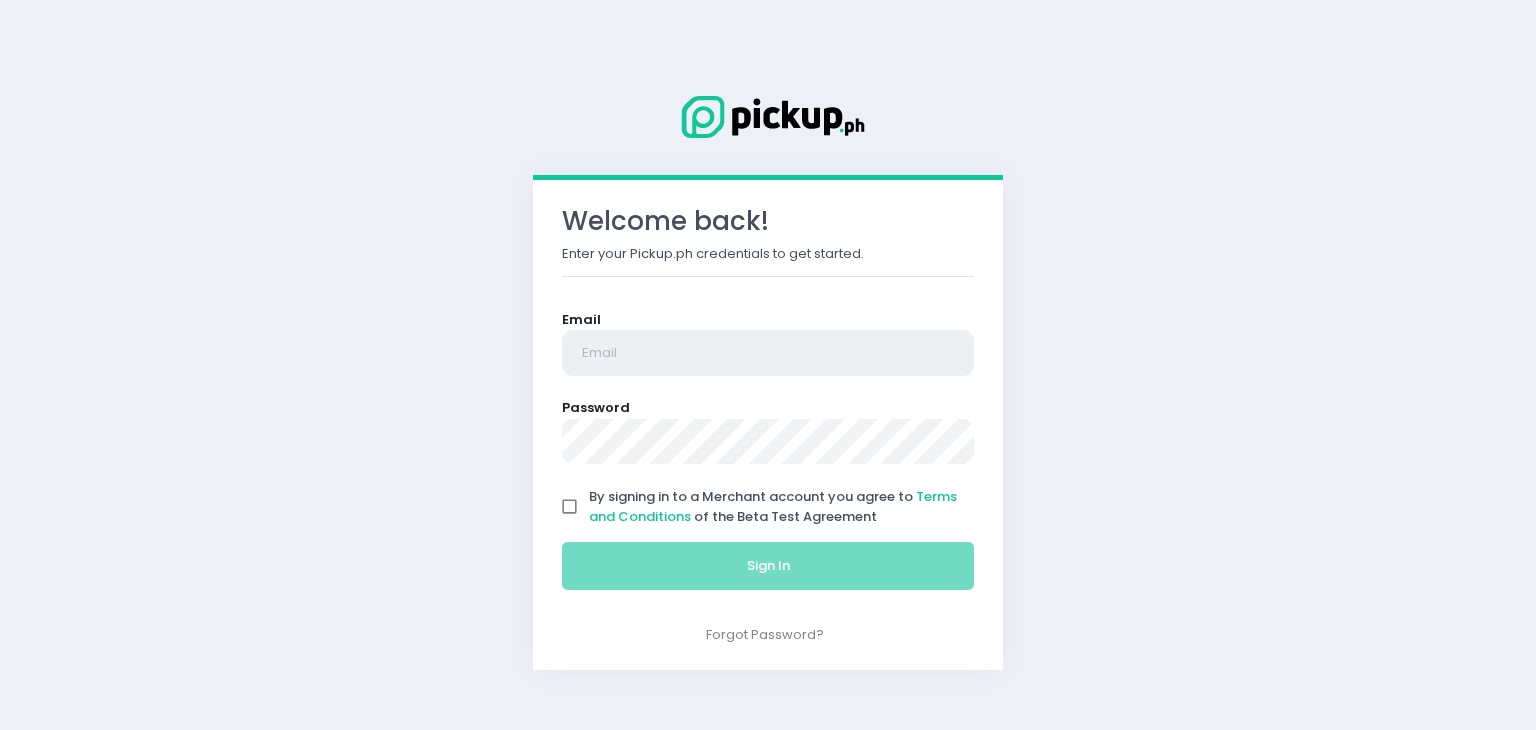 type on "[EMAIL]" 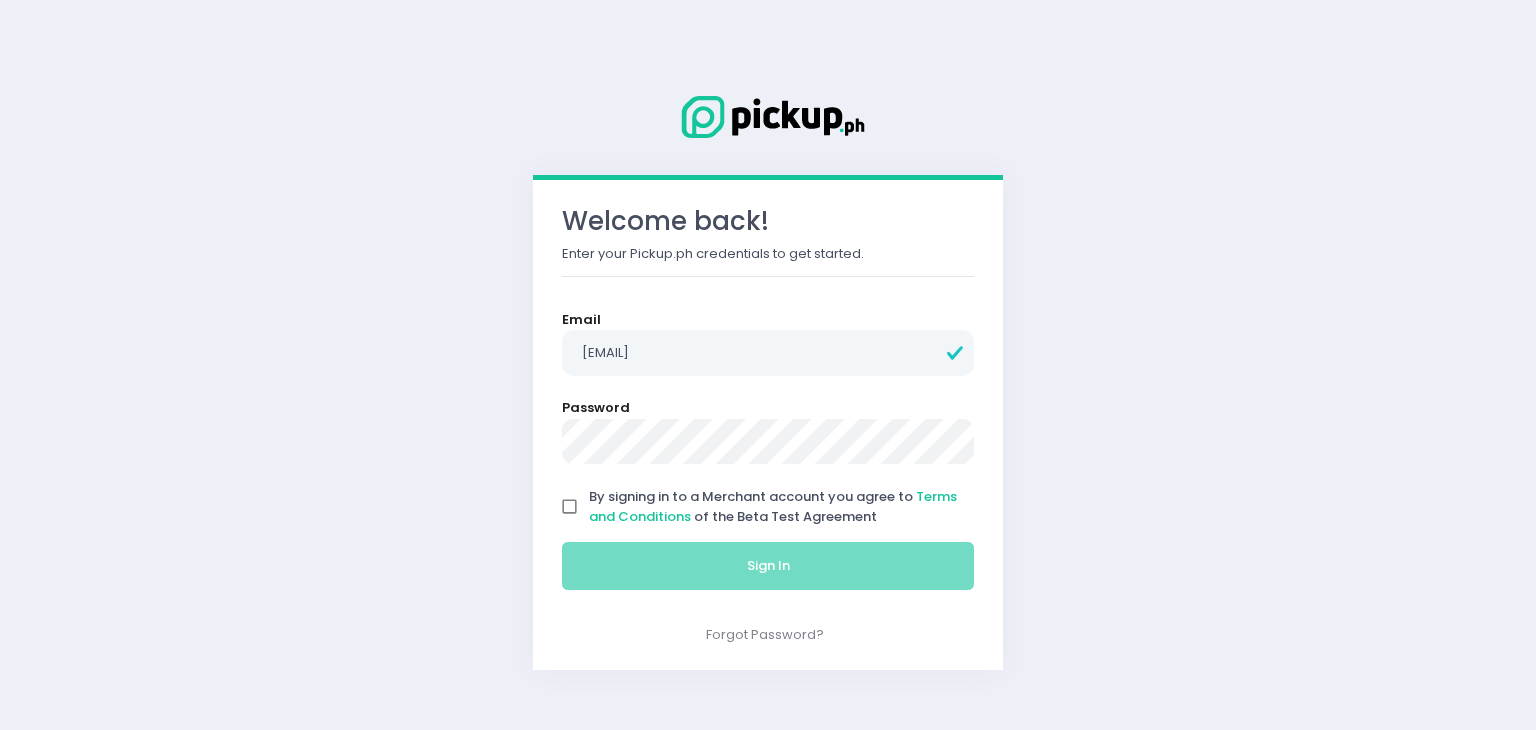 click on "By signing in to a Merchant account you agree to   Terms and Conditions   of the Beta Test Agreement" at bounding box center [570, 507] 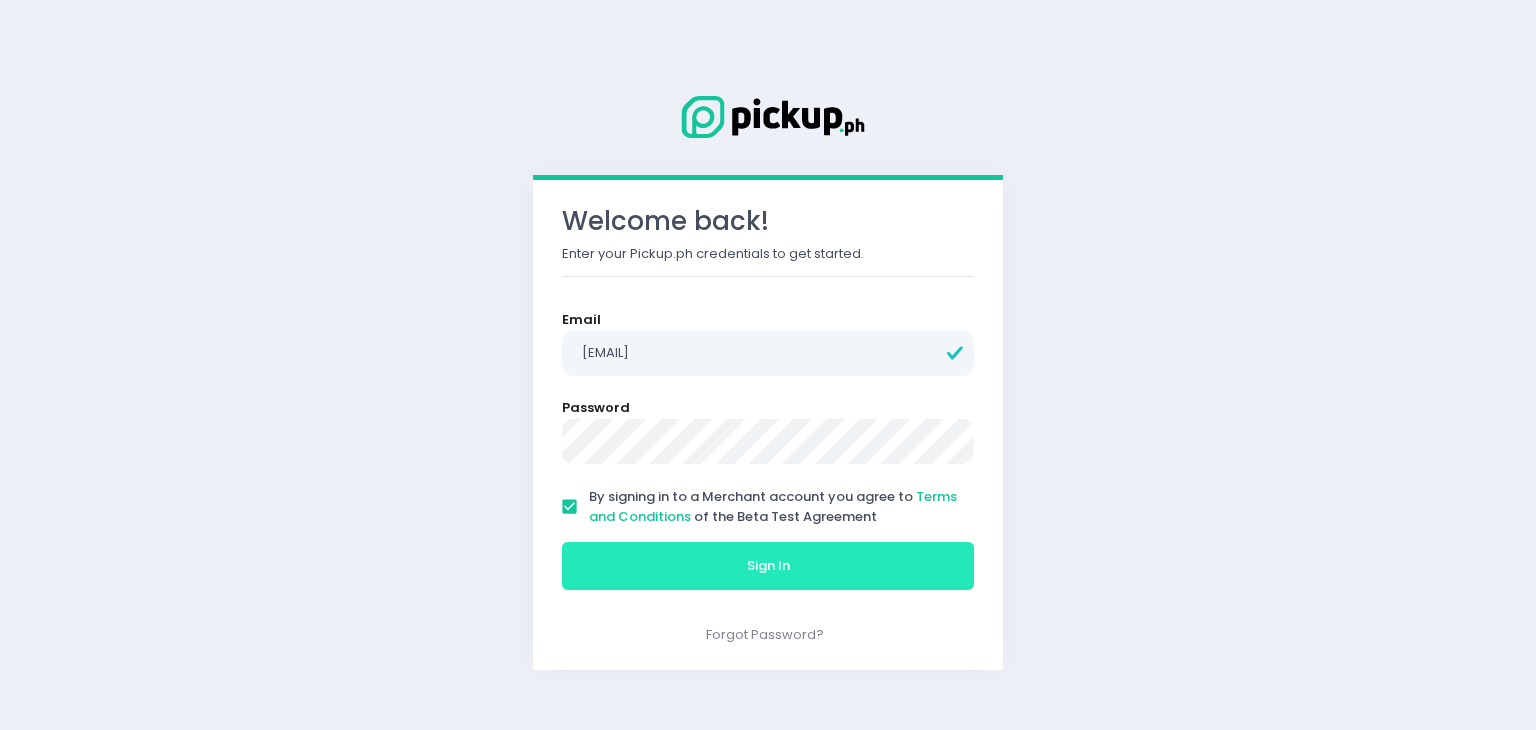 click on "Sign In" at bounding box center (768, 566) 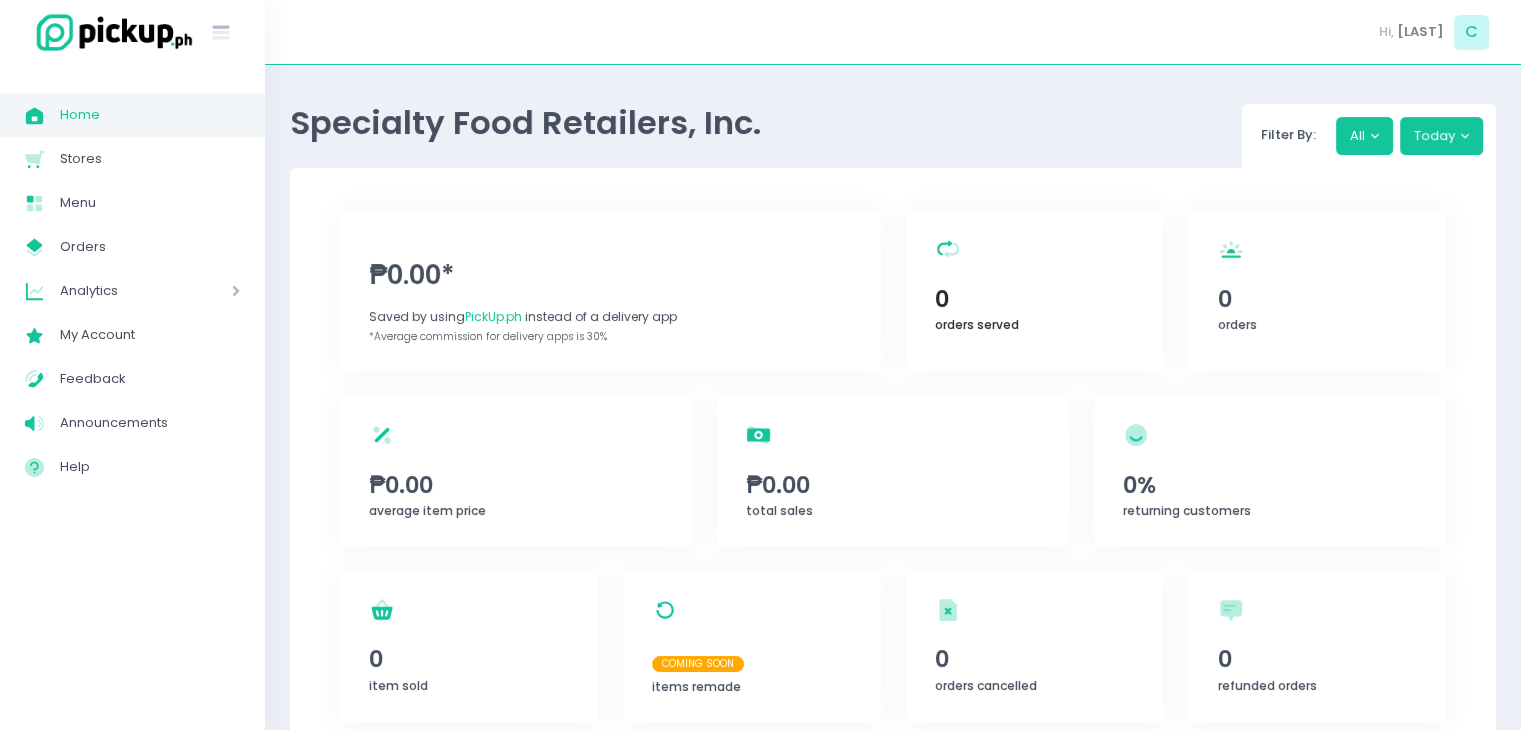 click on "orders served Created with Sketch. 0 orders served" at bounding box center (1035, 290) 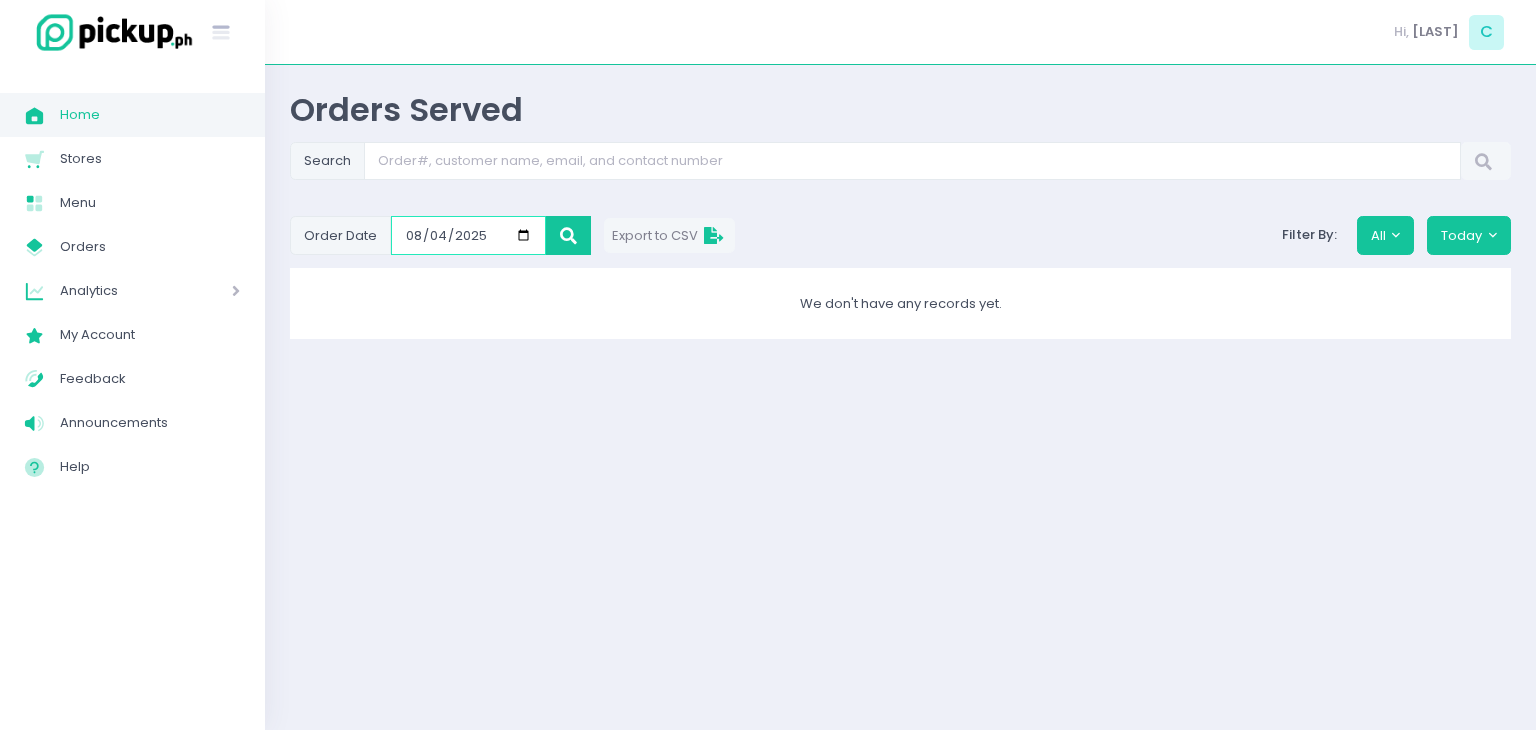 click on "[DATE]" at bounding box center (468, 235) 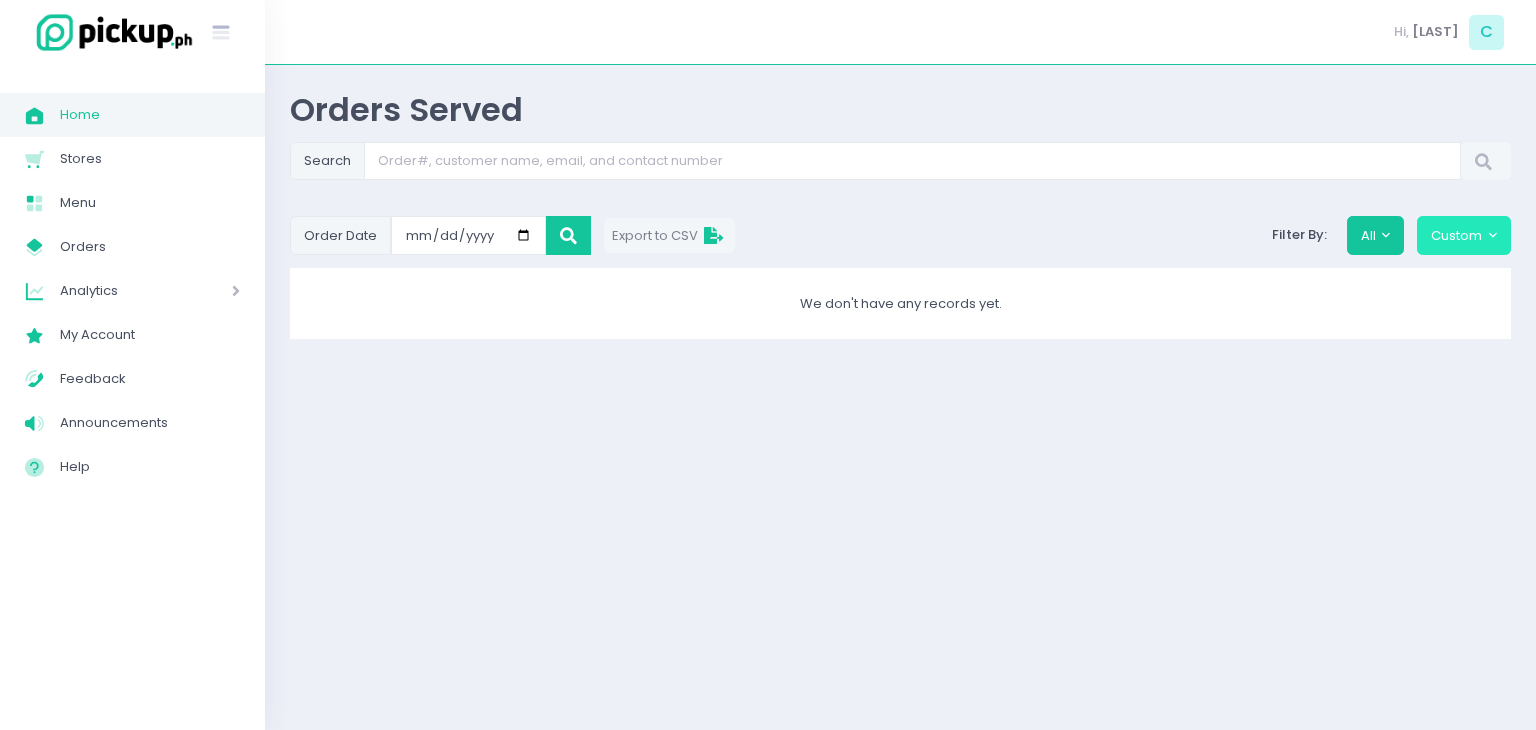 click on "Custom" at bounding box center (1464, 235) 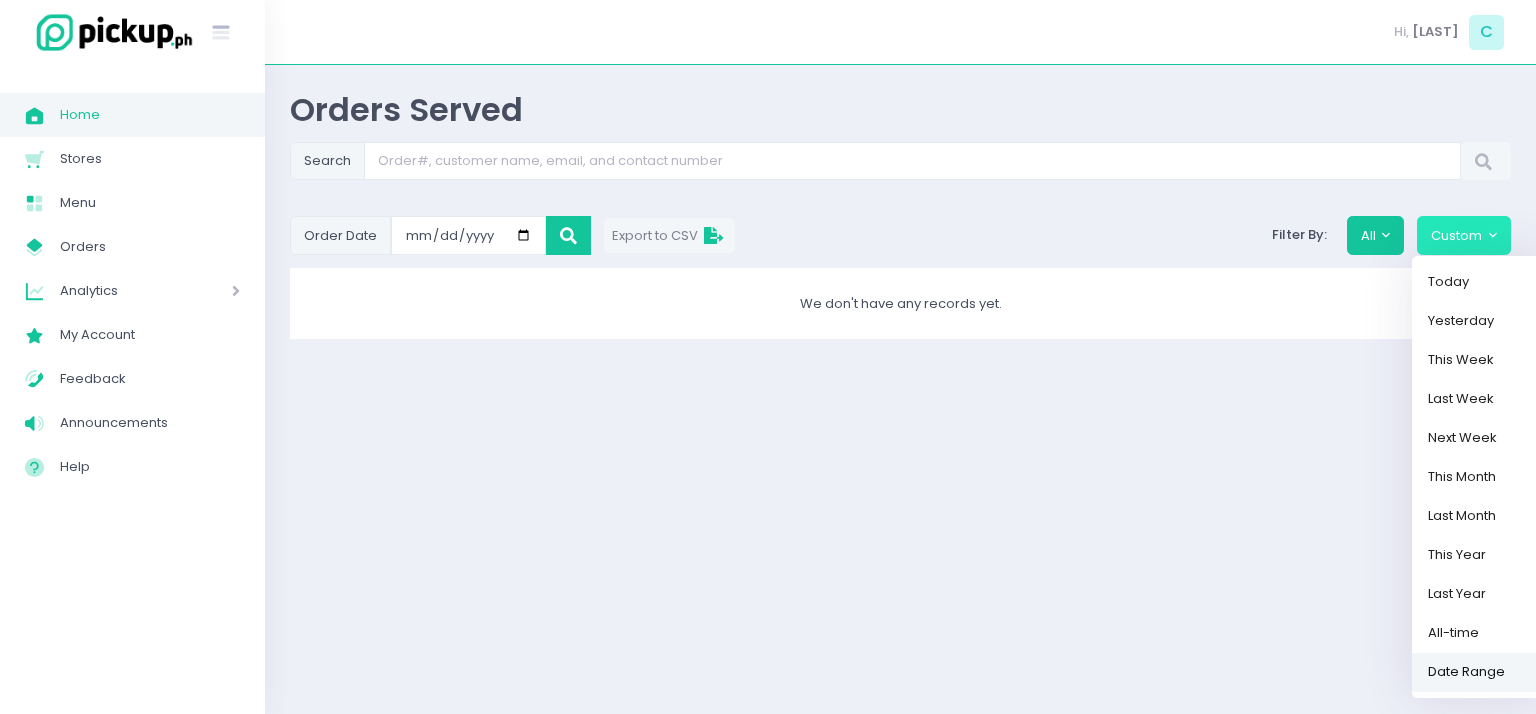 click on "Date Range" at bounding box center (1477, 671) 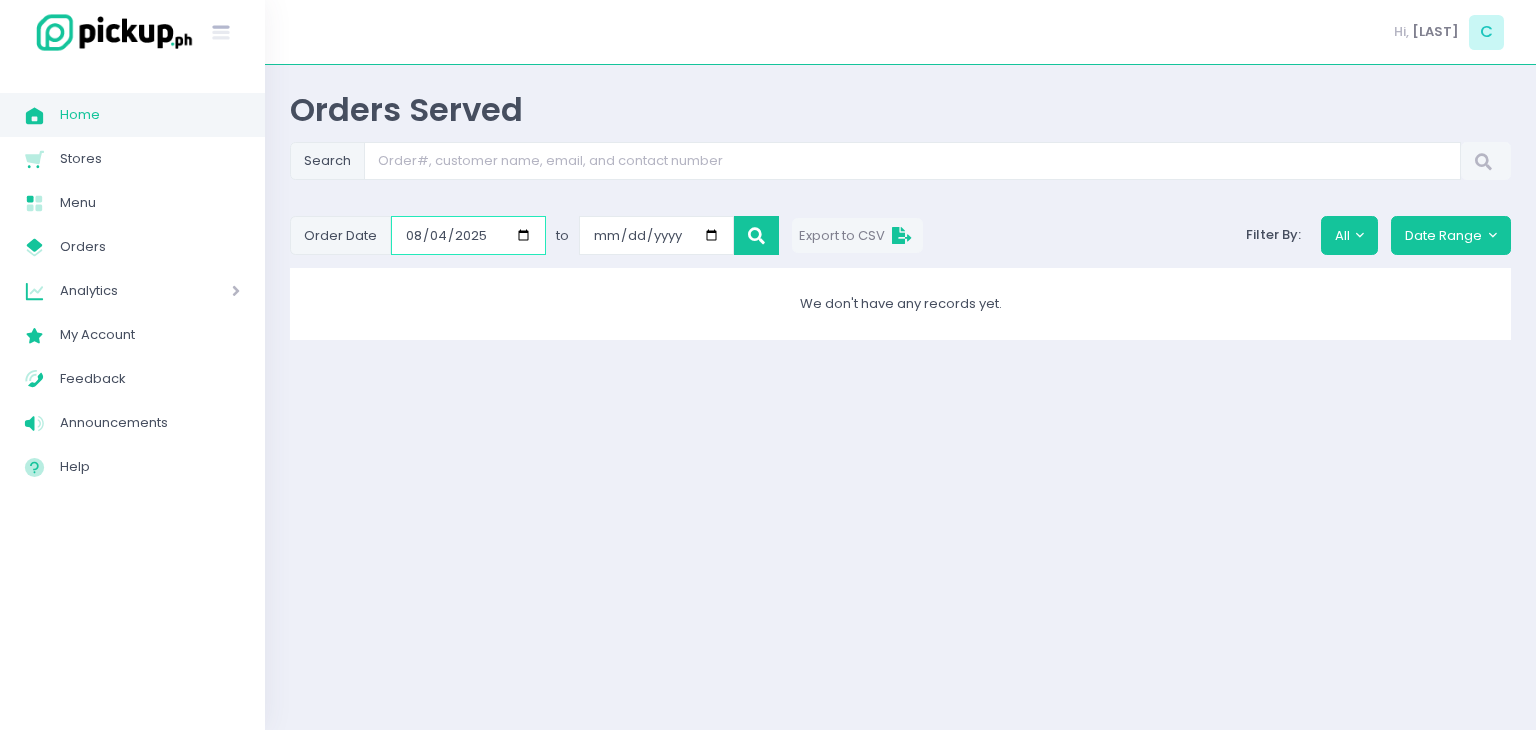 click on "[DATE]" at bounding box center [468, 235] 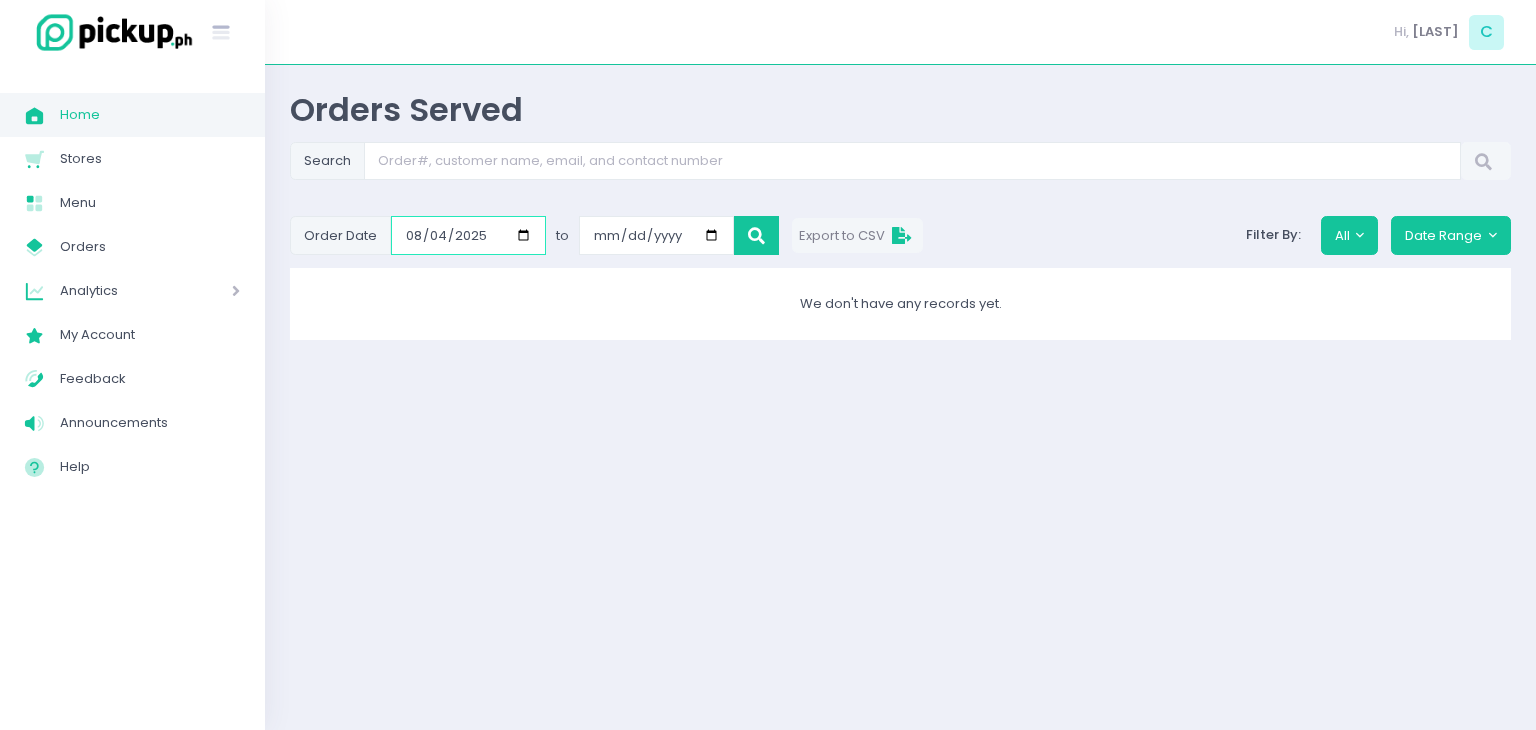 click on "[DATE]" at bounding box center [468, 235] 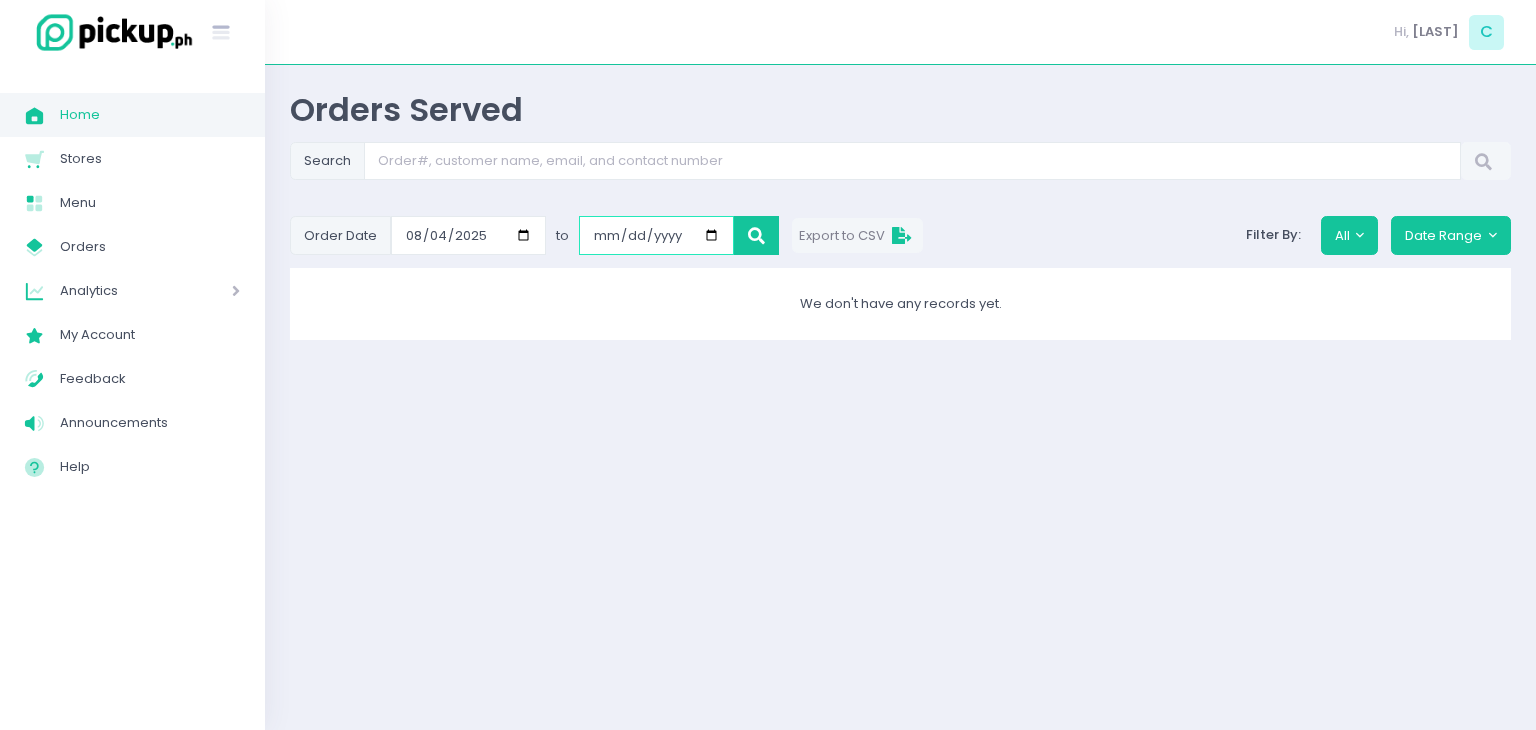 click on "2025-08-11" at bounding box center (656, 235) 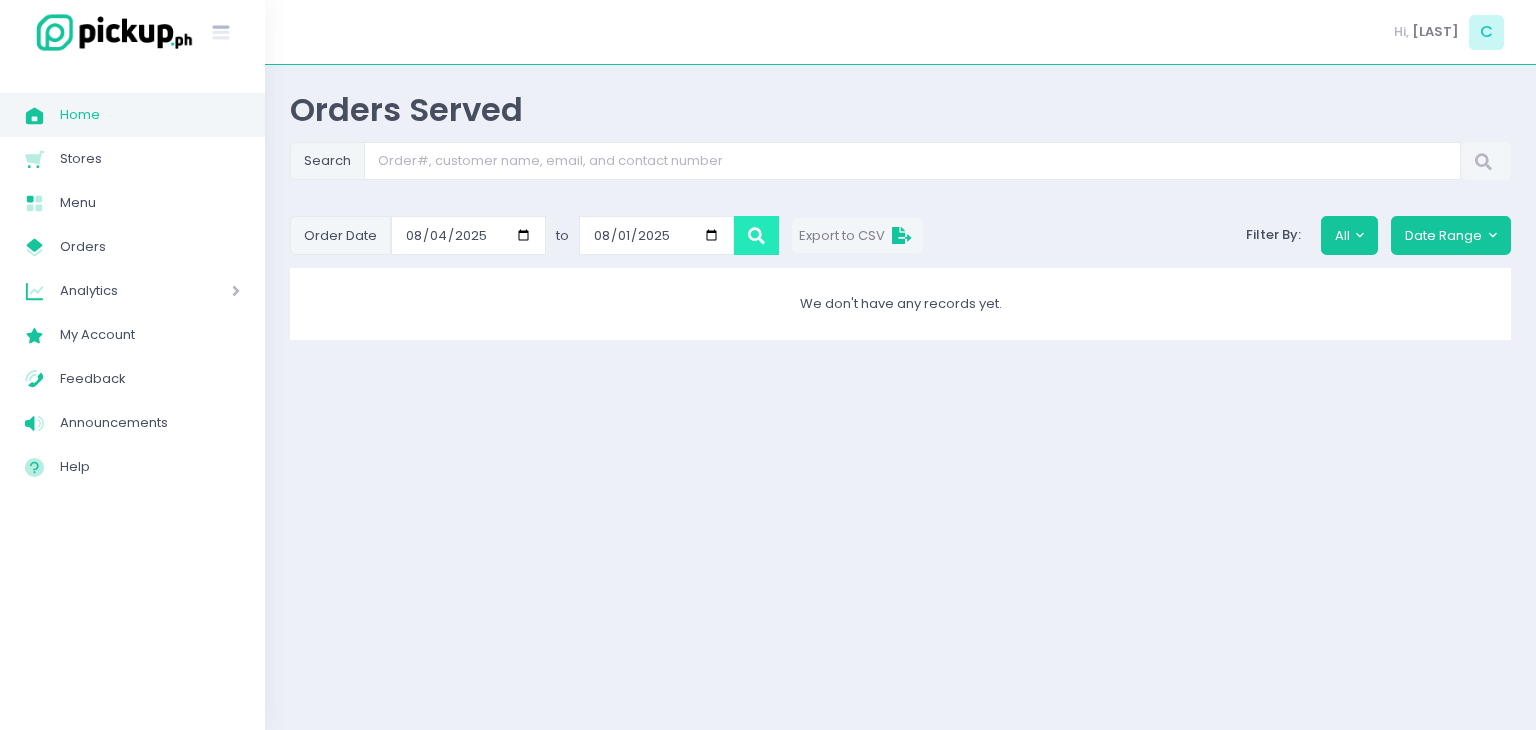 click at bounding box center [756, 235] 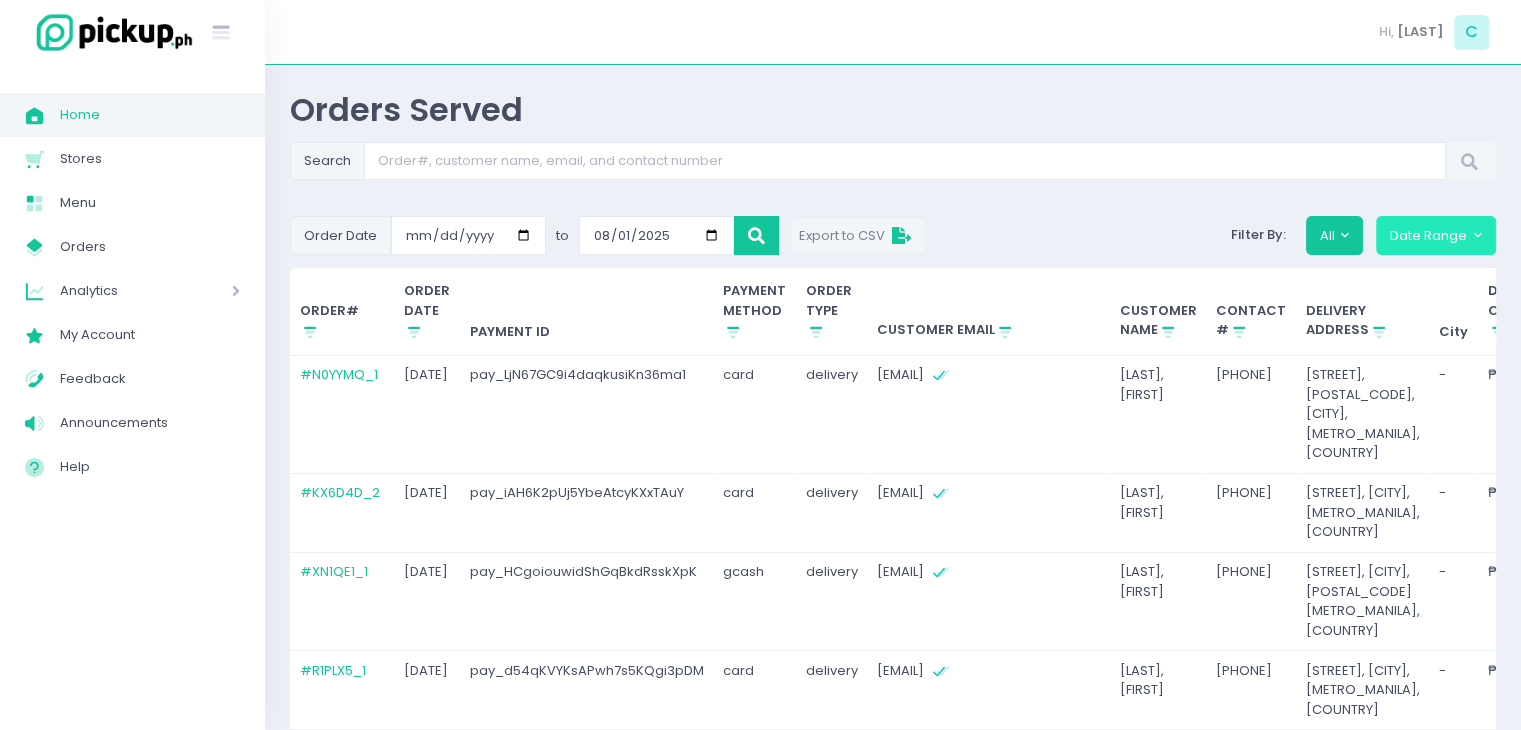 click on "Date Range" at bounding box center [1436, 235] 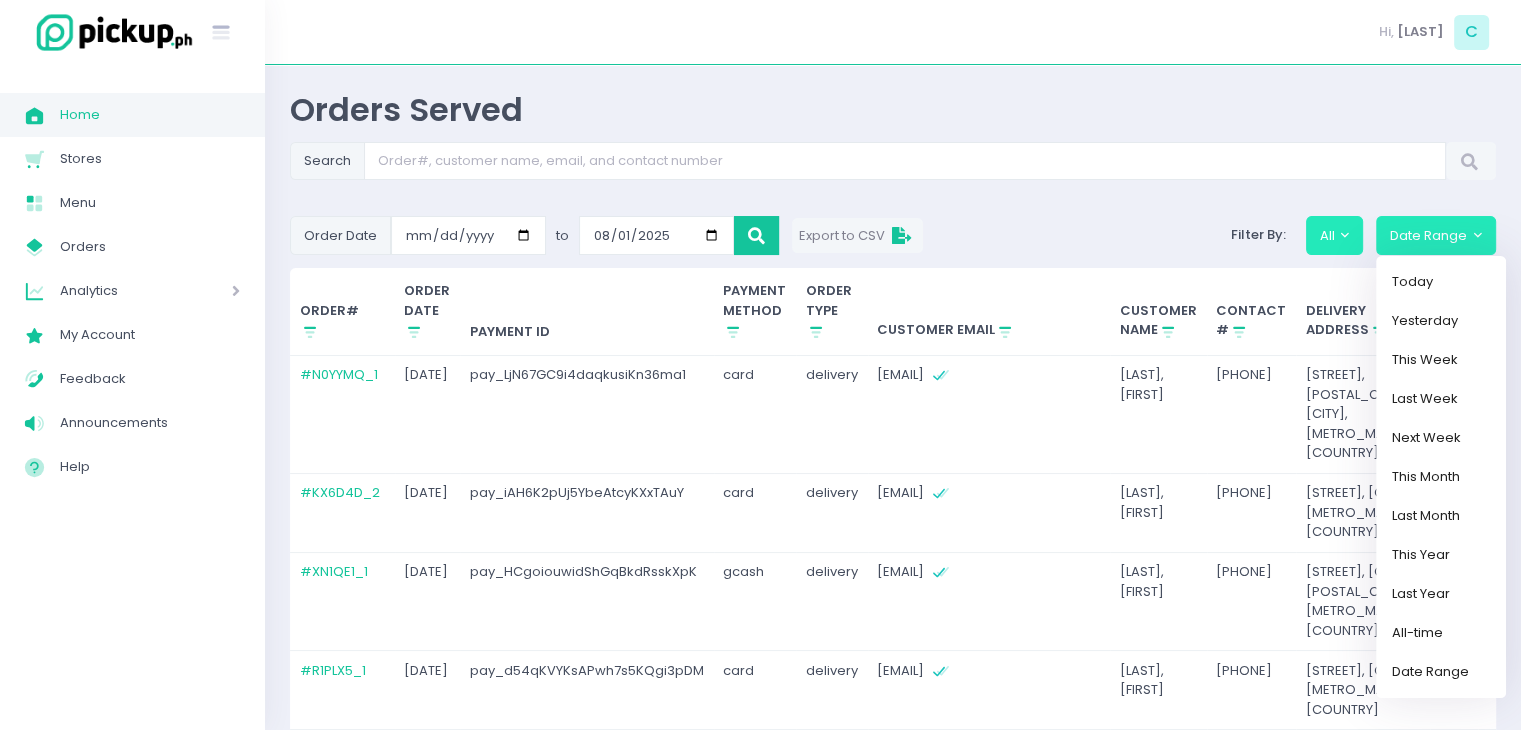 click on "All" at bounding box center [1335, 235] 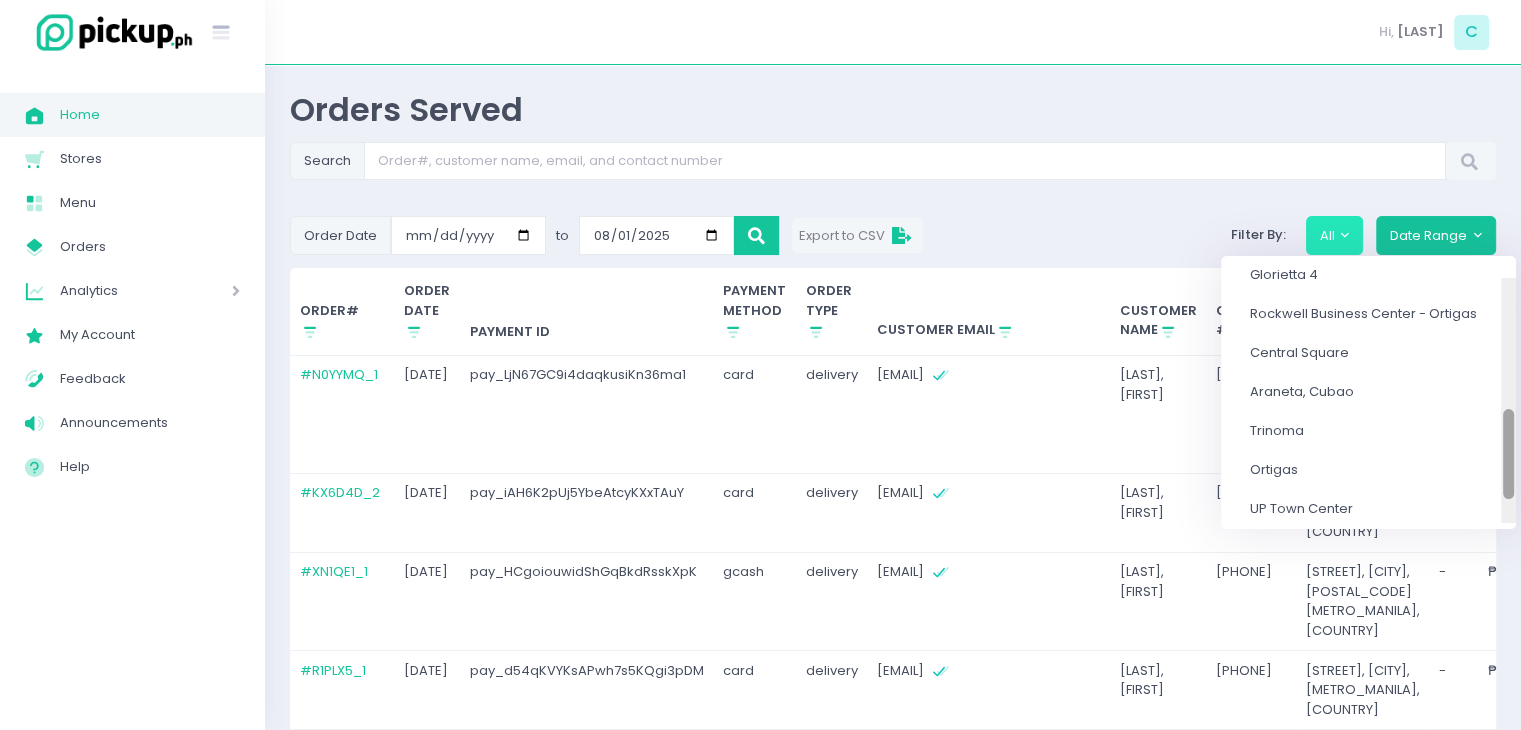 scroll, scrollTop: 352, scrollLeft: 0, axis: vertical 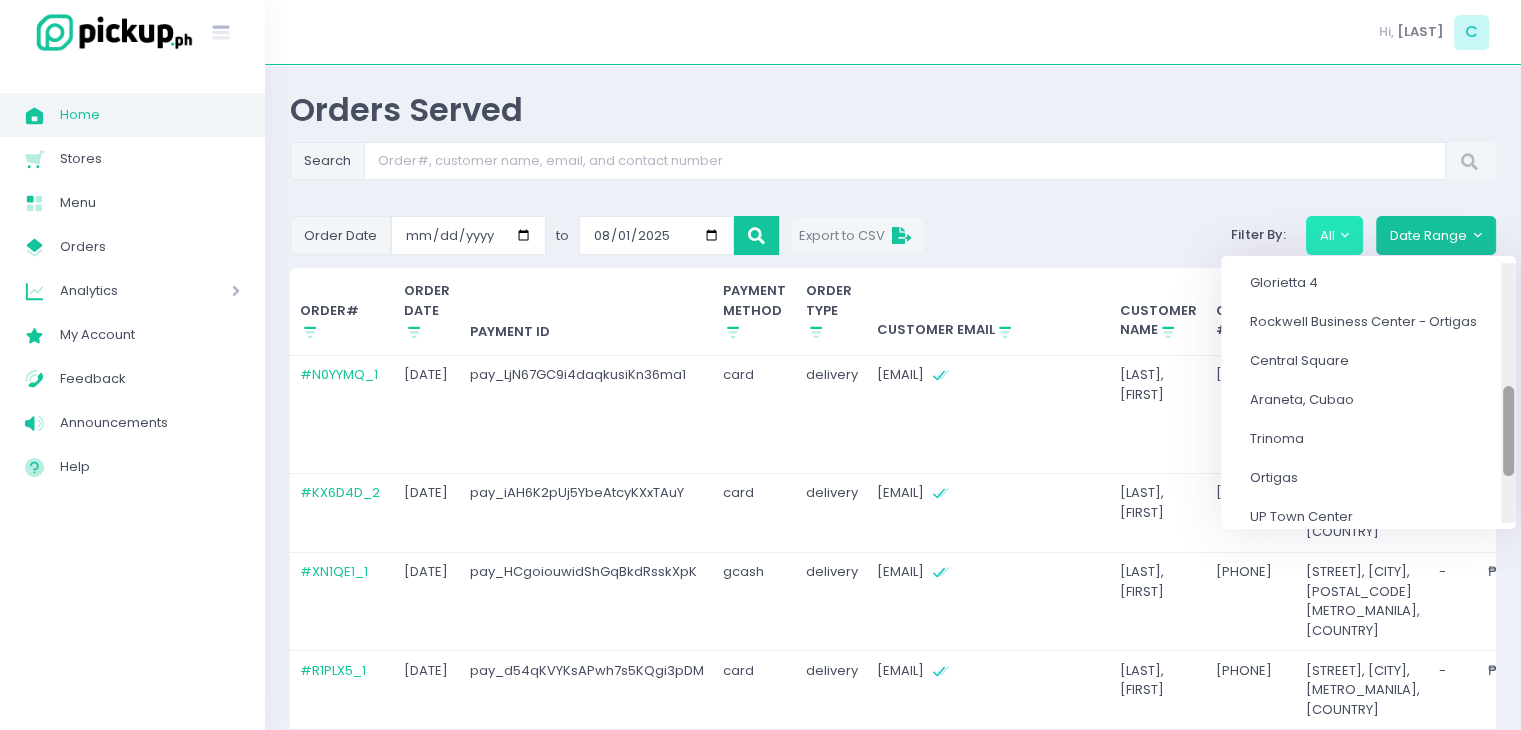 drag, startPoint x: 1512, startPoint y: 309, endPoint x: 1520, endPoint y: 433, distance: 124.2578 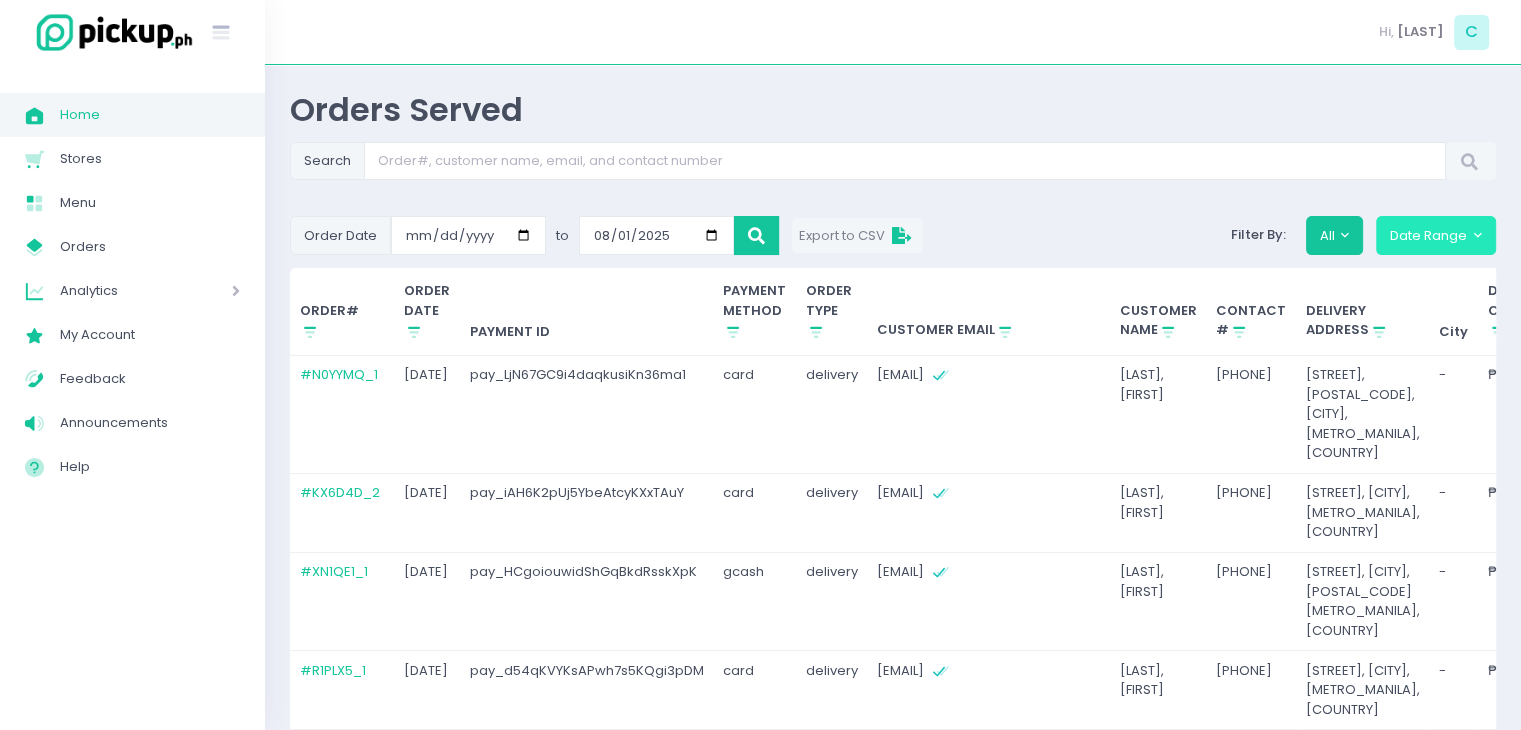 click on "Date Range" at bounding box center (1436, 235) 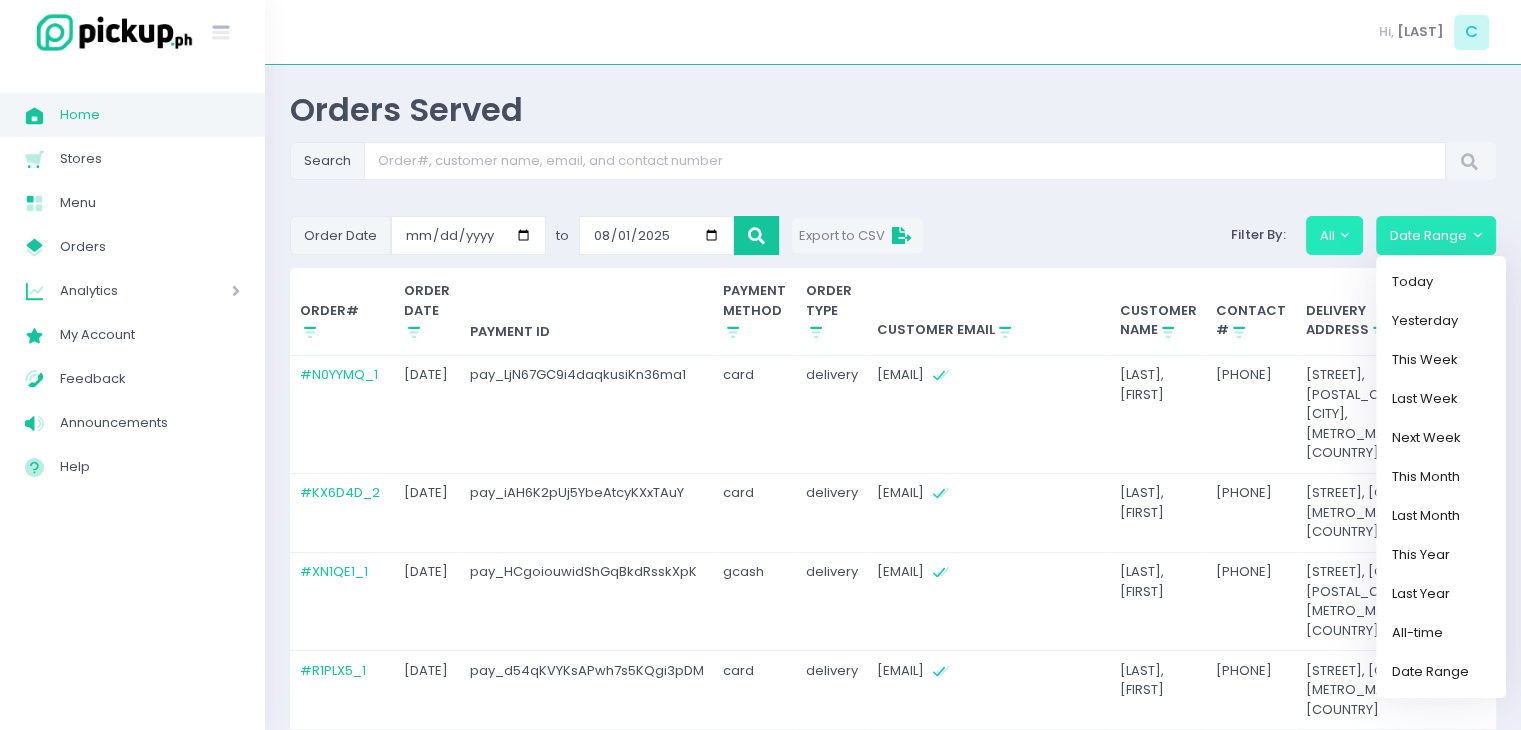 click on "All" at bounding box center [1335, 235] 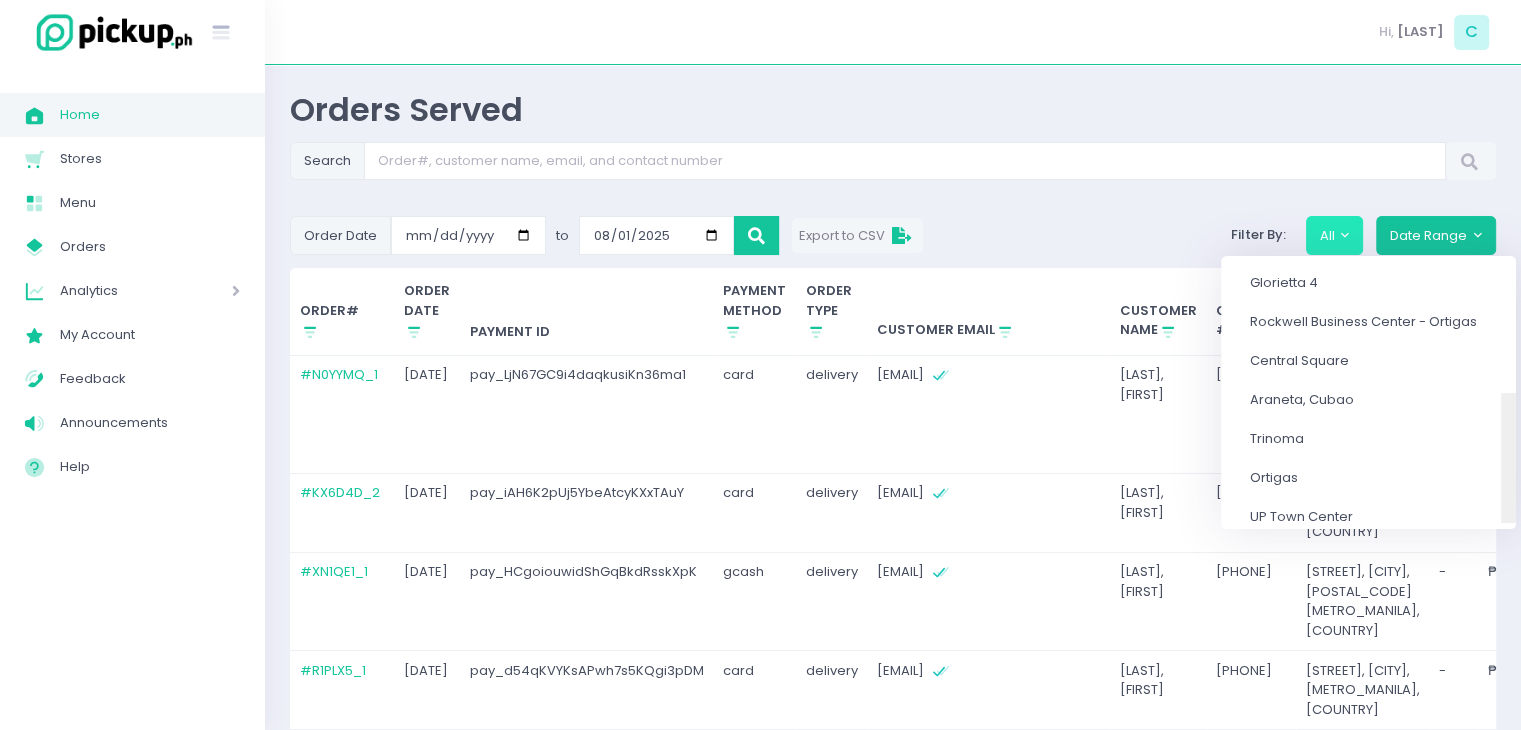 scroll, scrollTop: 482, scrollLeft: 0, axis: vertical 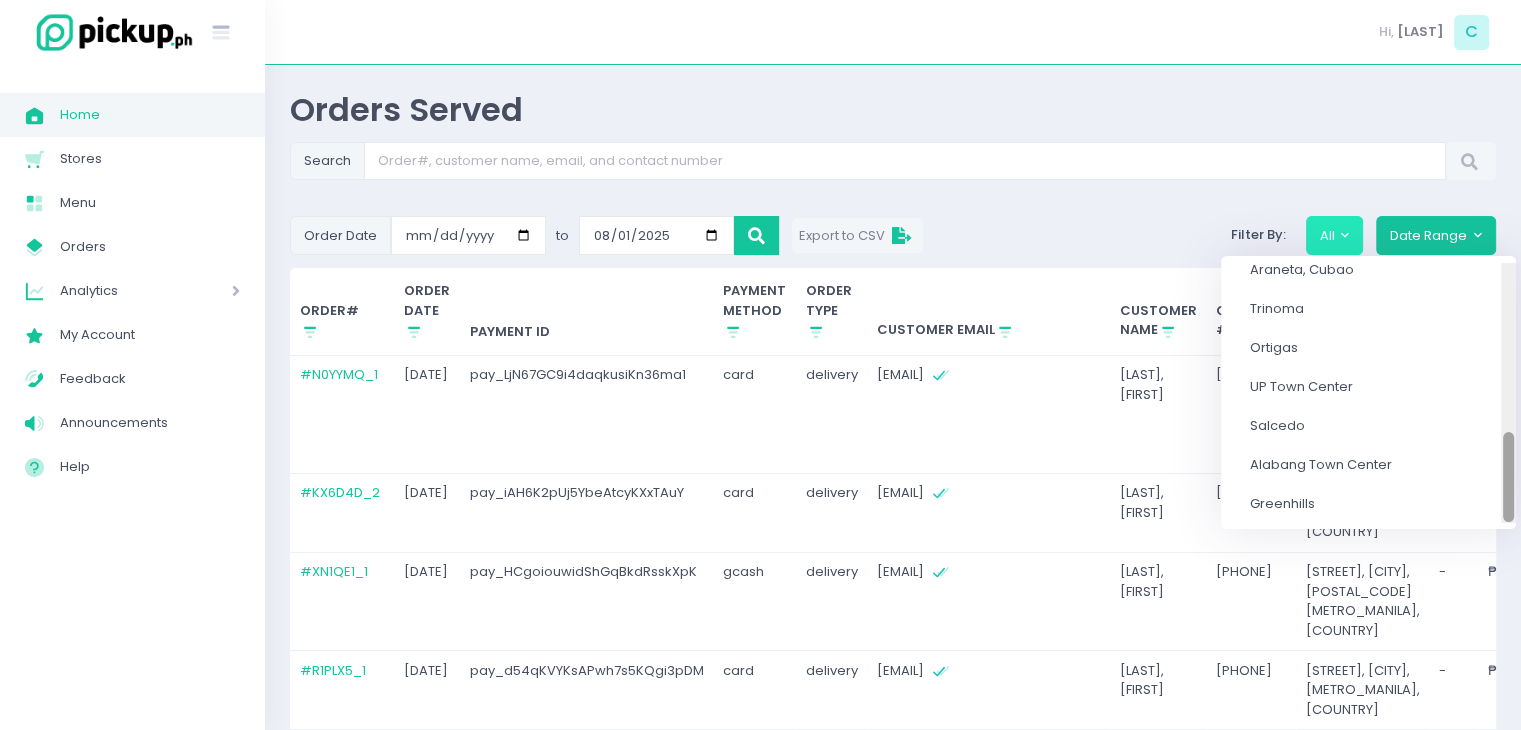 drag, startPoint x: 1514, startPoint y: 449, endPoint x: 1514, endPoint y: 469, distance: 20 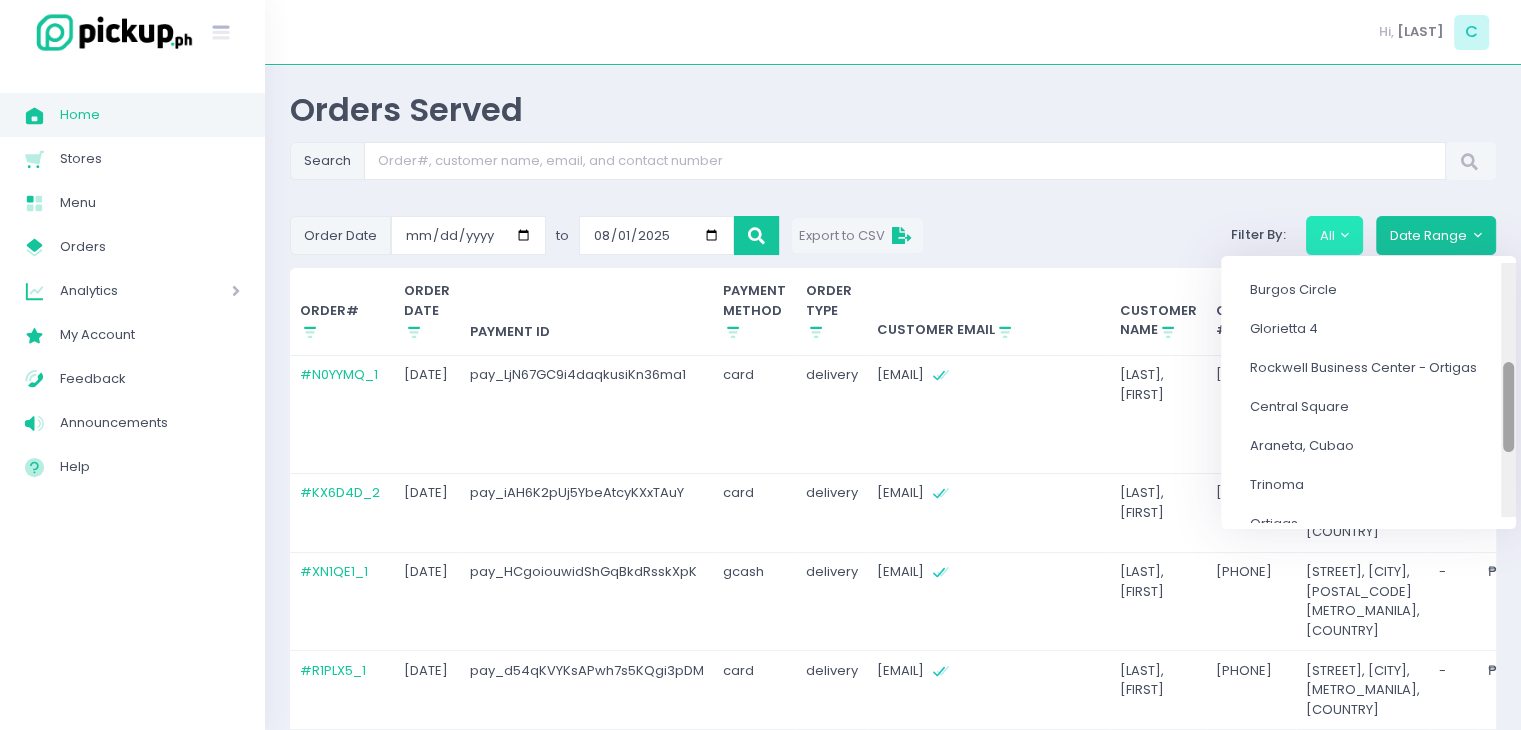 drag, startPoint x: 1505, startPoint y: 473, endPoint x: 1499, endPoint y: 409, distance: 64.28063 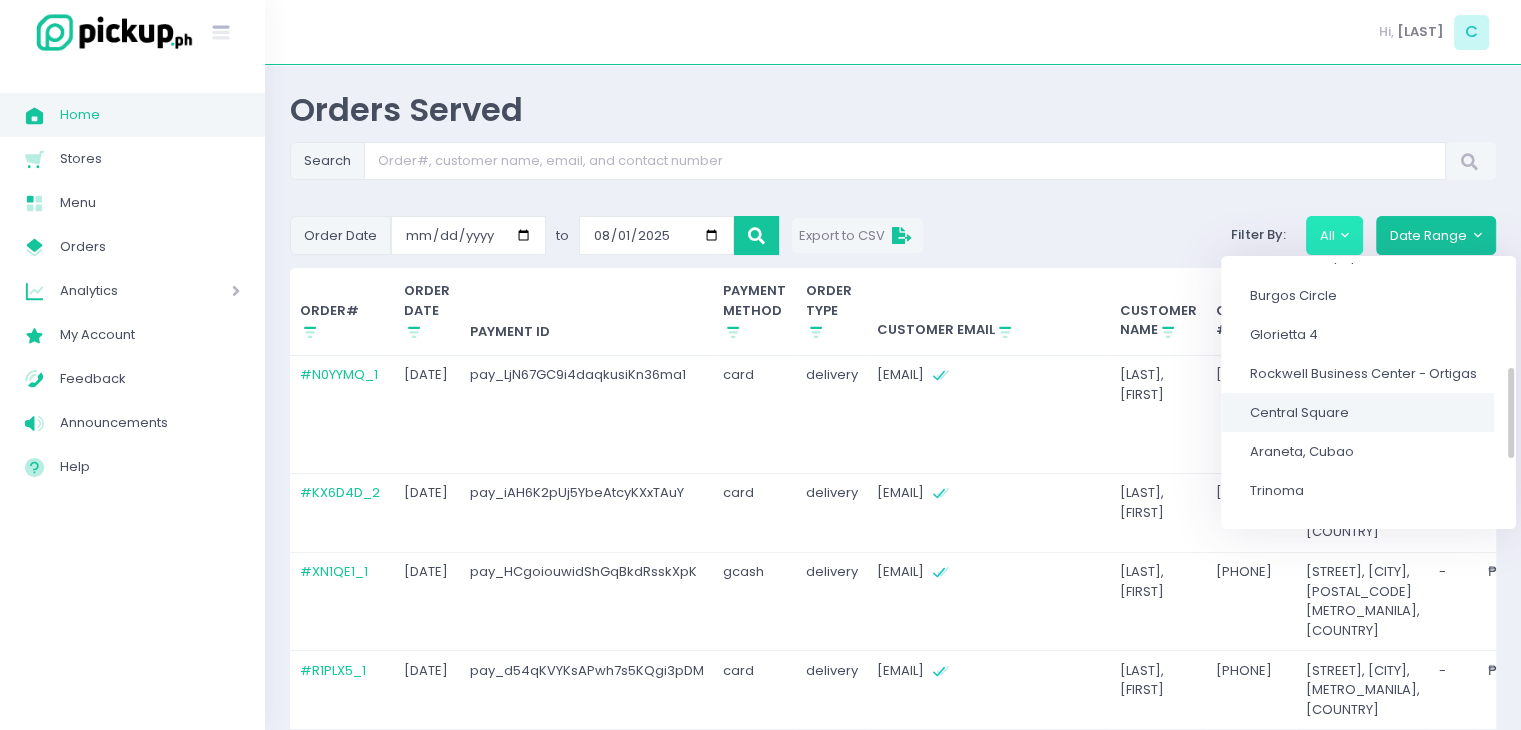 click on "[CITY]" at bounding box center [1357, 412] 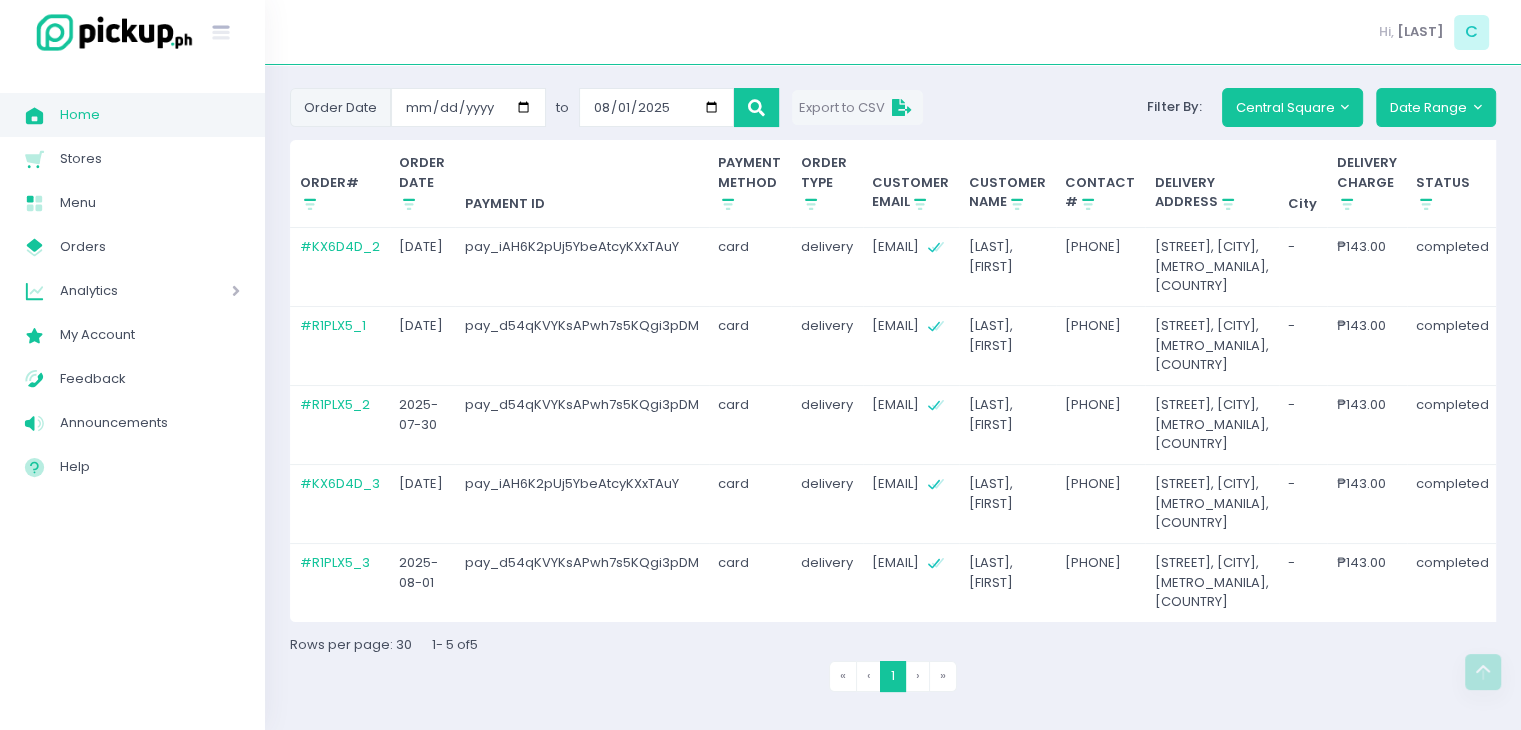 scroll, scrollTop: 341, scrollLeft: 0, axis: vertical 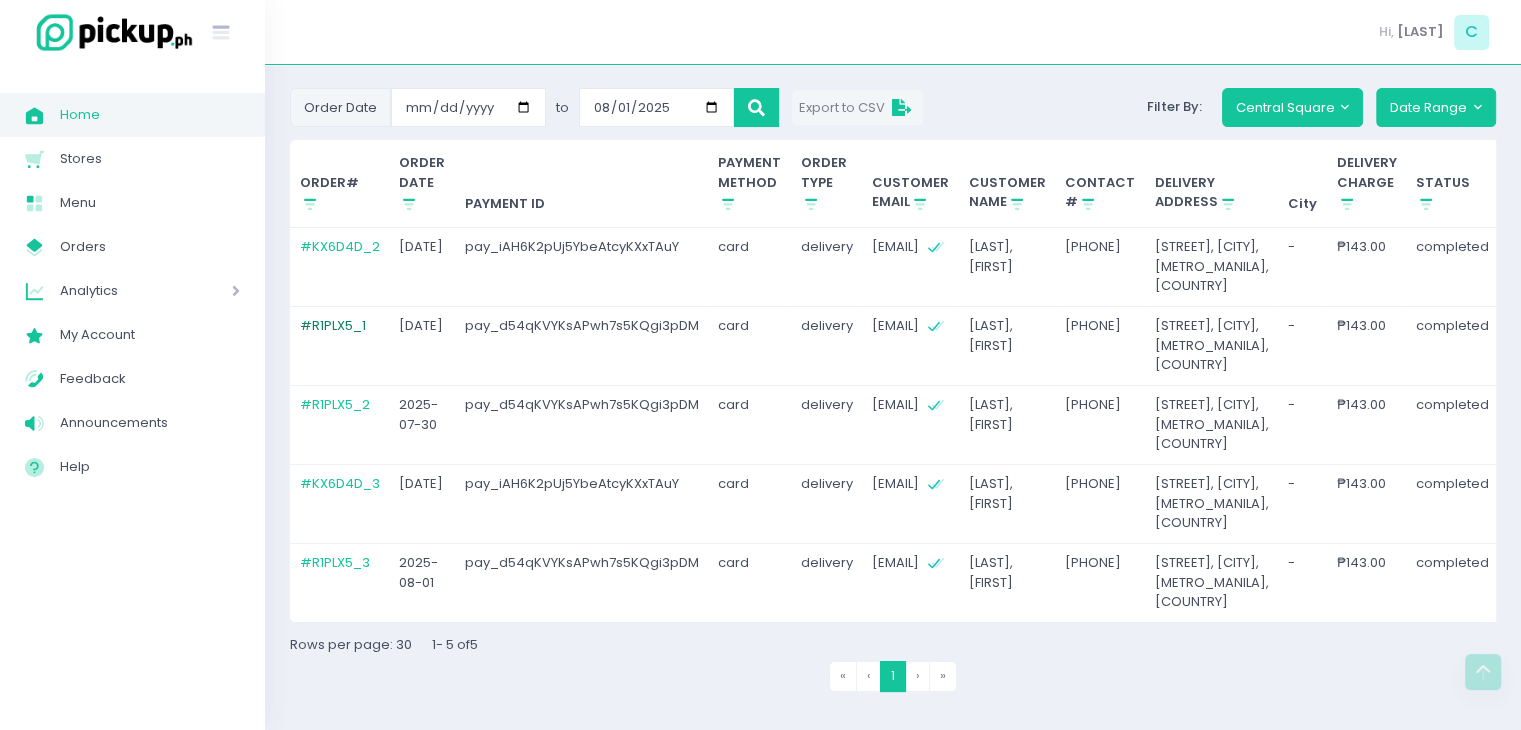 click on "# R1PLX5_1" at bounding box center [333, 325] 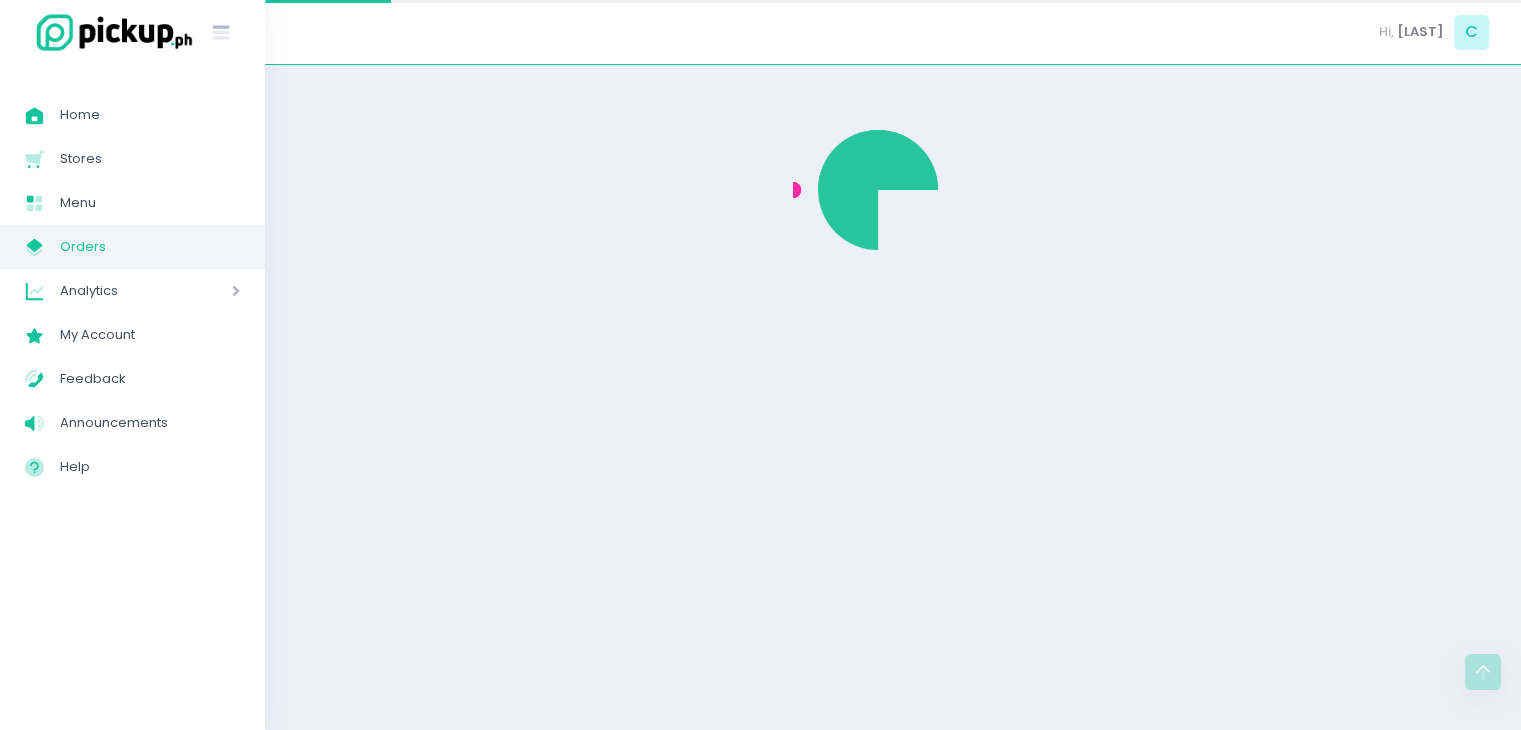 scroll, scrollTop: 0, scrollLeft: 0, axis: both 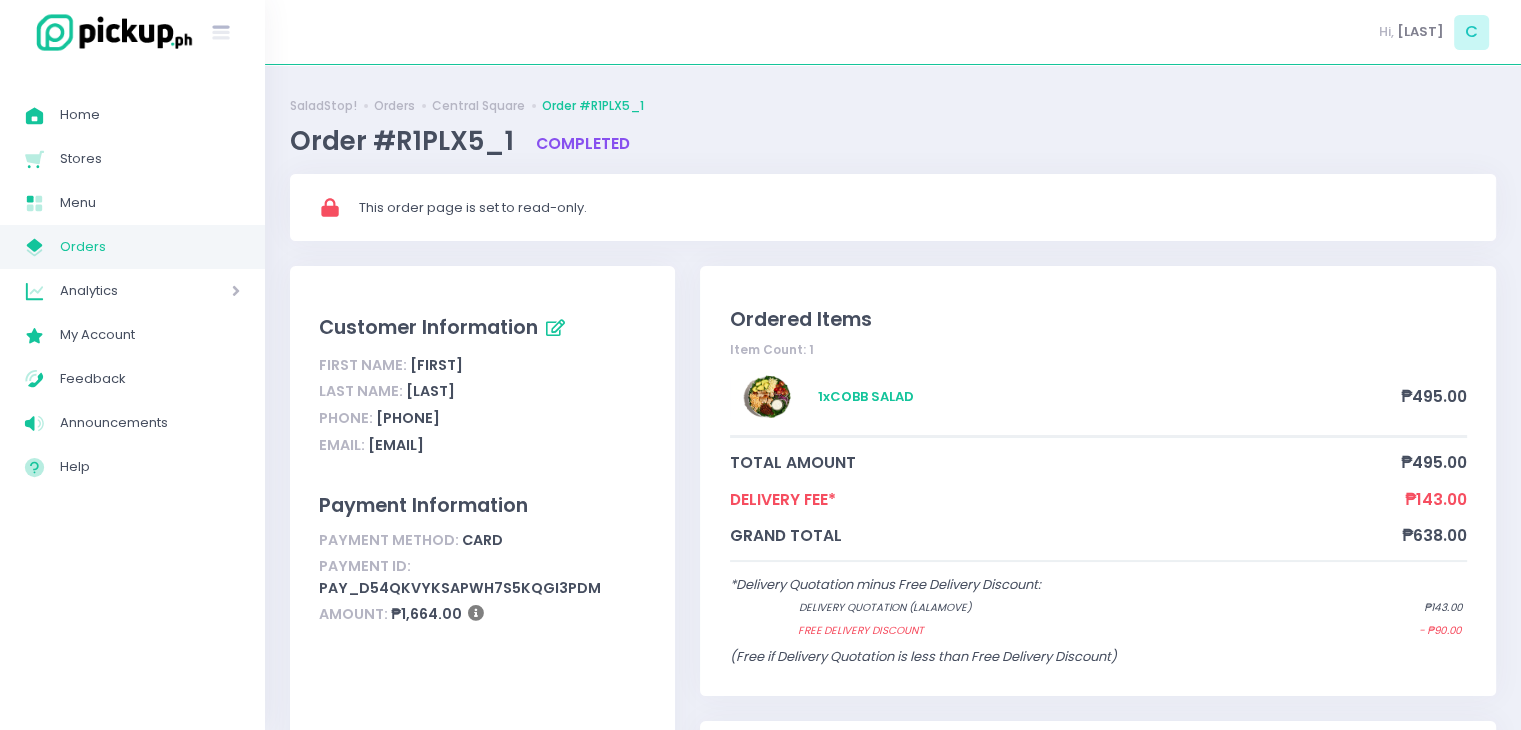 click on "Amount:   ₱1,664.00" at bounding box center (482, 615) 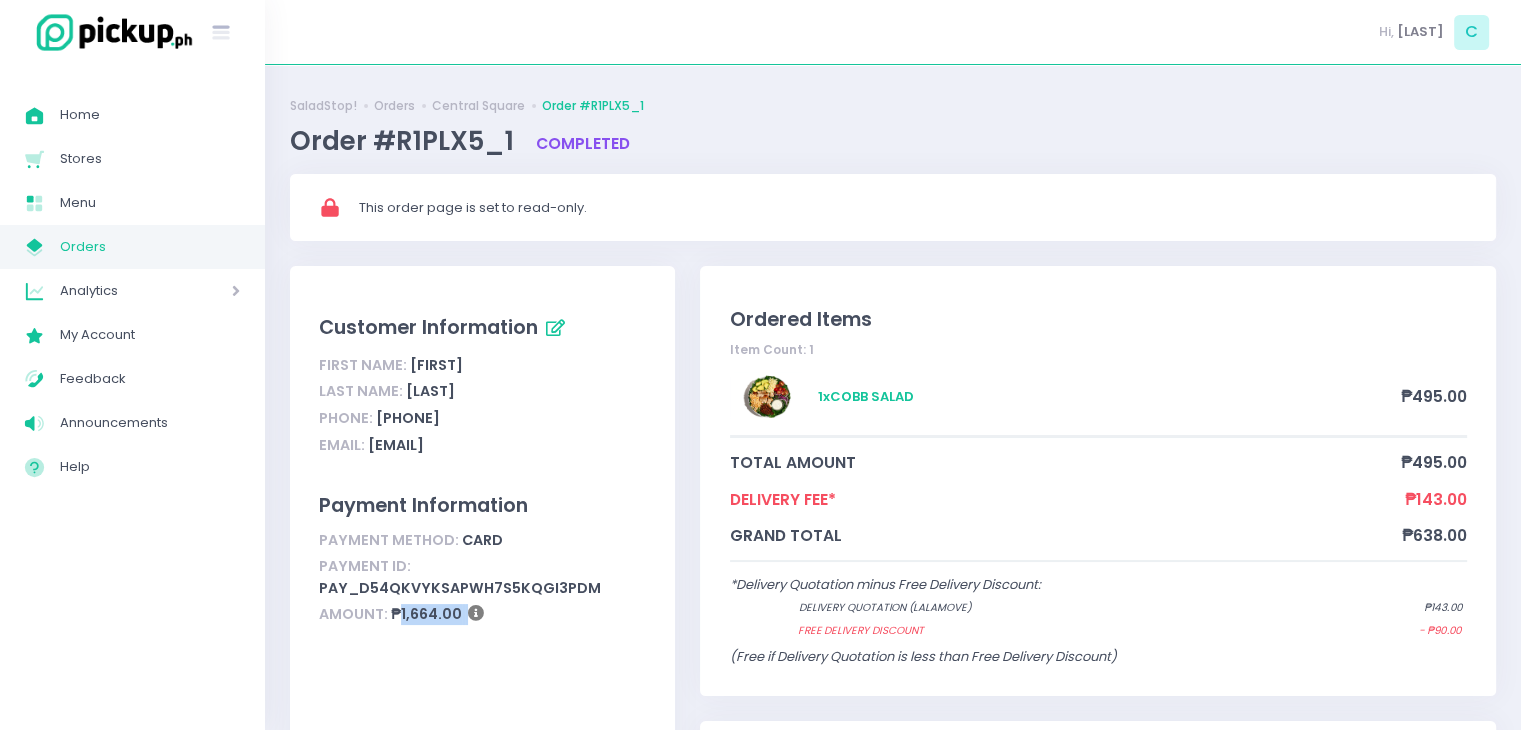 click on "Amount:   ₱1,664.00" at bounding box center (482, 615) 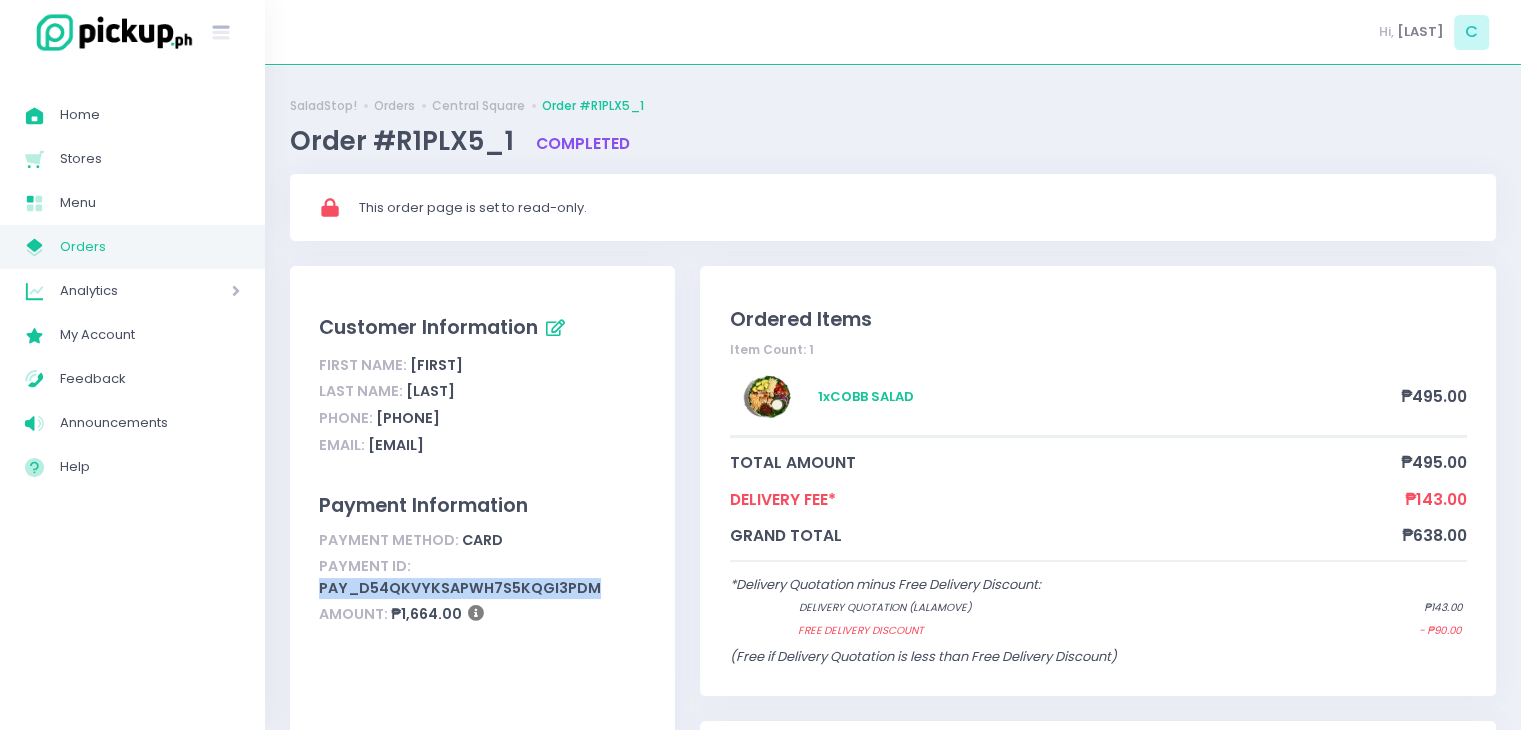 drag, startPoint x: 307, startPoint y: 586, endPoint x: 611, endPoint y: 593, distance: 304.08057 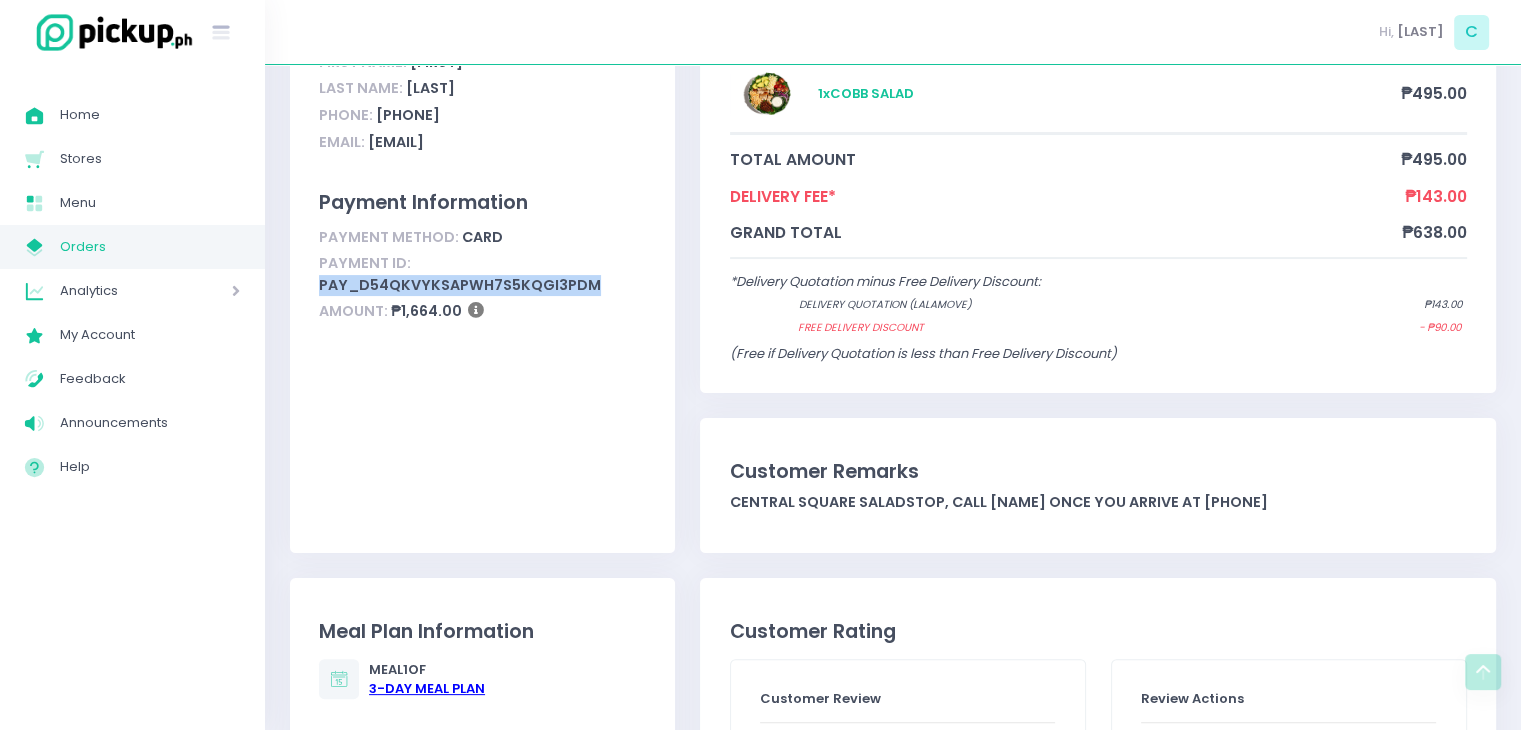 scroll, scrollTop: 300, scrollLeft: 0, axis: vertical 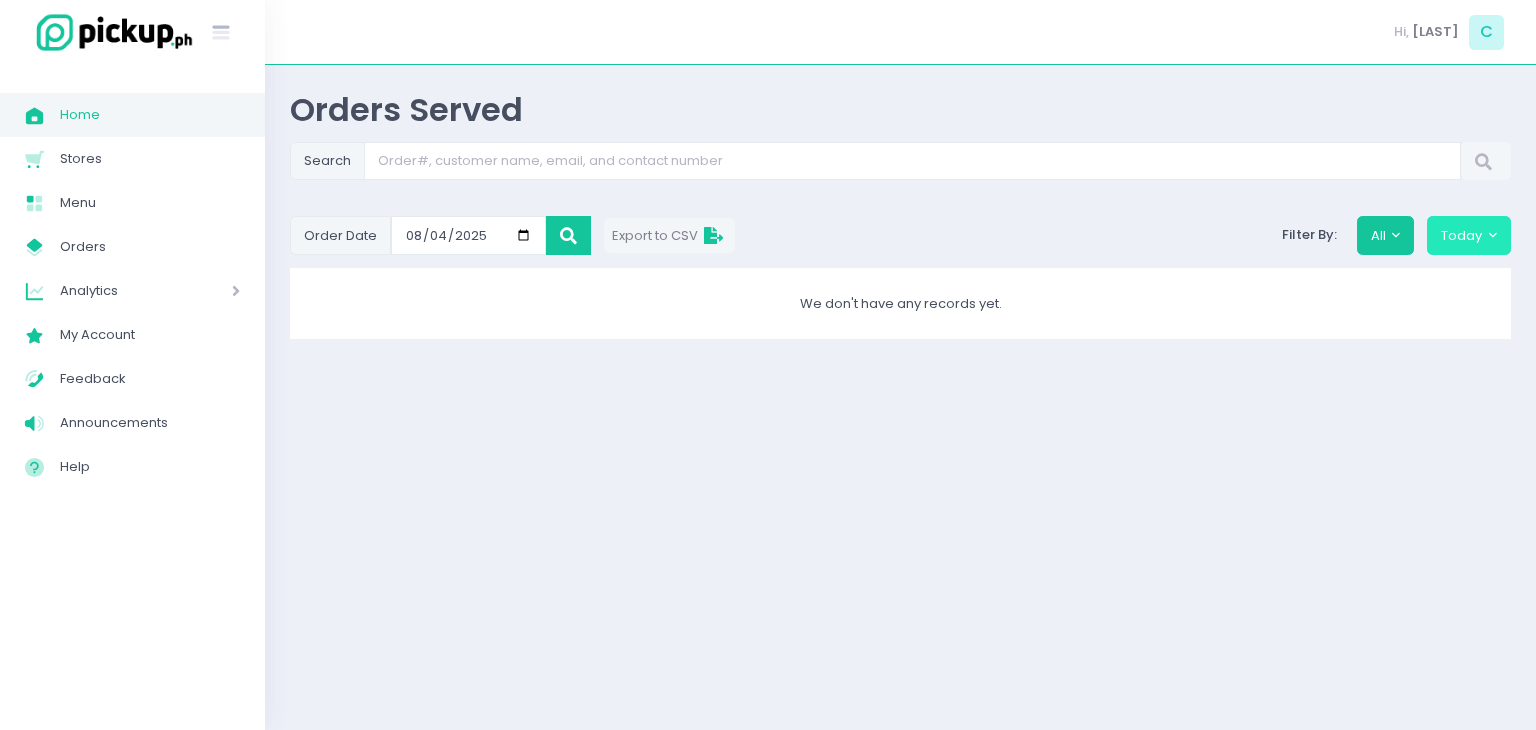 click on "Today" at bounding box center (1469, 235) 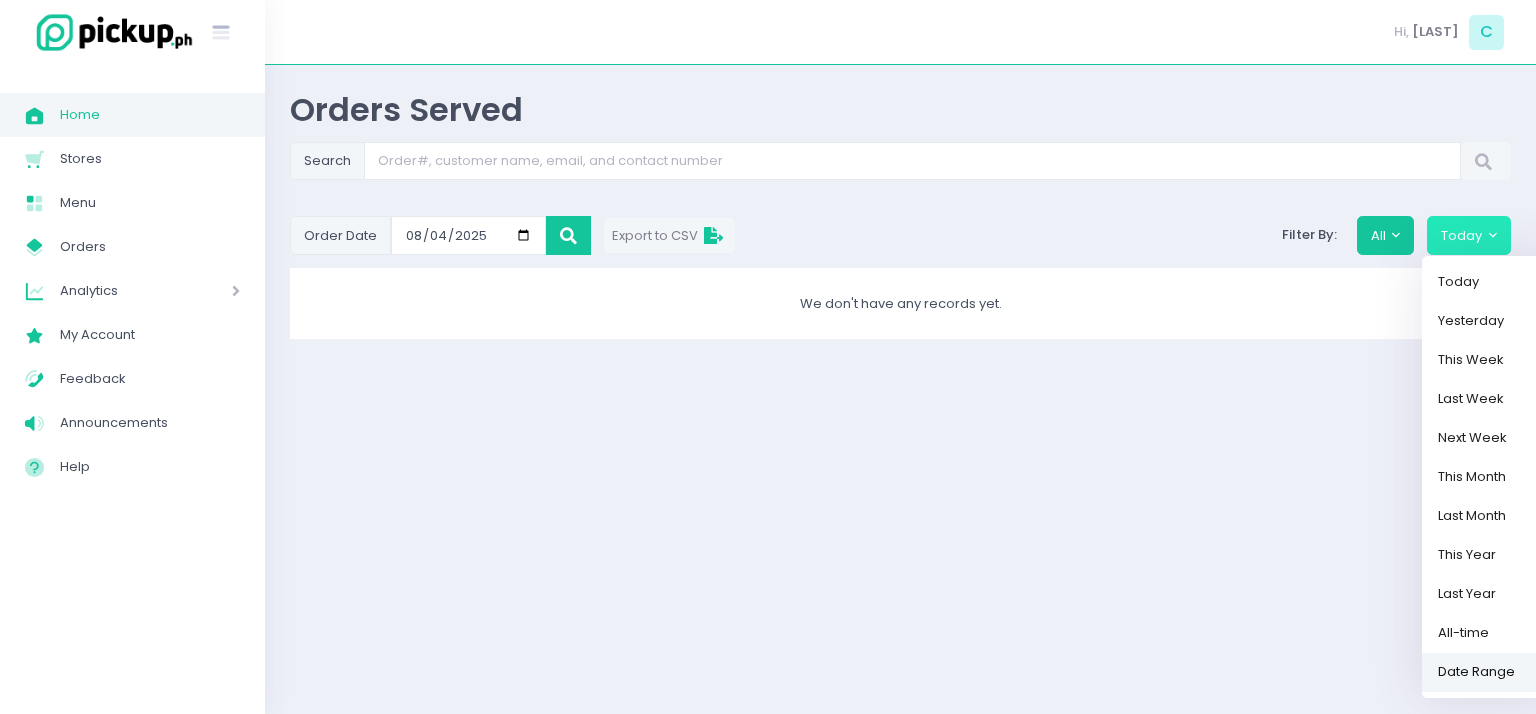 click on "Date Range" at bounding box center (1487, 671) 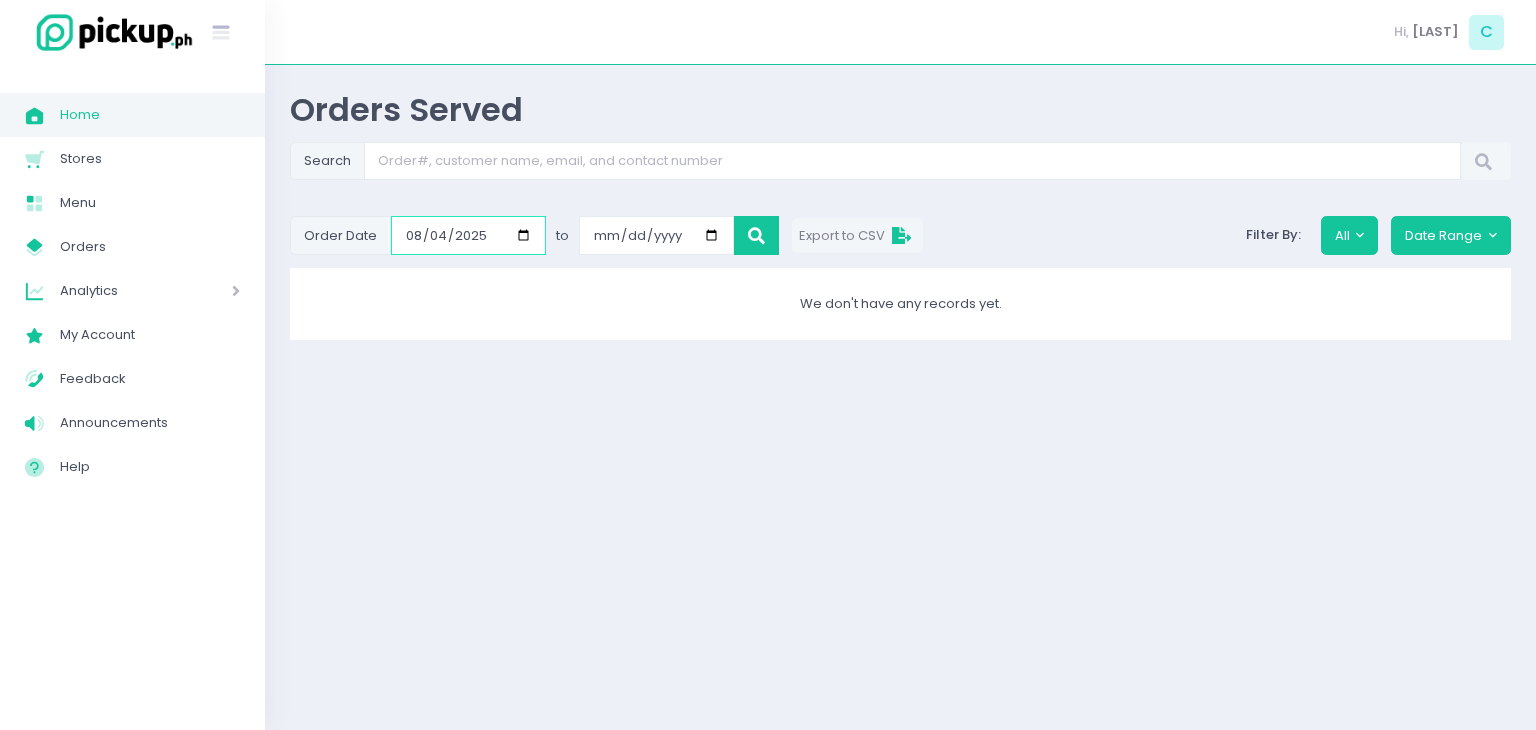 click on "[DATE]" at bounding box center [468, 235] 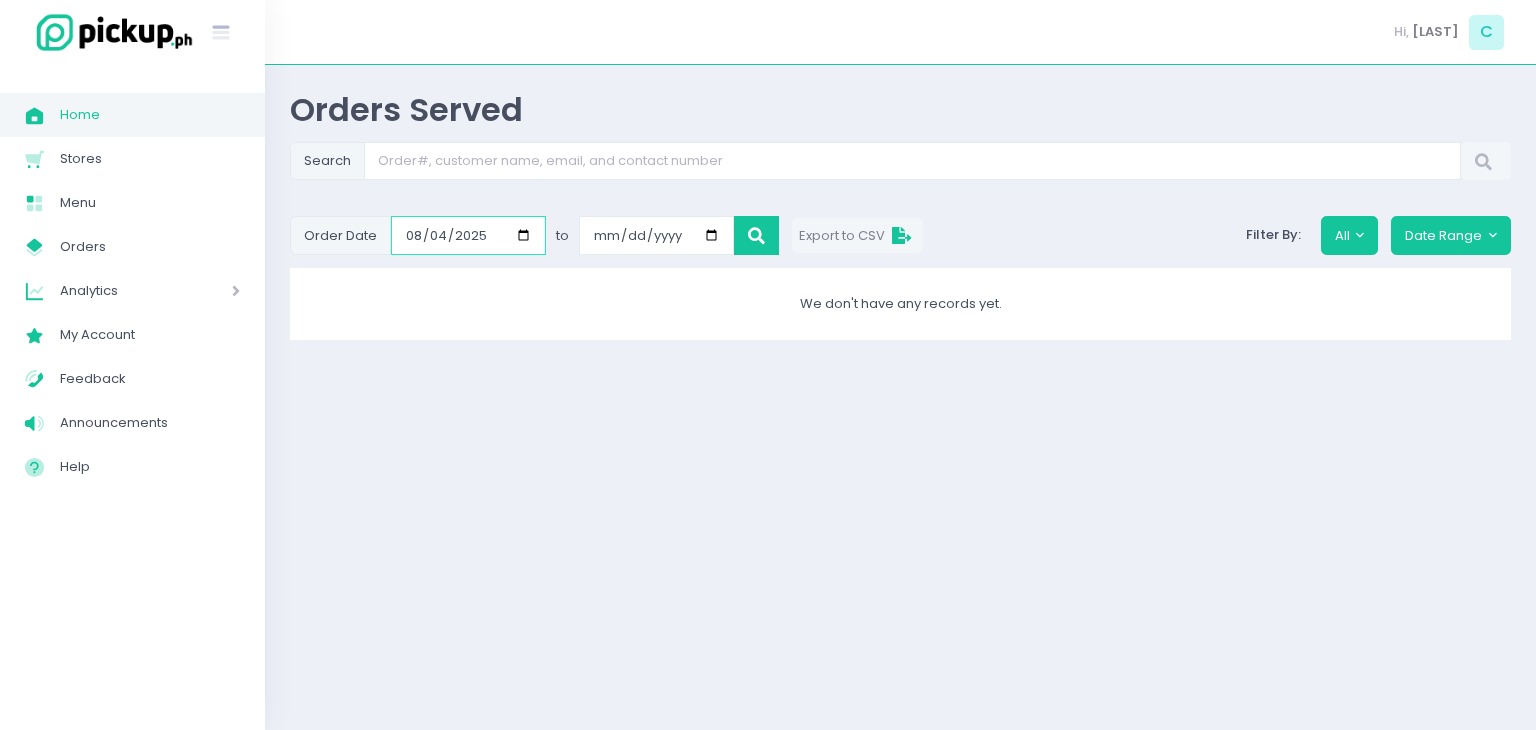type on "[DATE]" 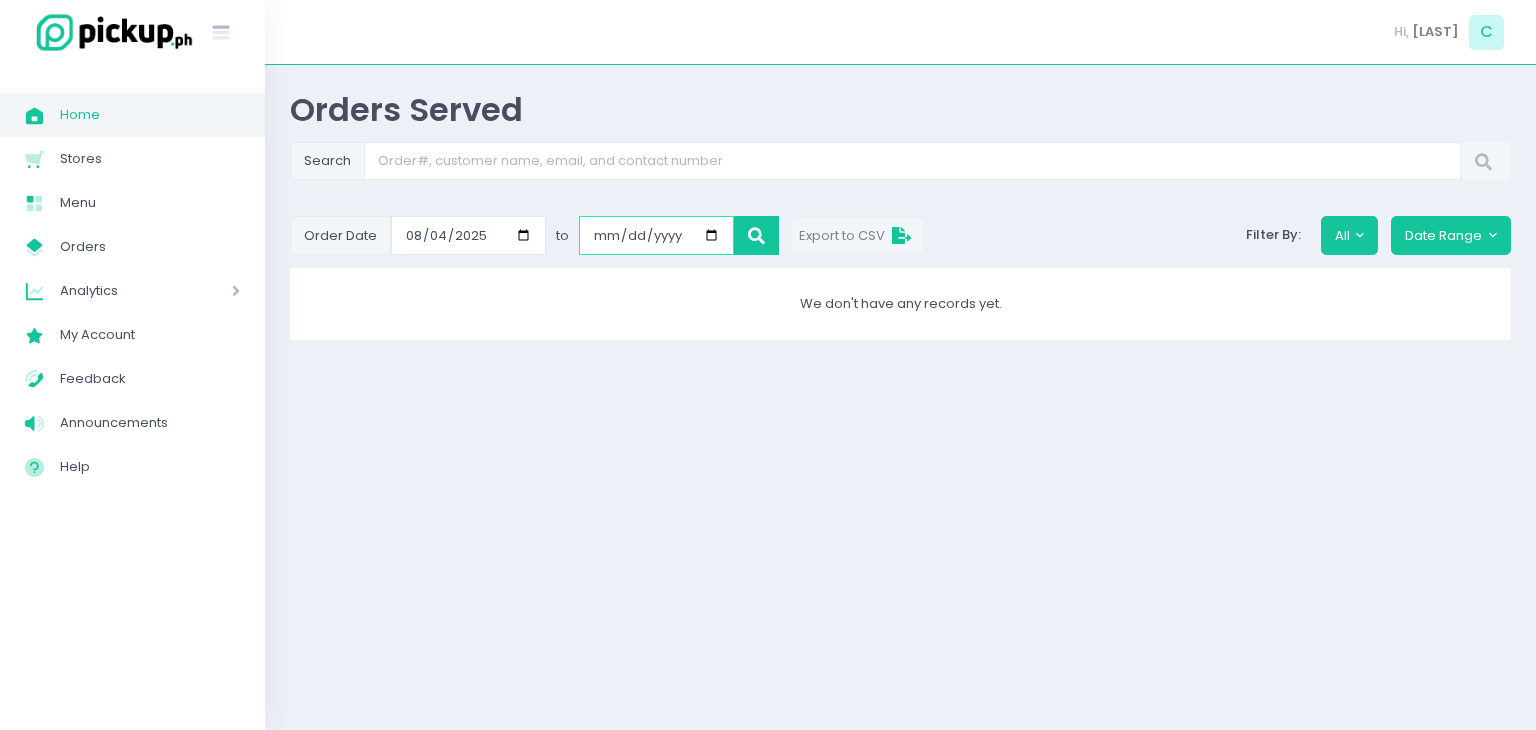click on "2025-08-11" at bounding box center (656, 235) 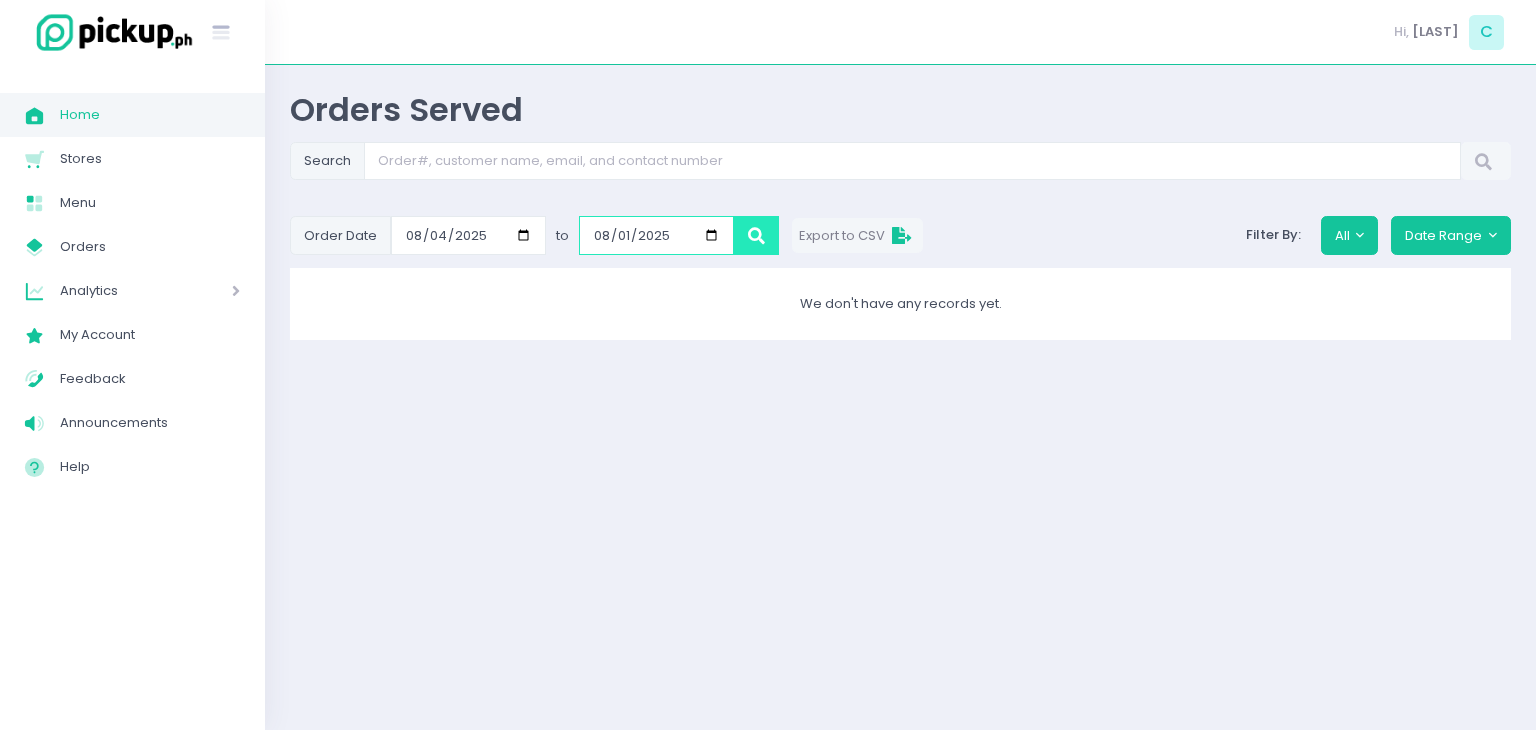 type on "2025-08-01" 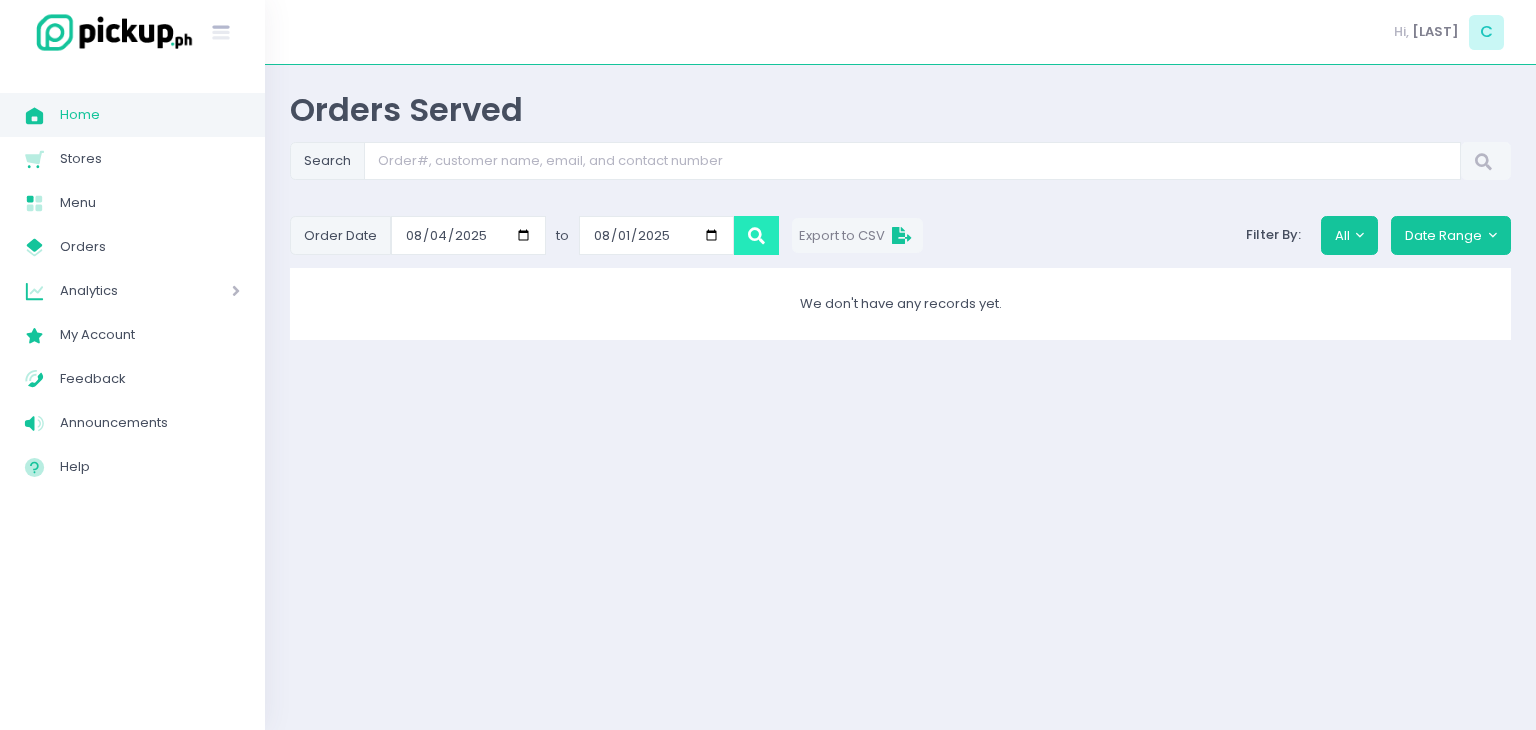 click at bounding box center (756, 235) 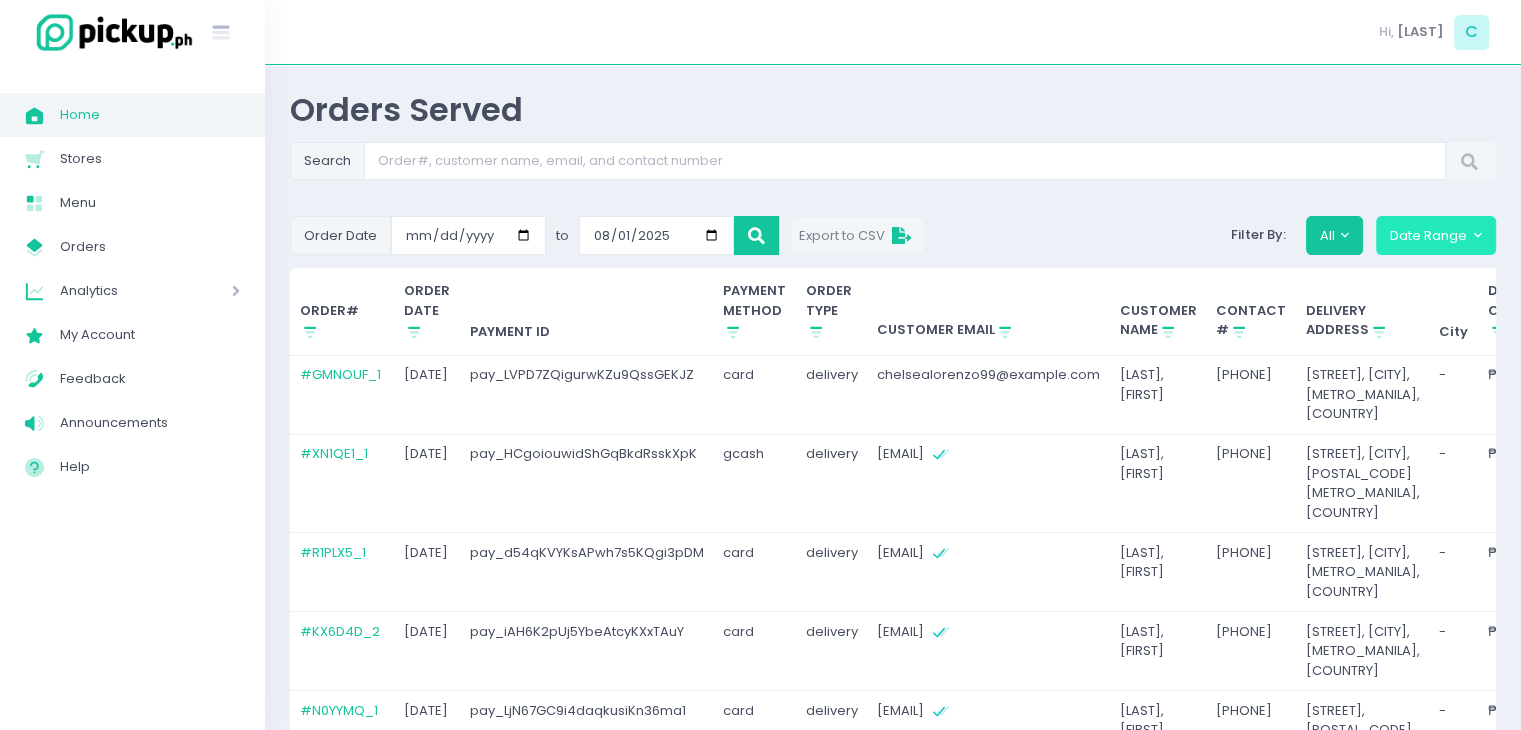 click on "Date Range" at bounding box center [1436, 235] 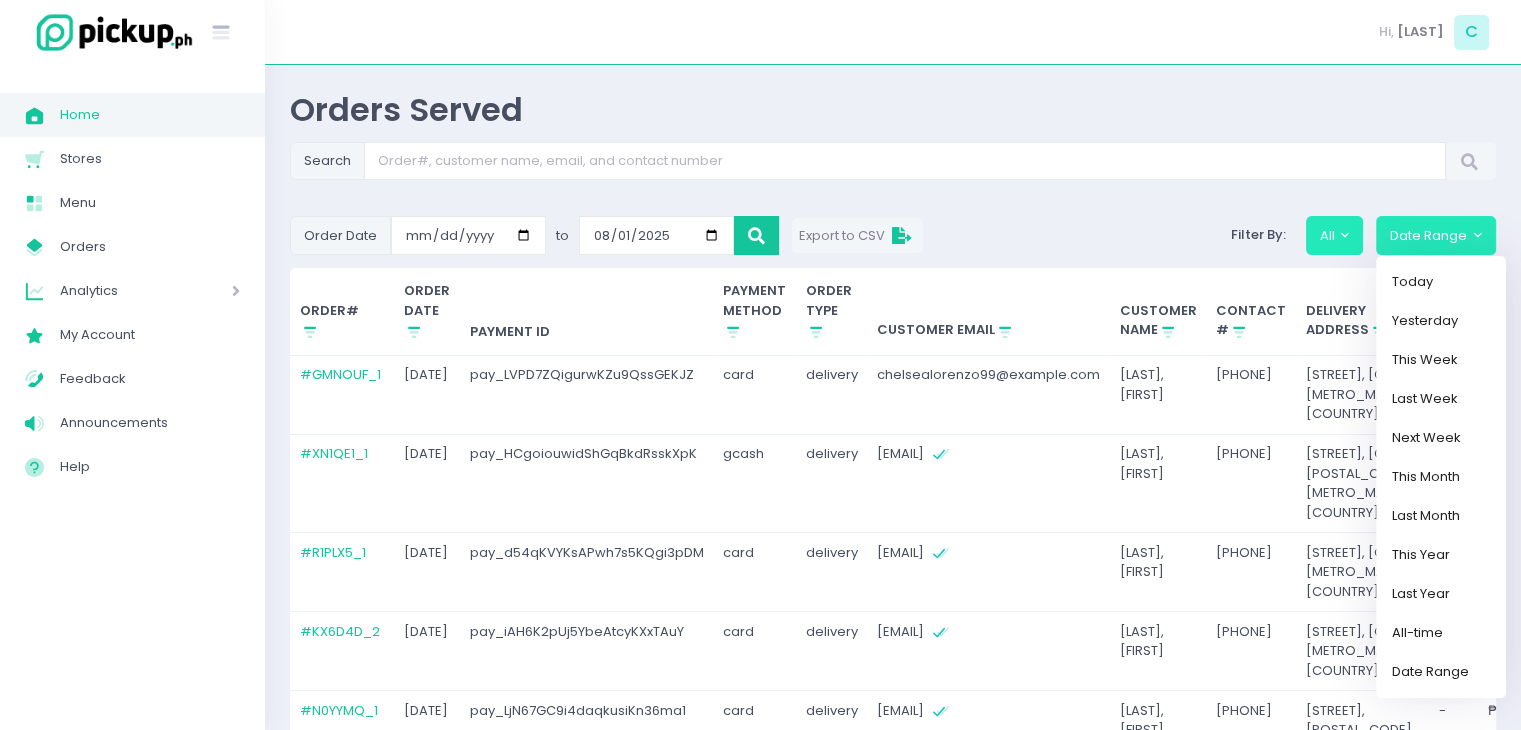click on "All" at bounding box center (1335, 235) 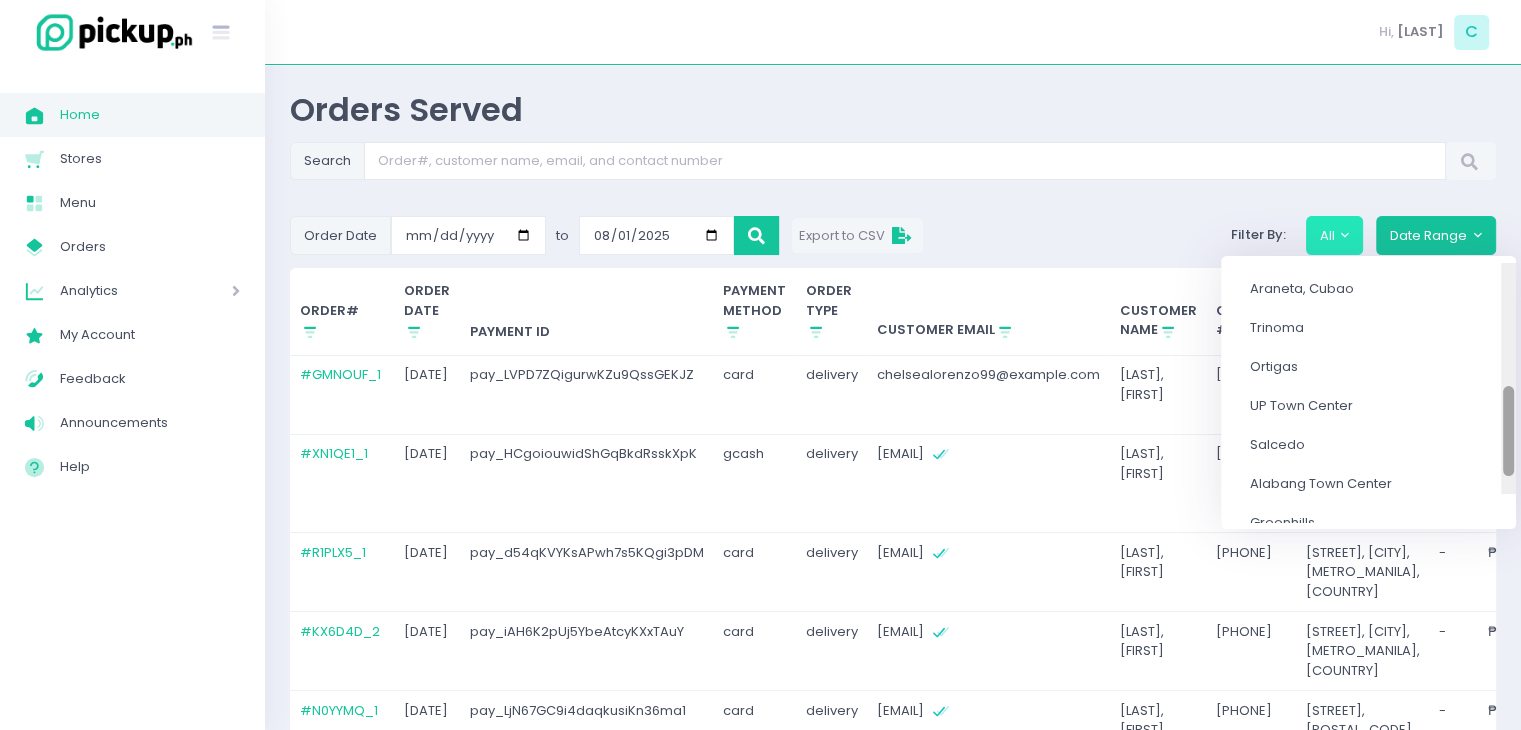 drag, startPoint x: 1502, startPoint y: 325, endPoint x: 1495, endPoint y: 489, distance: 164.14932 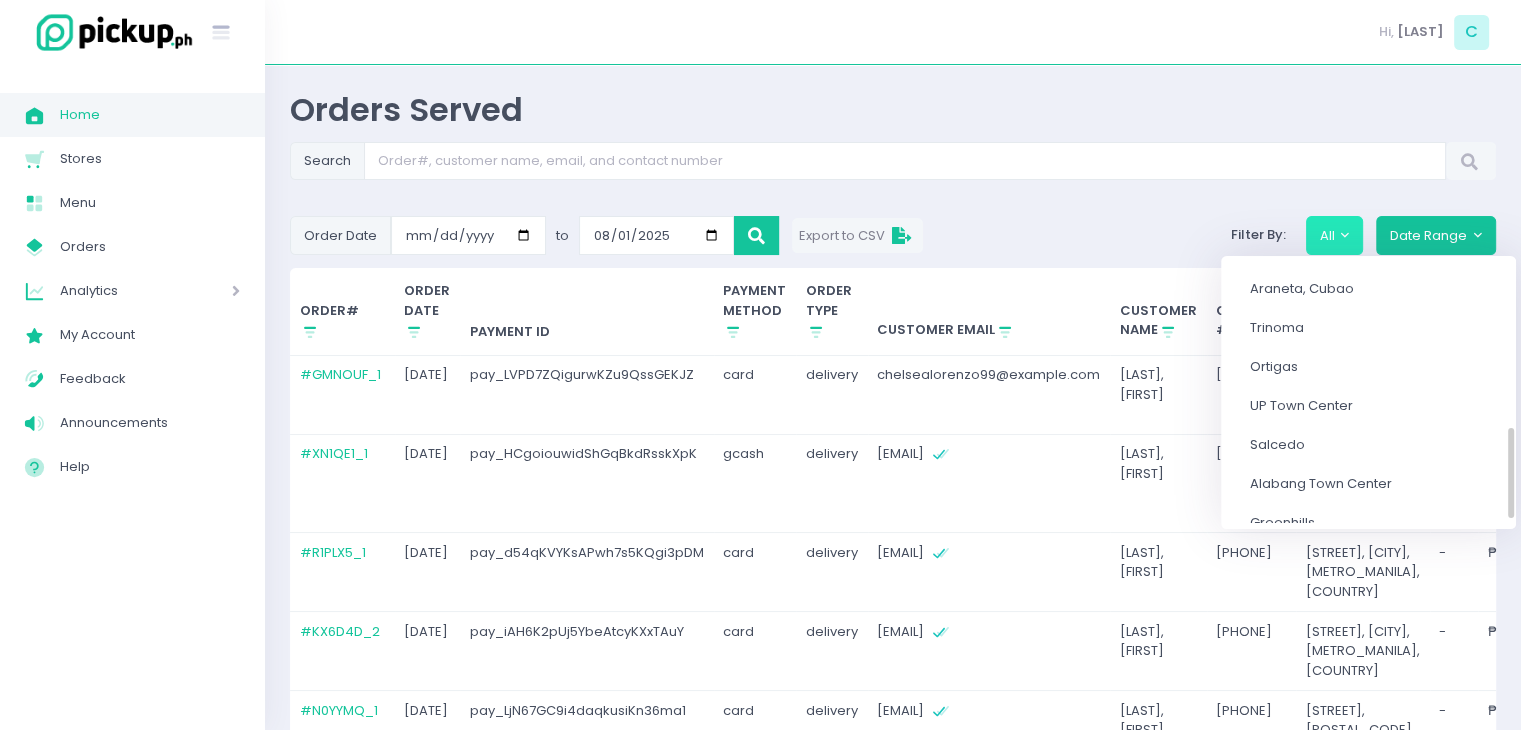 scroll, scrollTop: 465, scrollLeft: 0, axis: vertical 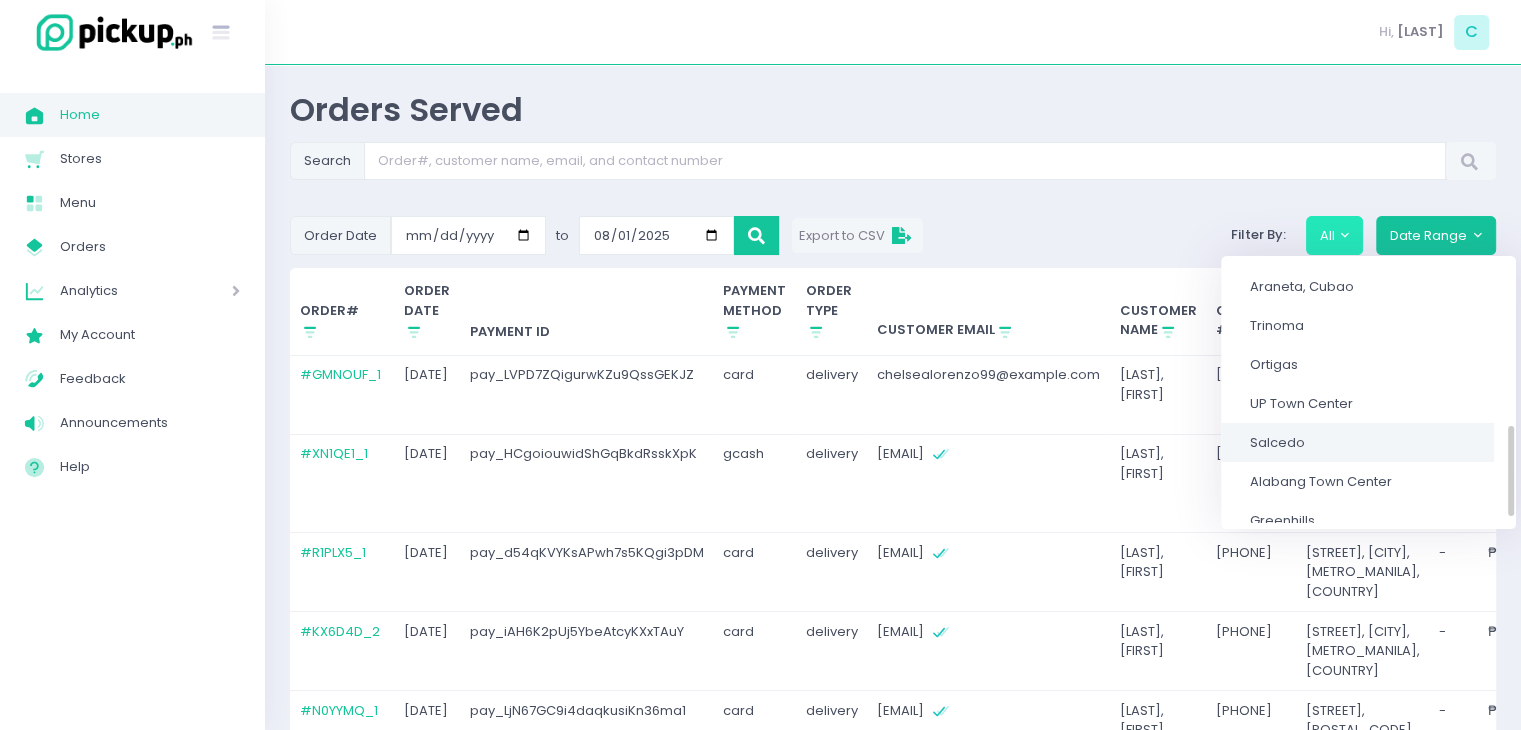 click on "[CITY]" at bounding box center [1277, 442] 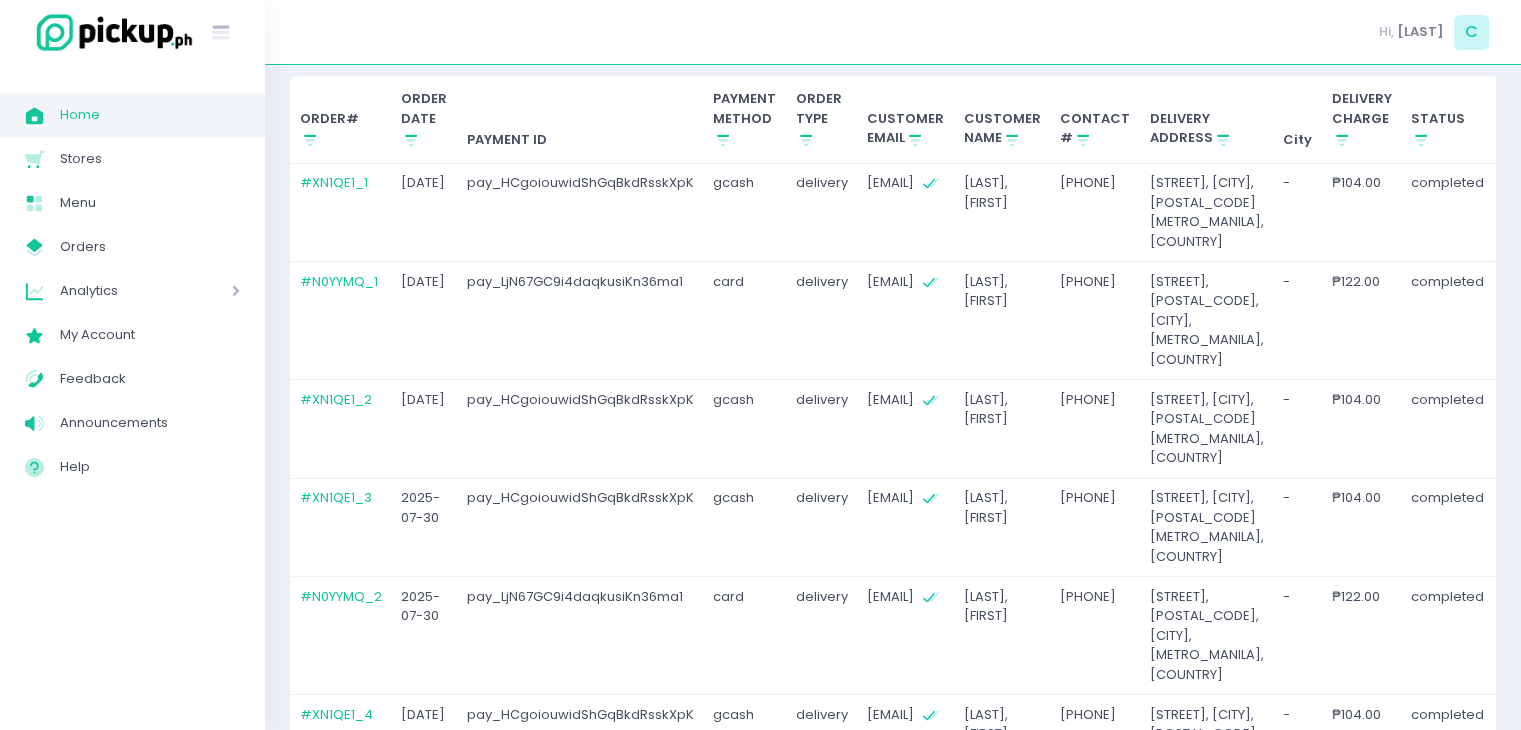 scroll, scrollTop: 196, scrollLeft: 0, axis: vertical 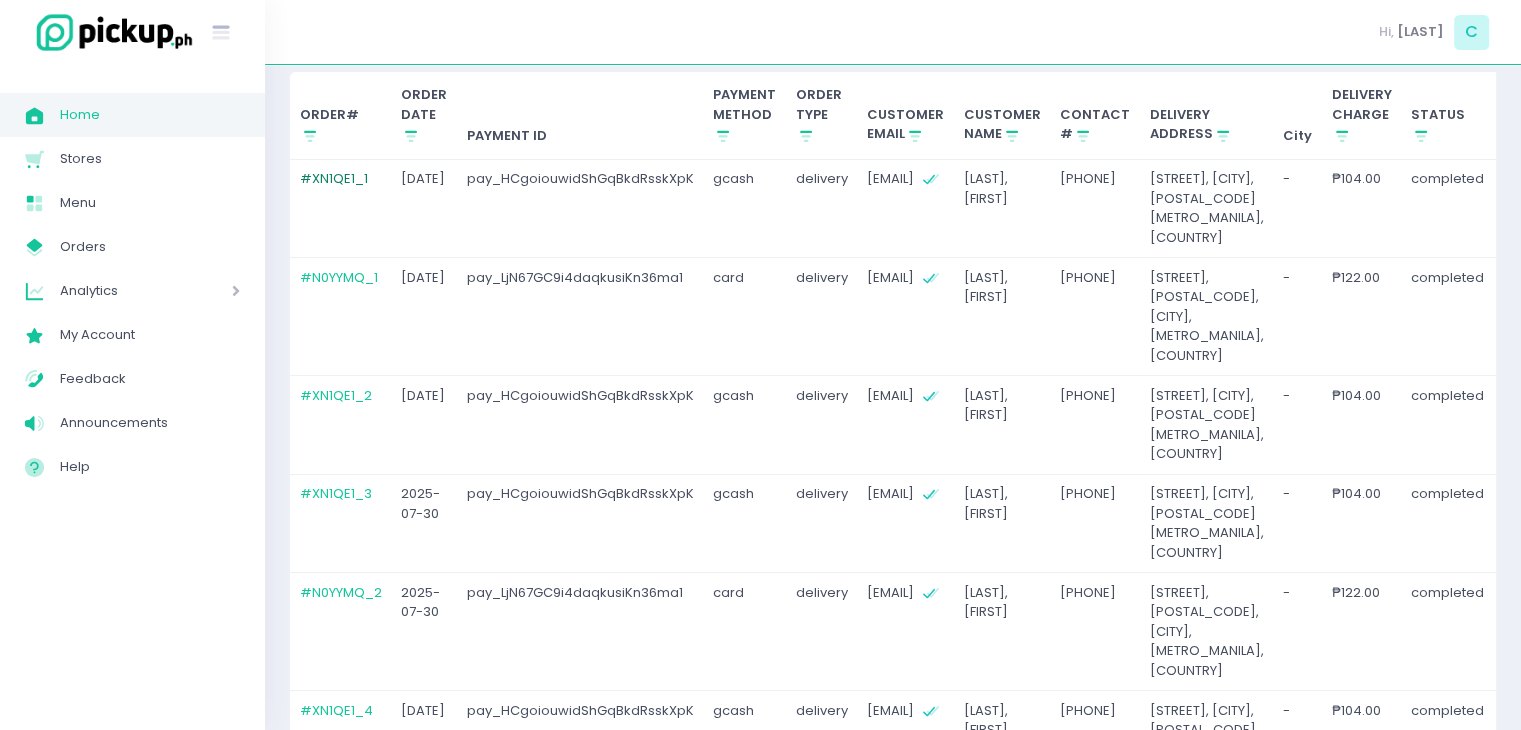 click on "# XN1QE1_1" at bounding box center [334, 178] 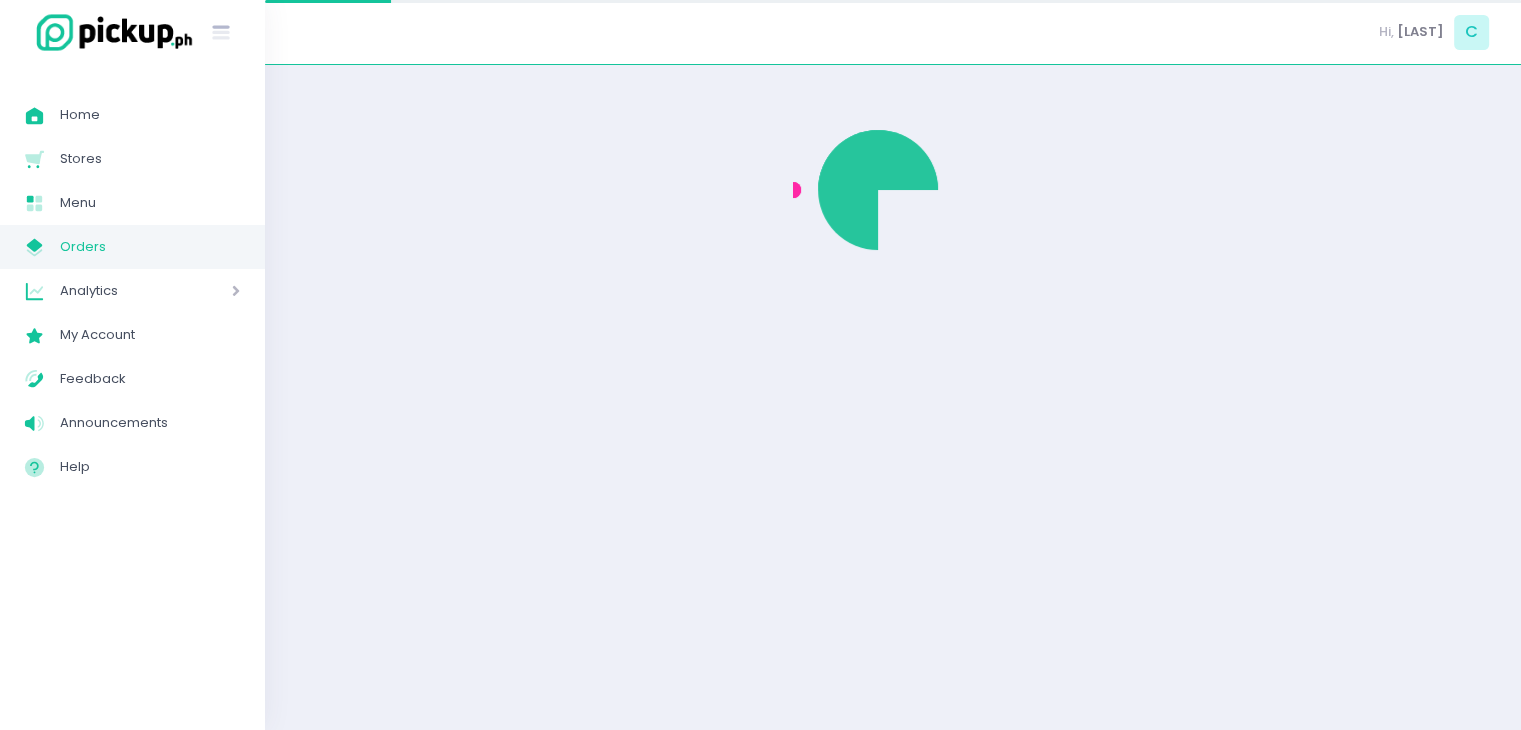 scroll, scrollTop: 0, scrollLeft: 0, axis: both 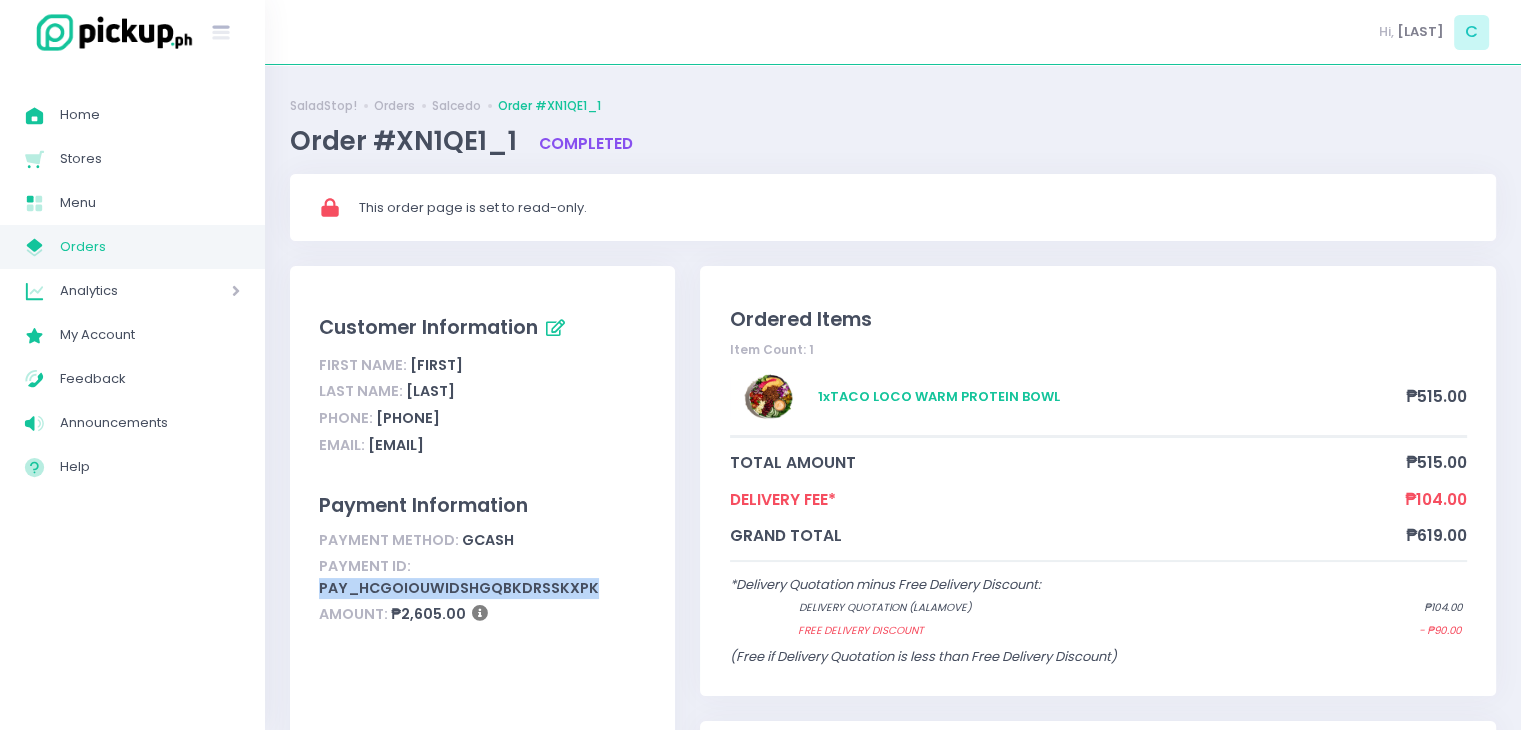 drag, startPoint x: 318, startPoint y: 588, endPoint x: 620, endPoint y: 595, distance: 302.08112 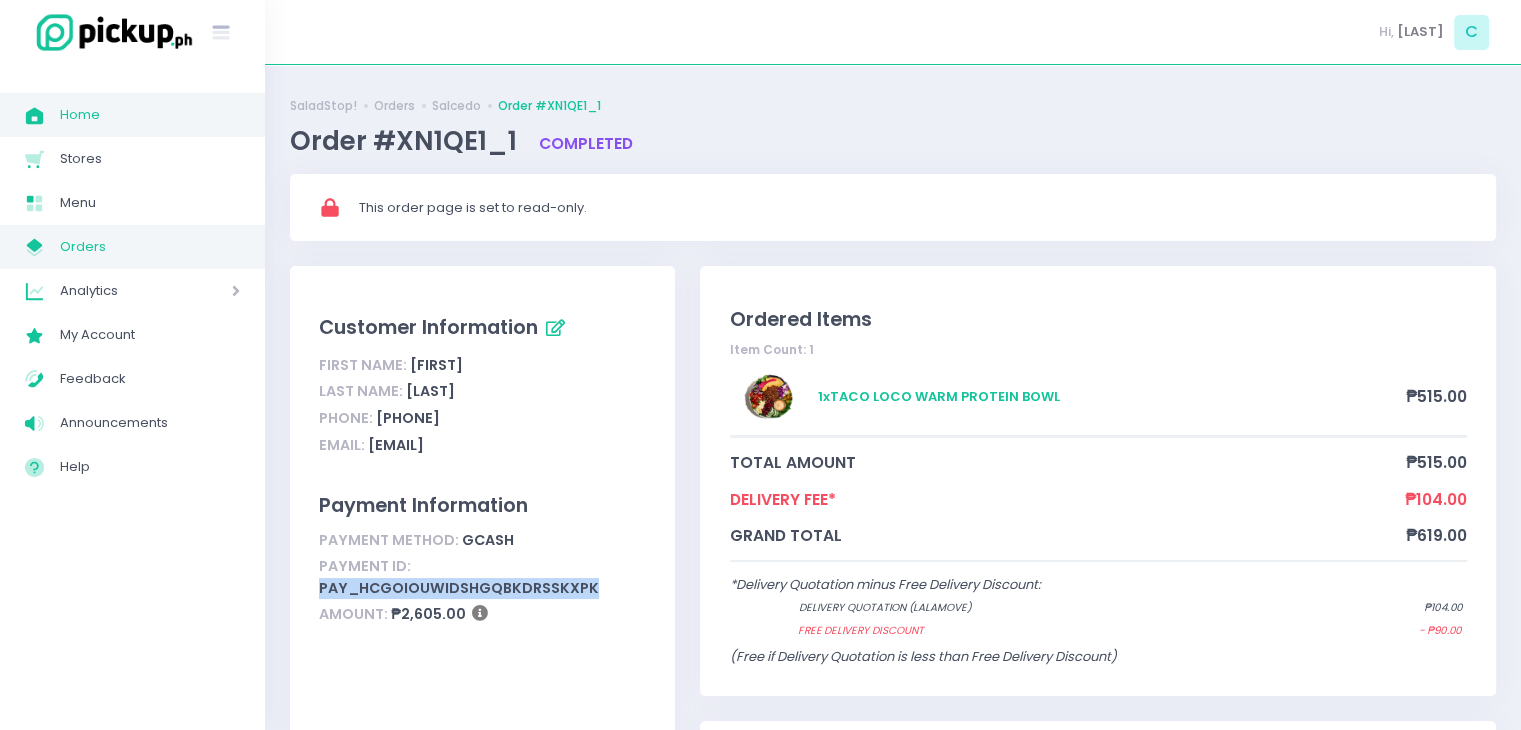 click on "Home" at bounding box center [150, 115] 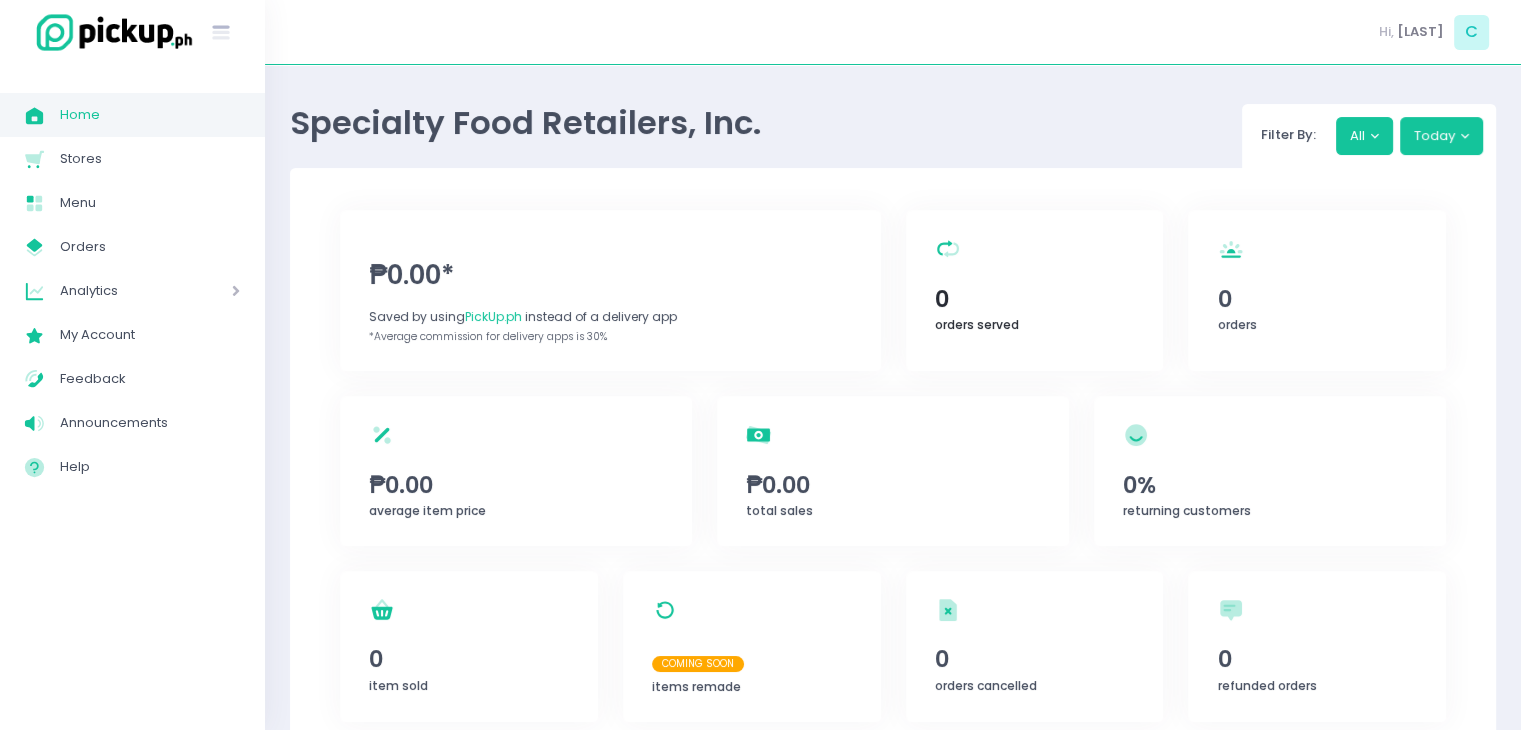 click on "orders served Created with Sketch. 0 orders served" at bounding box center [1035, 290] 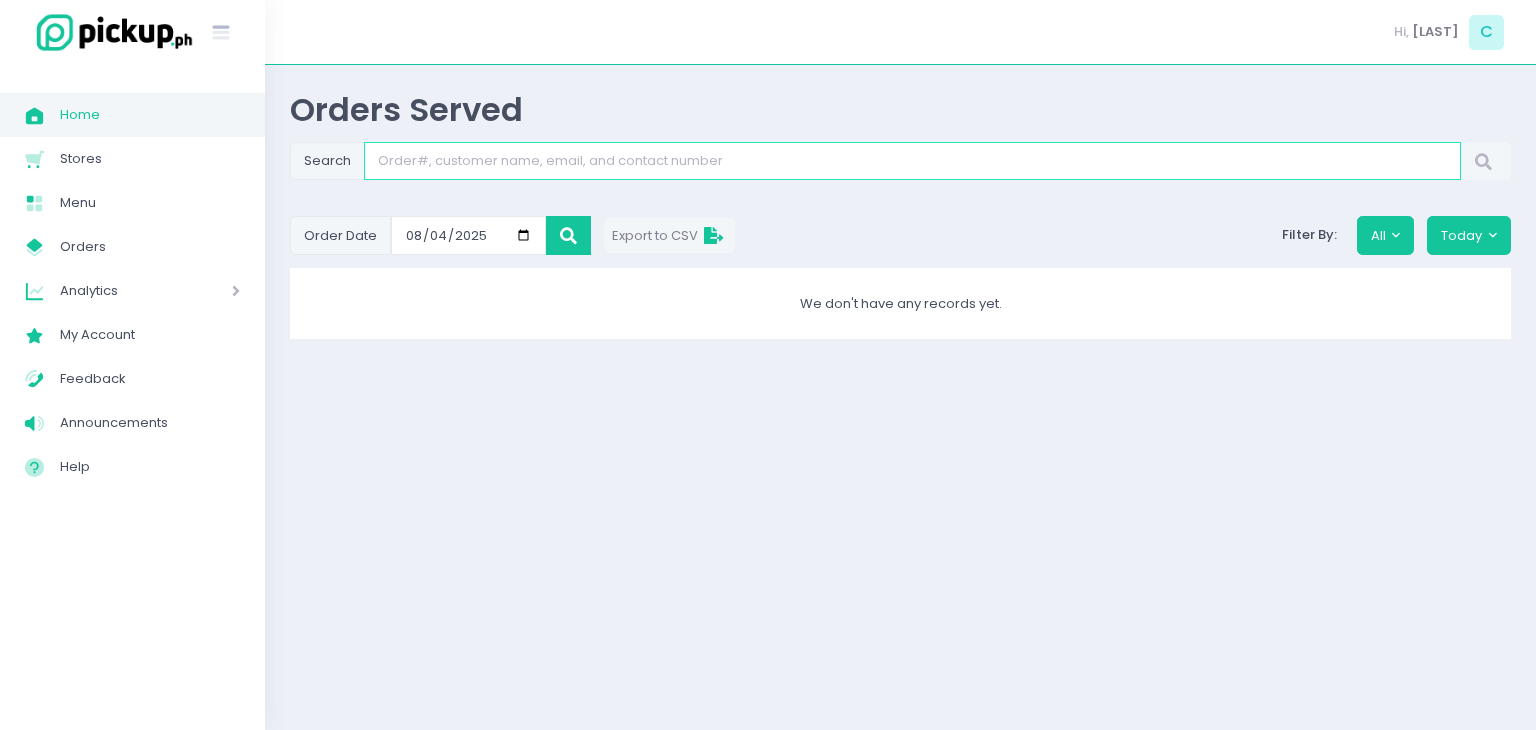 click at bounding box center (912, 161) 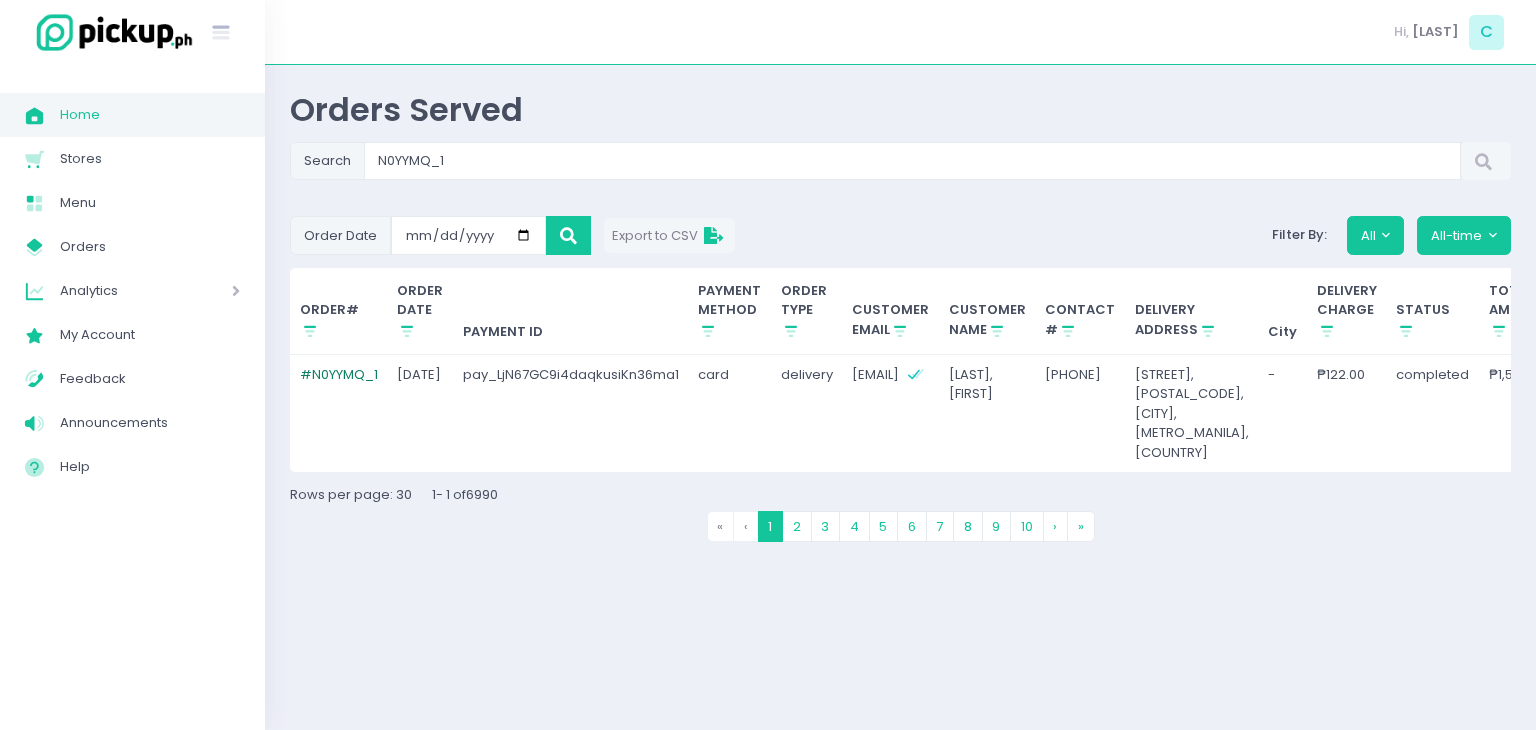 click on "# N0YYMQ_1" at bounding box center [339, 374] 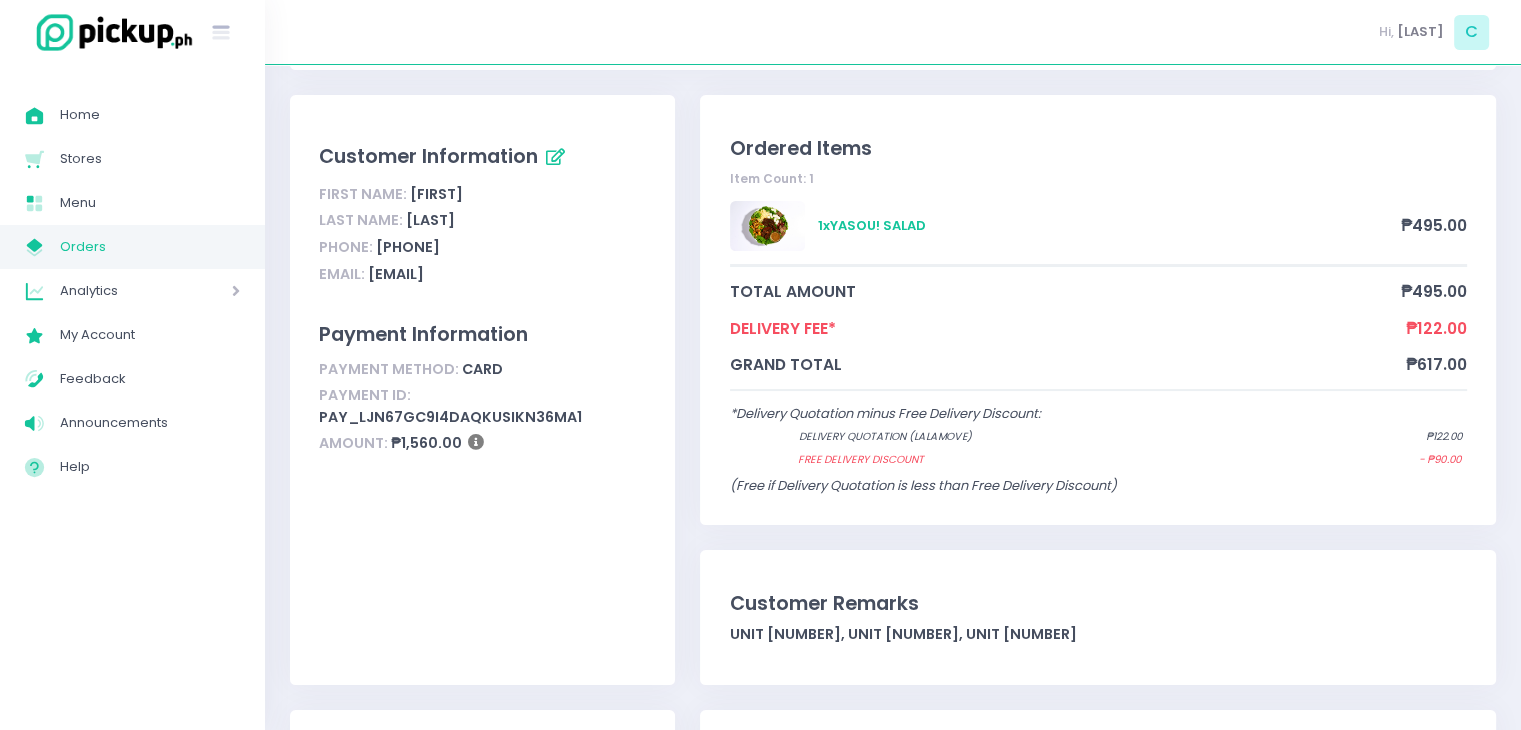 scroll, scrollTop: 174, scrollLeft: 0, axis: vertical 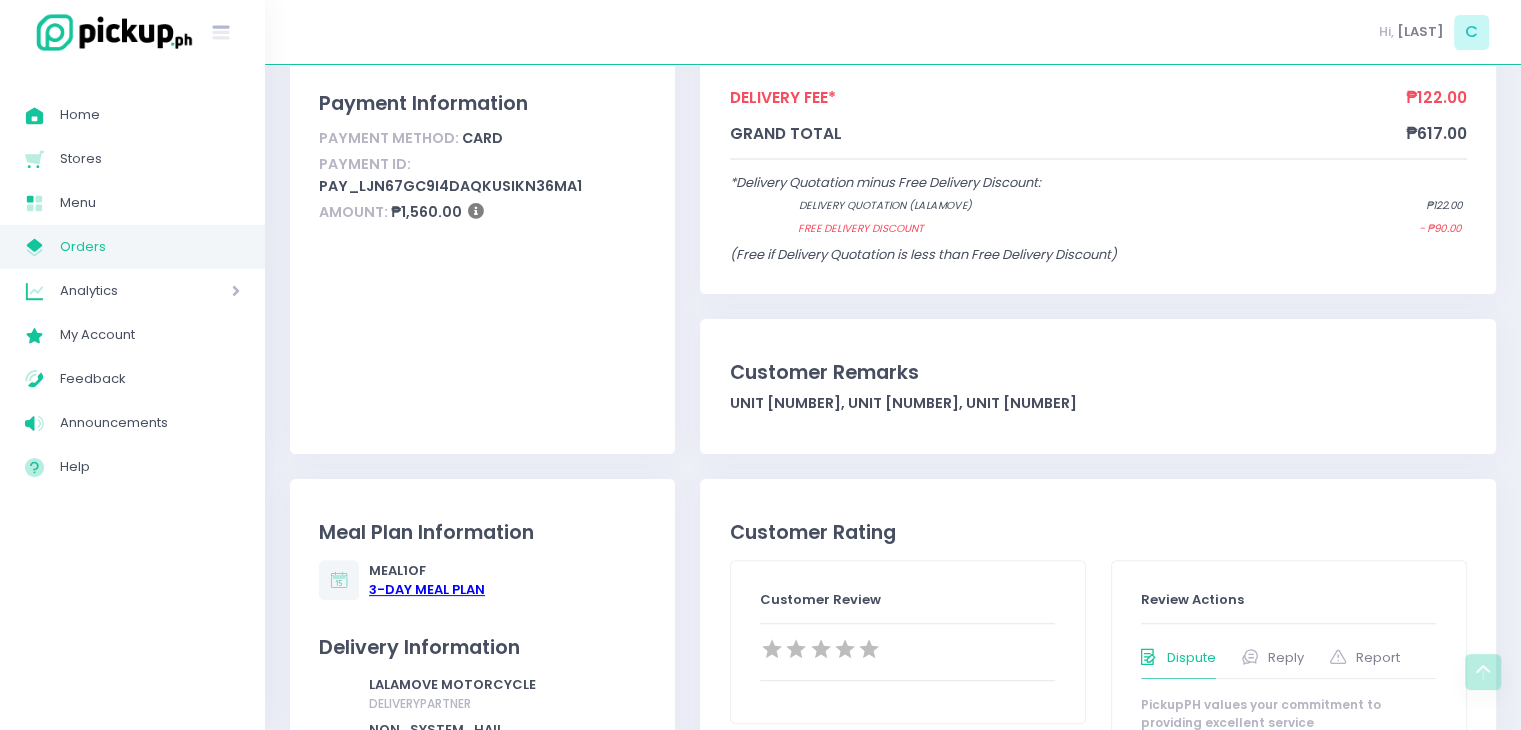click on "3 -Day Meal Plan" at bounding box center [427, 590] 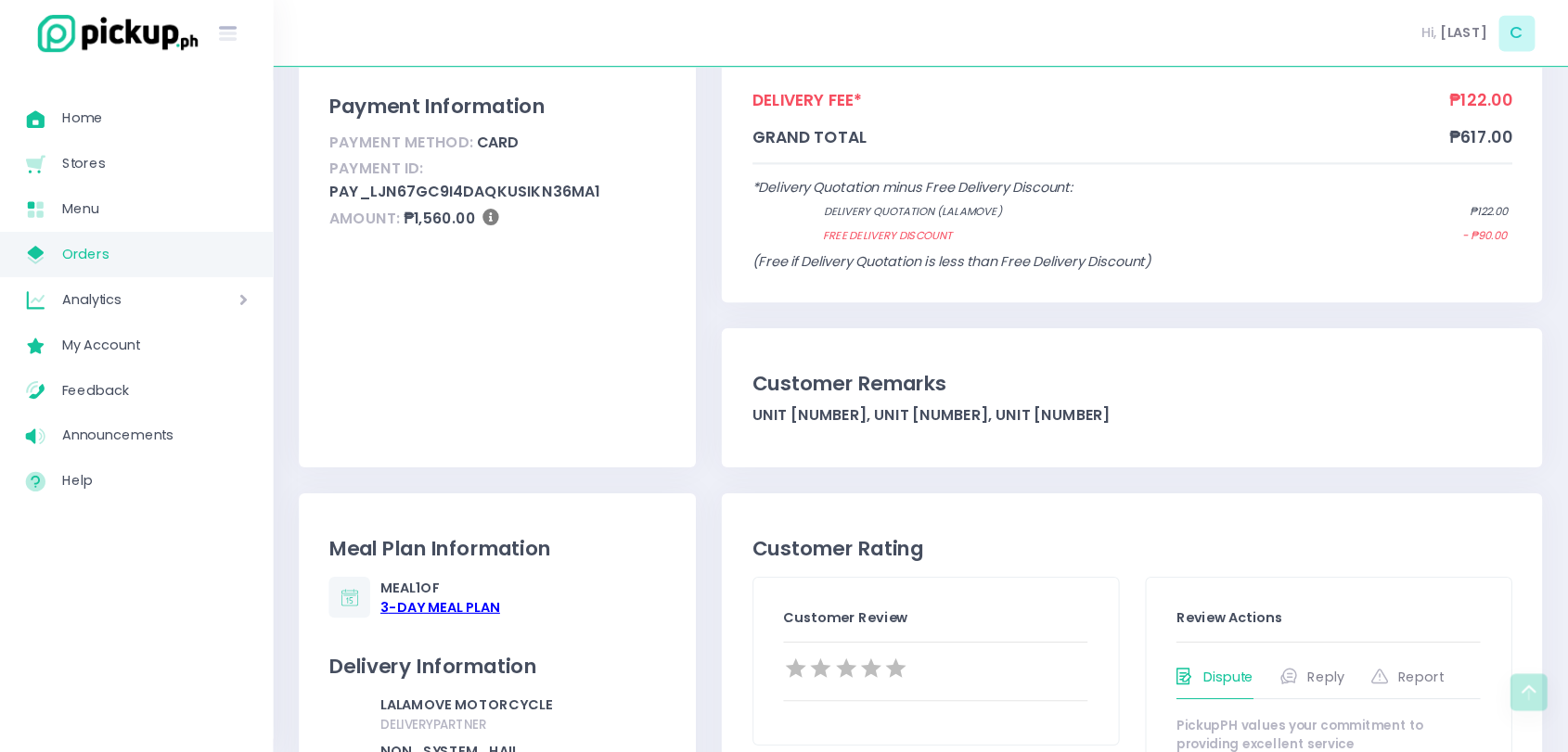 scroll, scrollTop: 373, scrollLeft: 0, axis: vertical 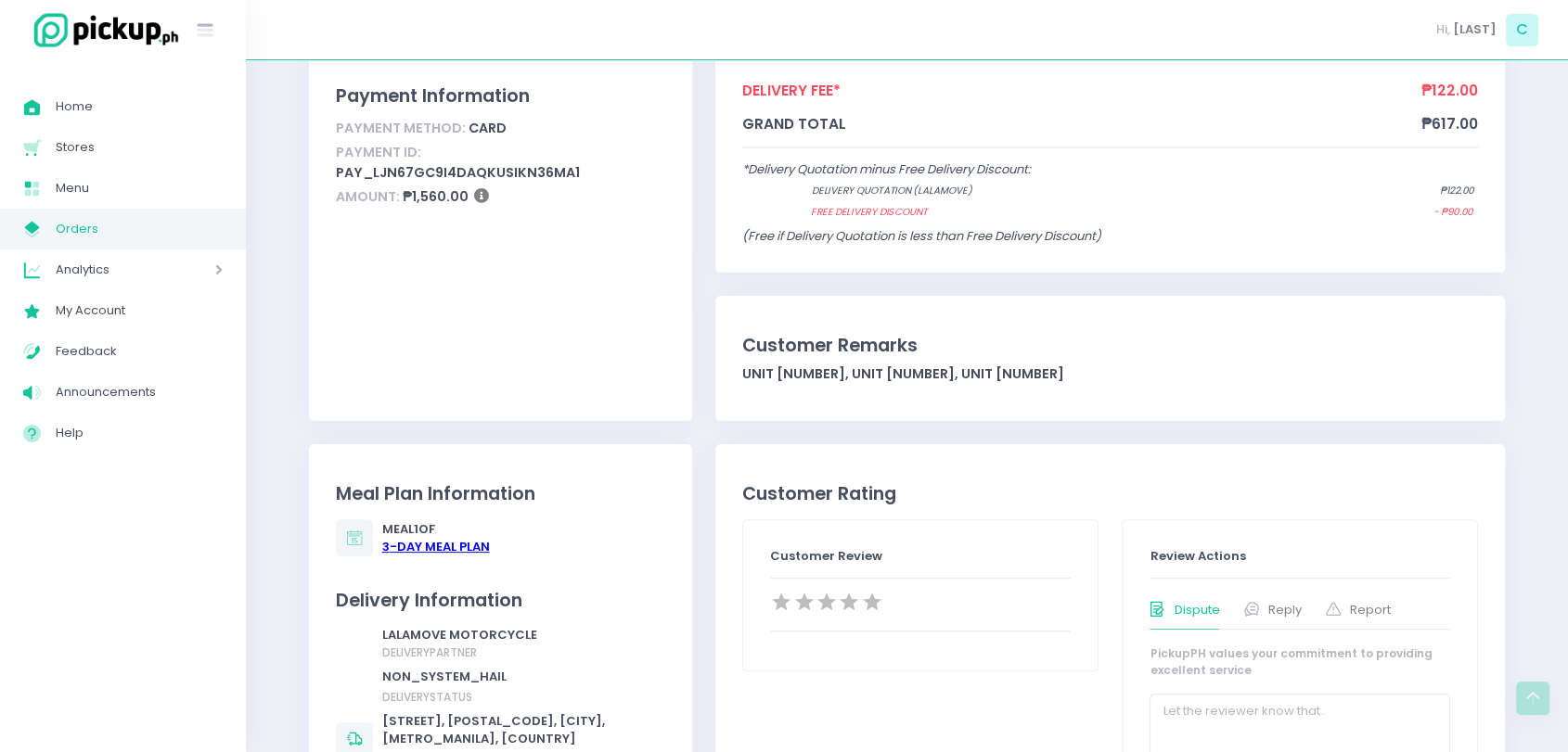 click on "3 -Day Meal Plan" at bounding box center (436, 547) 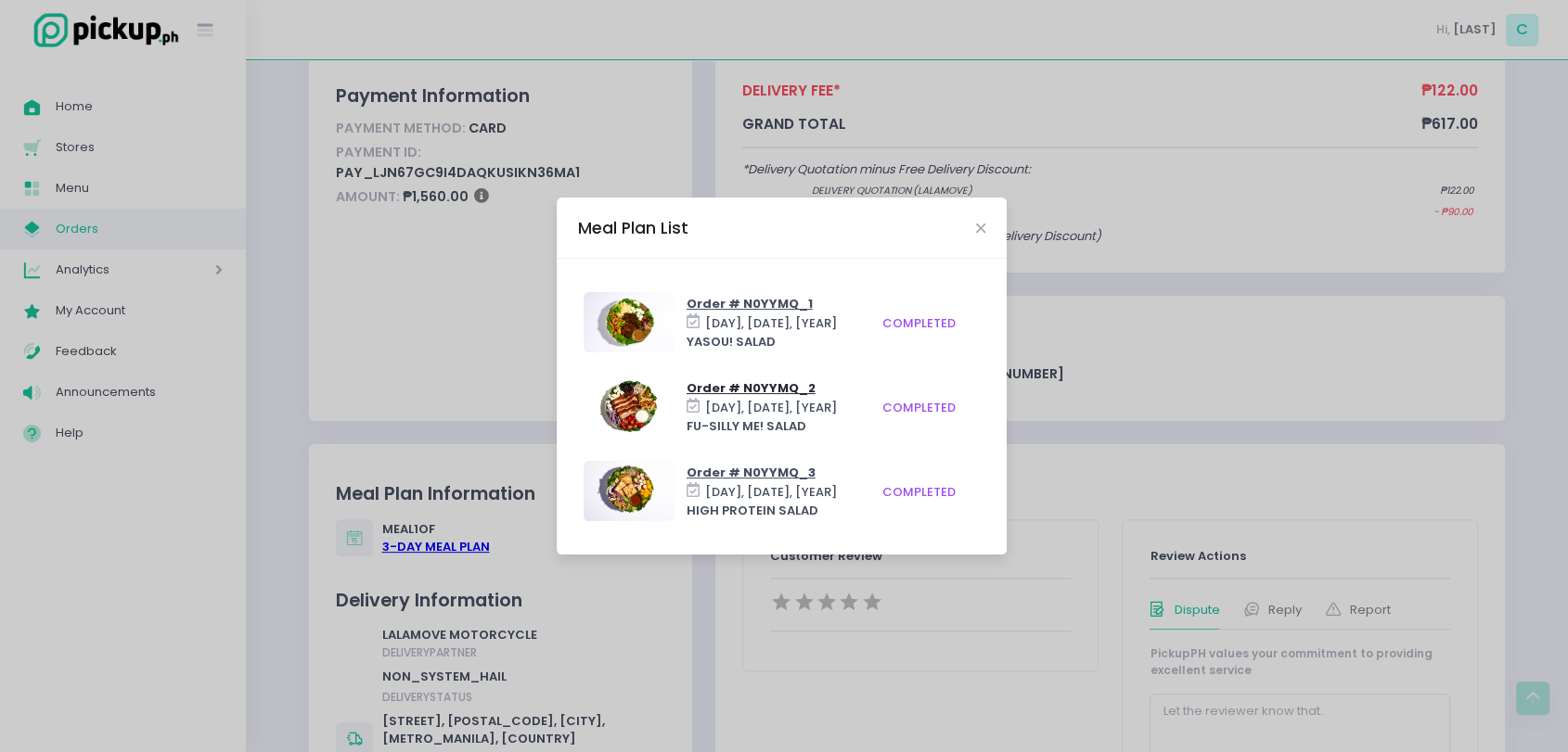 click on "Order # N0YYMQ_2" at bounding box center (751, 388) 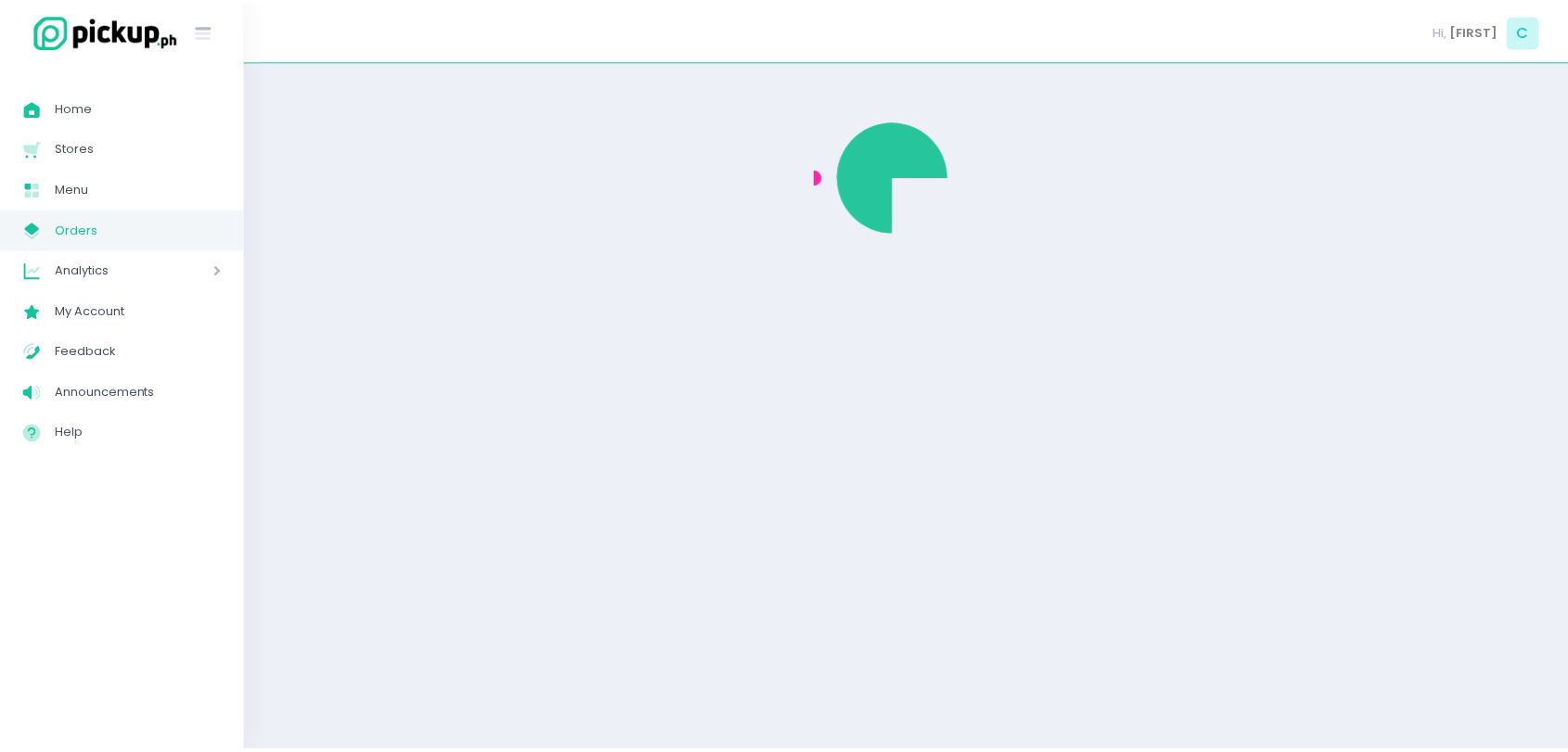 scroll, scrollTop: 0, scrollLeft: 0, axis: both 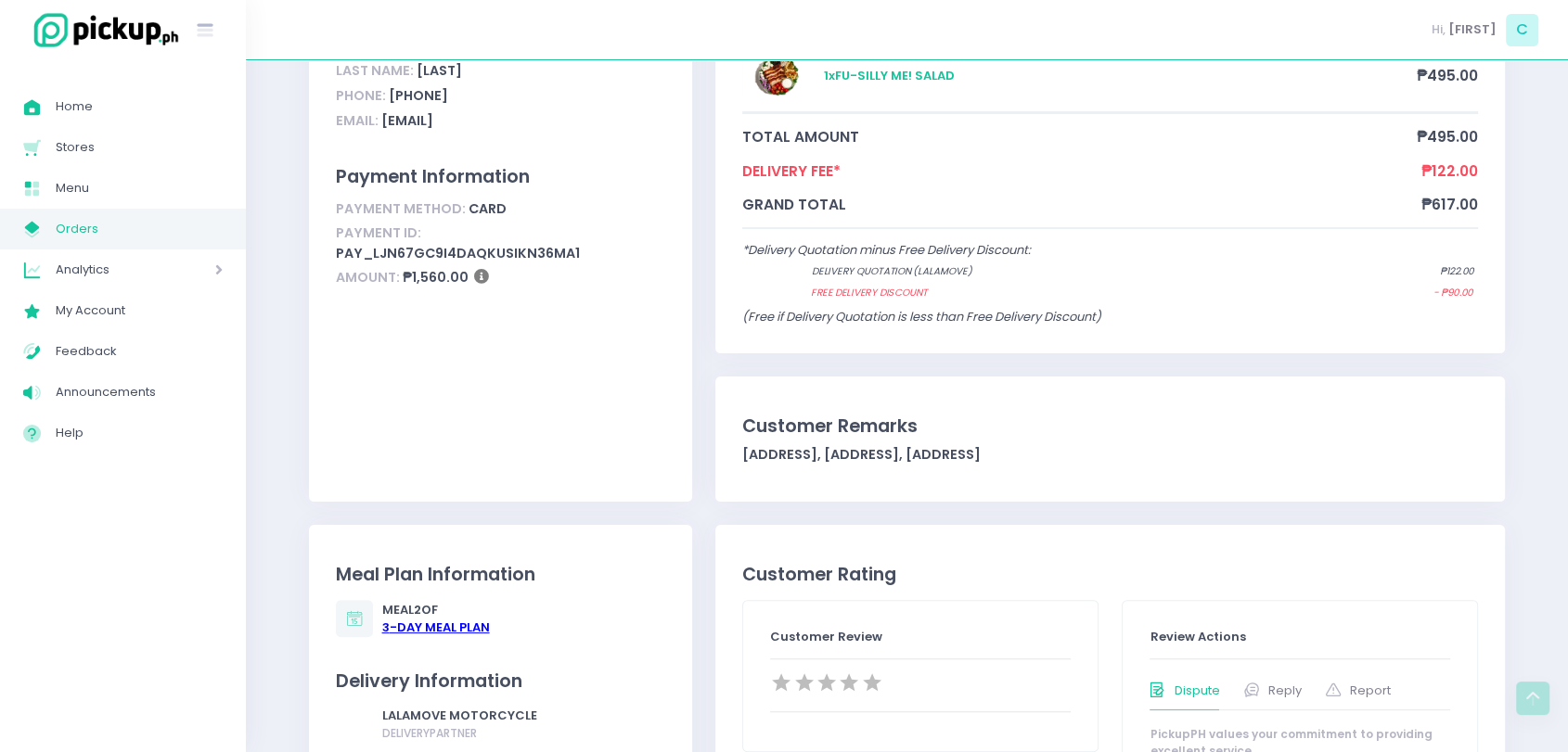 click on "3 -Day Meal Plan" at bounding box center (436, 628) 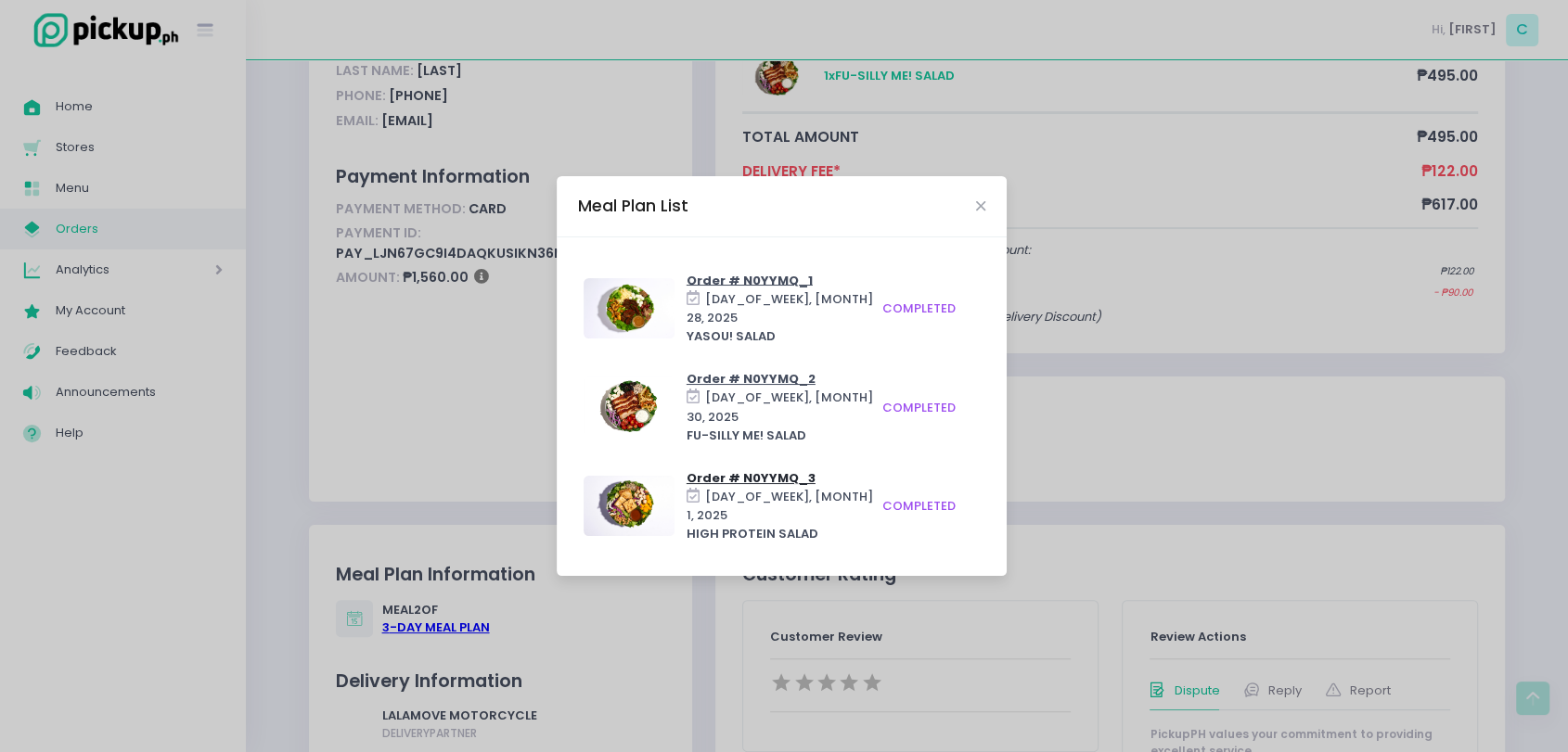 click on "Order # N0YYMQ_3" at bounding box center (751, 478) 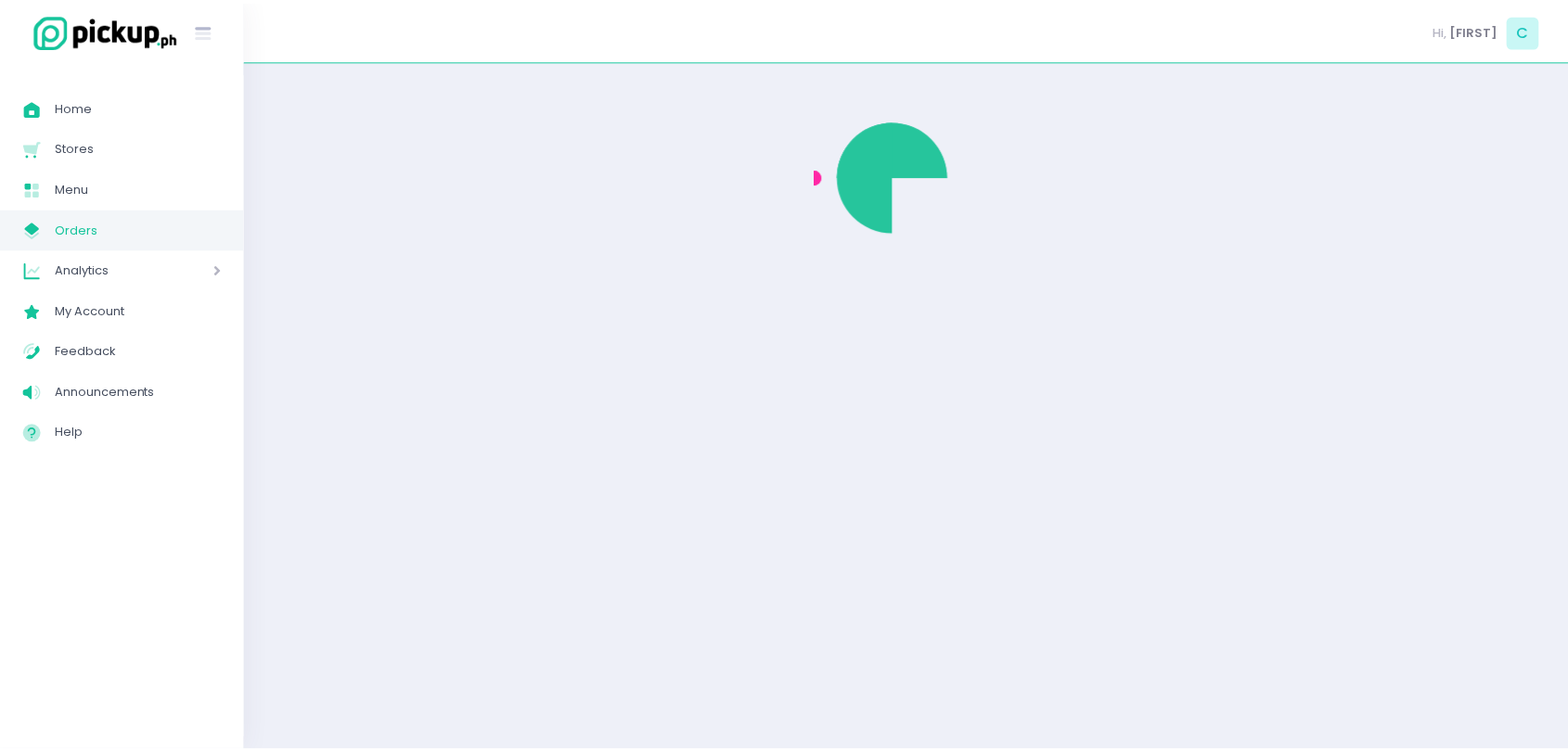 scroll, scrollTop: 0, scrollLeft: 0, axis: both 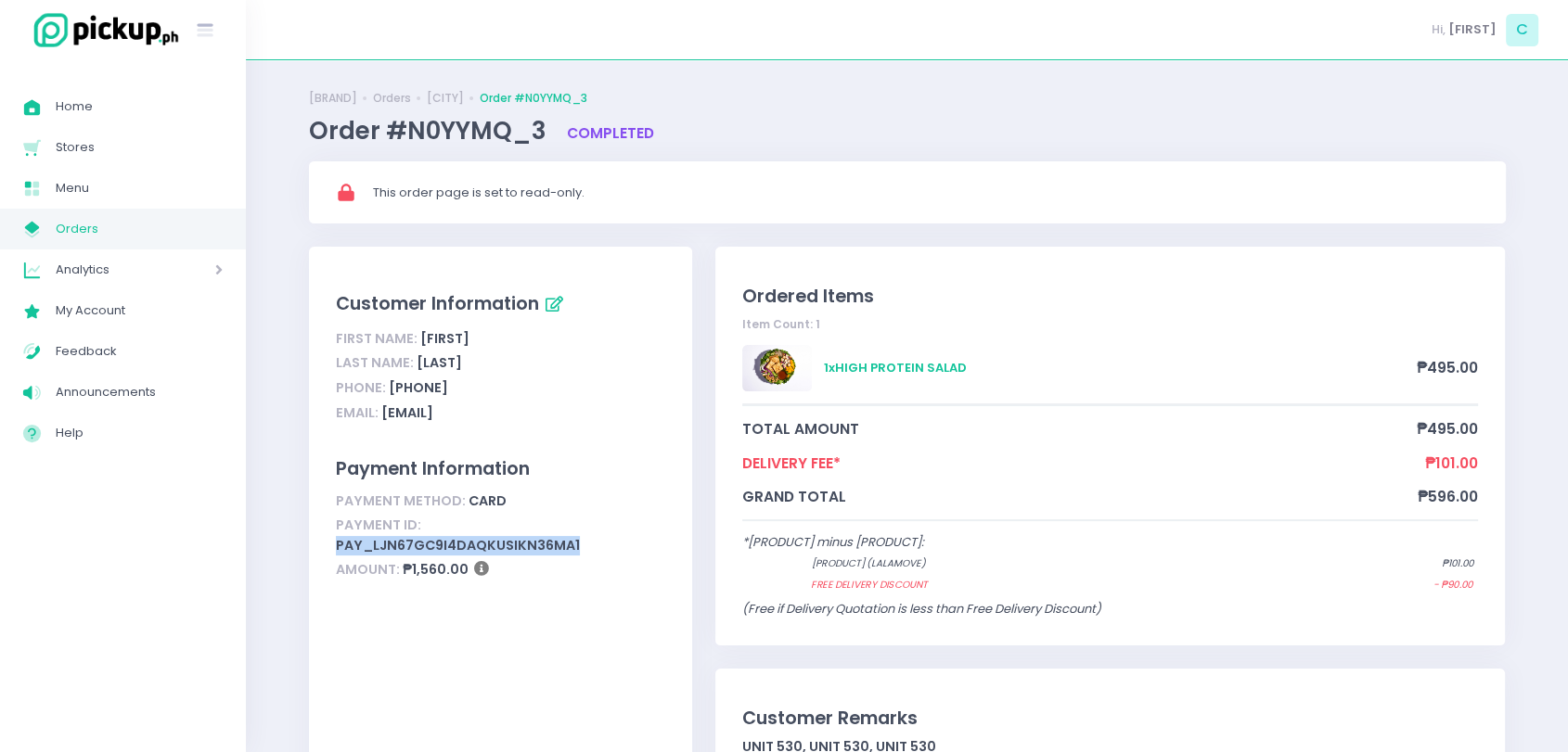 drag, startPoint x: 423, startPoint y: 528, endPoint x: 679, endPoint y: 533, distance: 256.04882 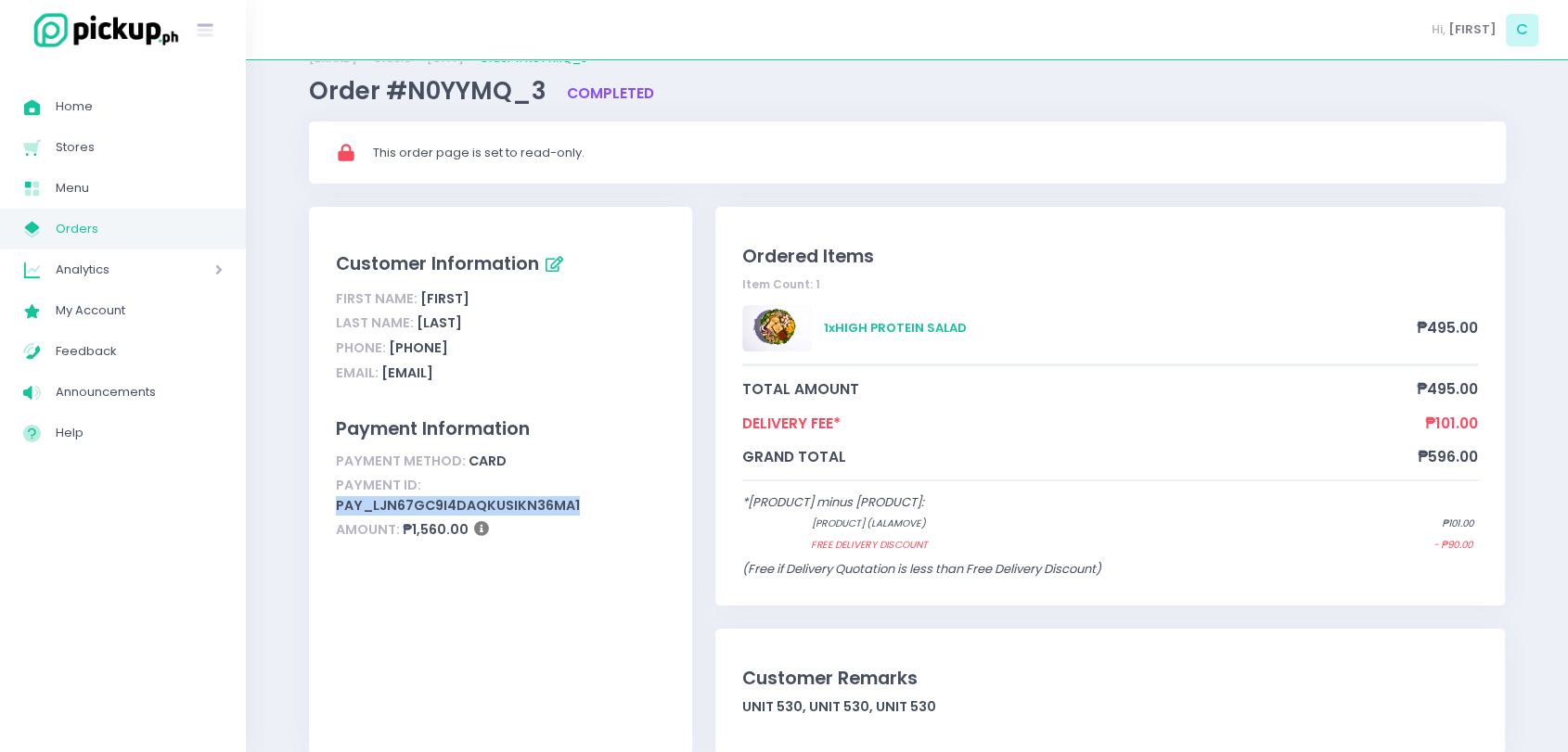 scroll, scrollTop: 41, scrollLeft: 0, axis: vertical 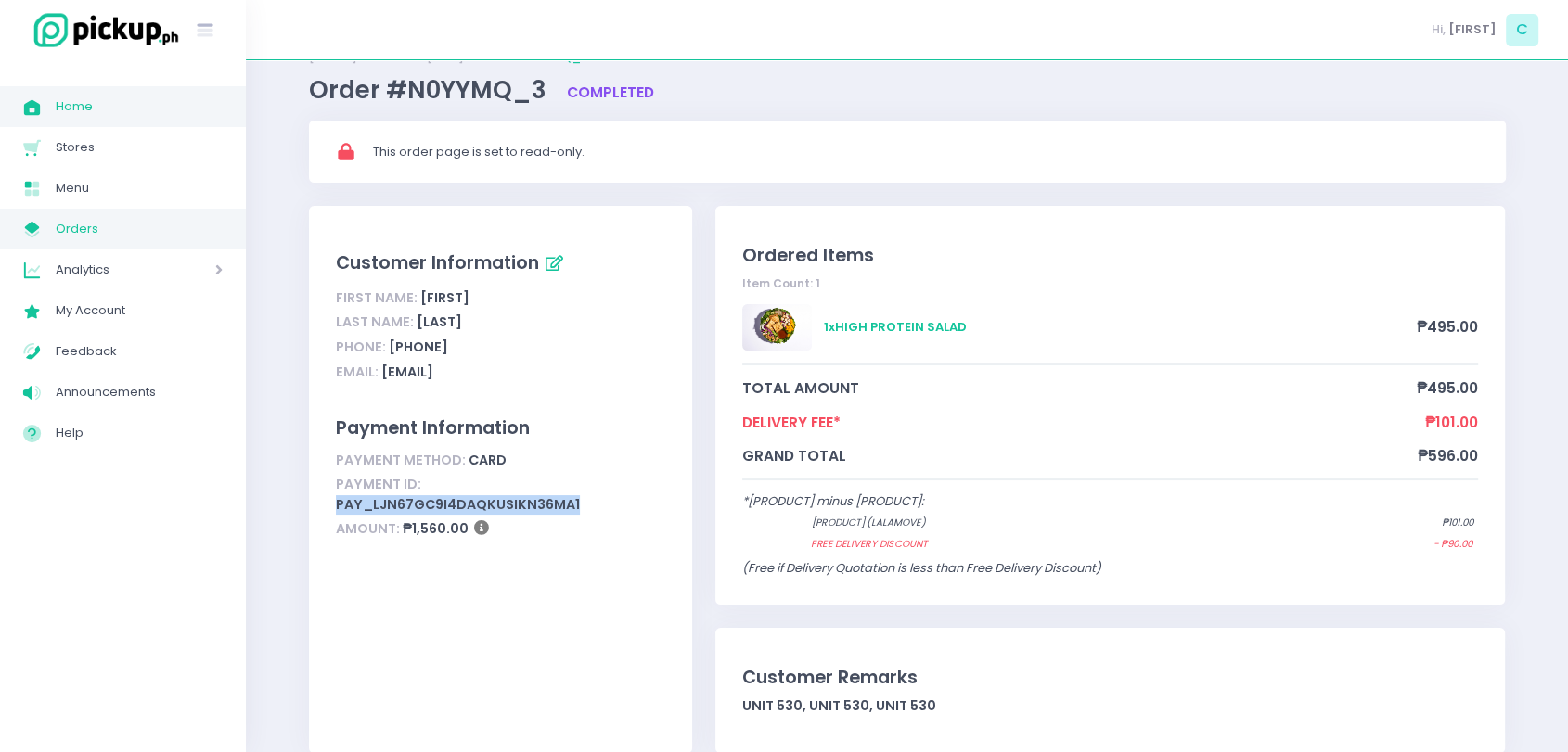 click on "Home Created with Sketch. Home" at bounding box center [122, 107] 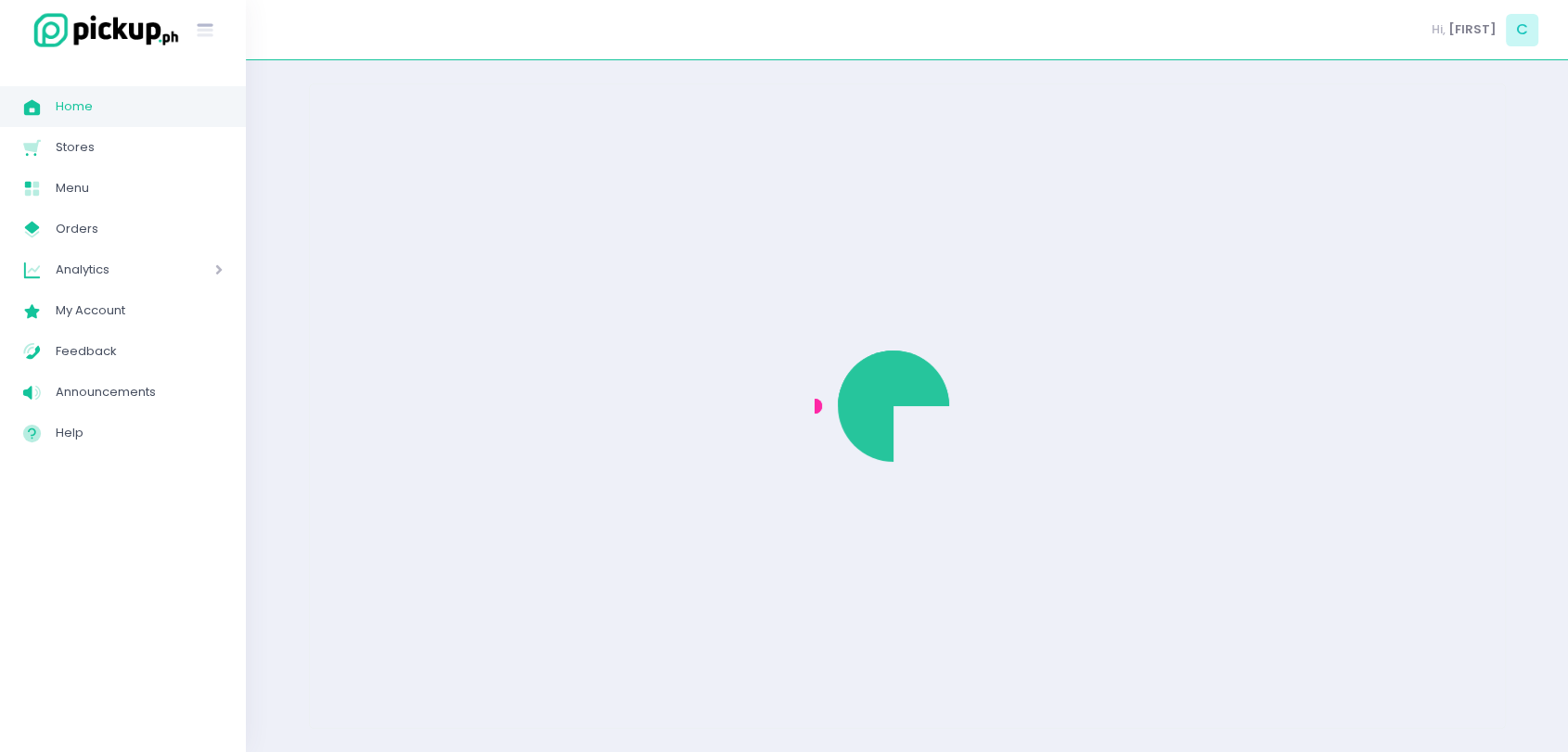 scroll, scrollTop: 0, scrollLeft: 0, axis: both 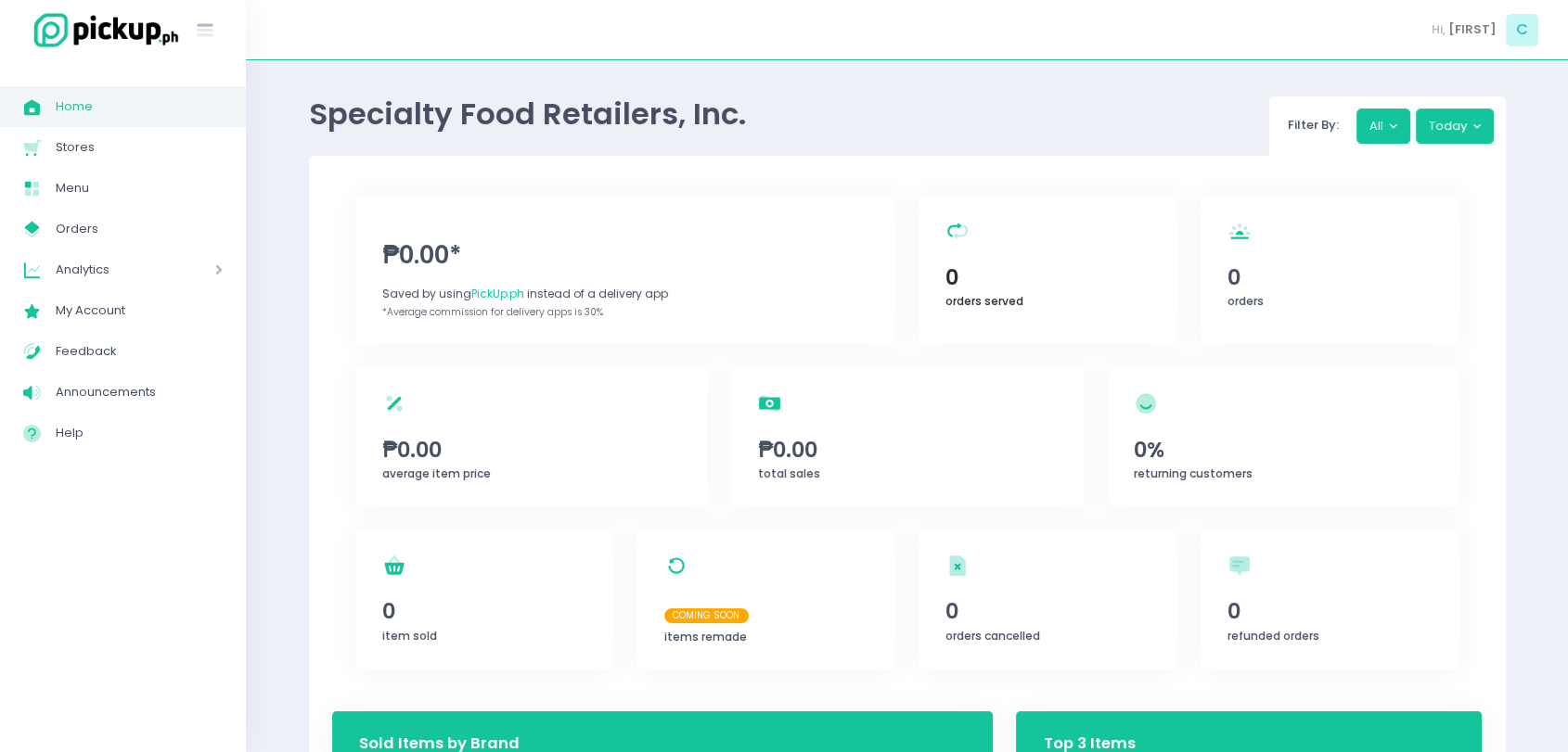 click on "orders served Created with Sketch. 0 orders served" at bounding box center [1047, 269] 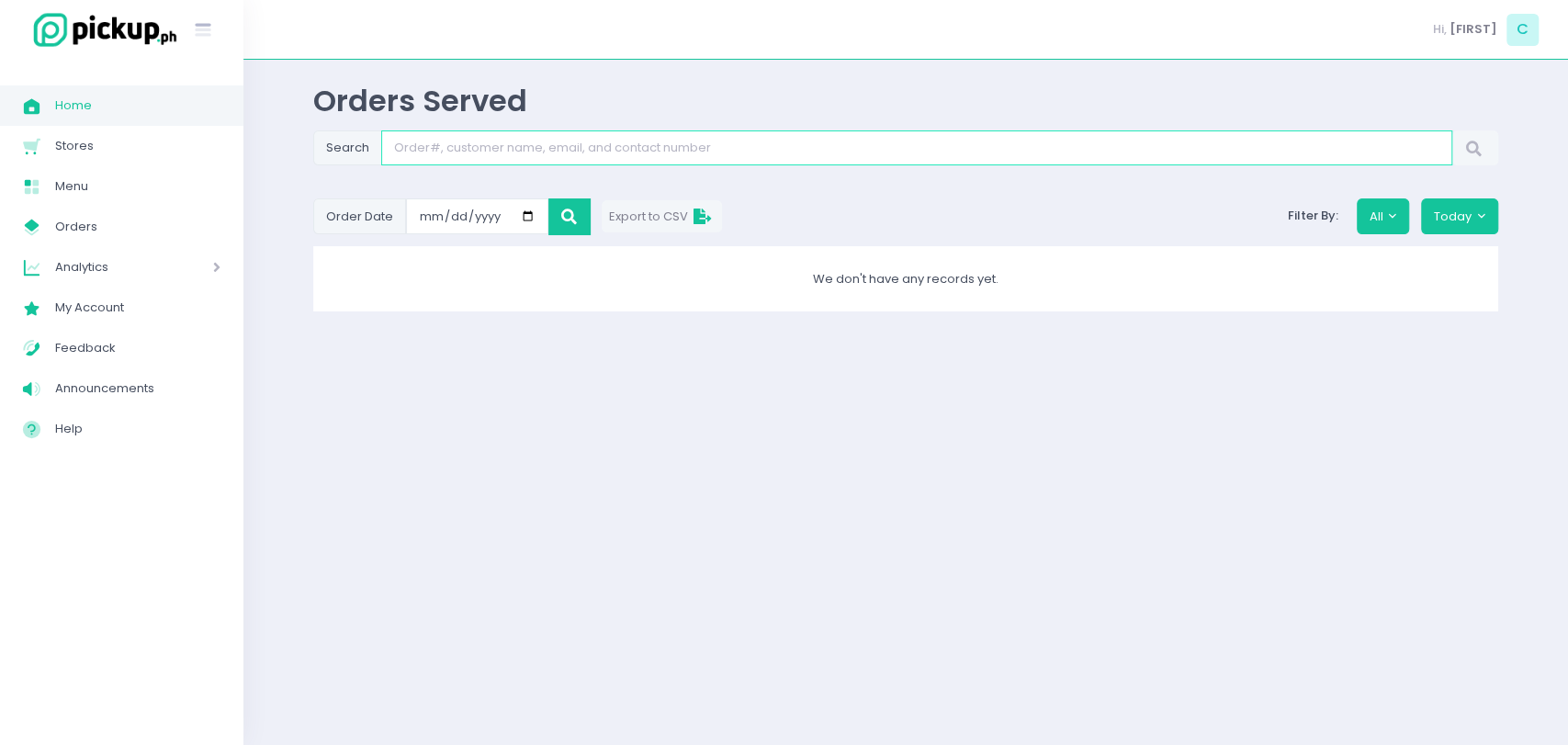 click at bounding box center (917, 148) 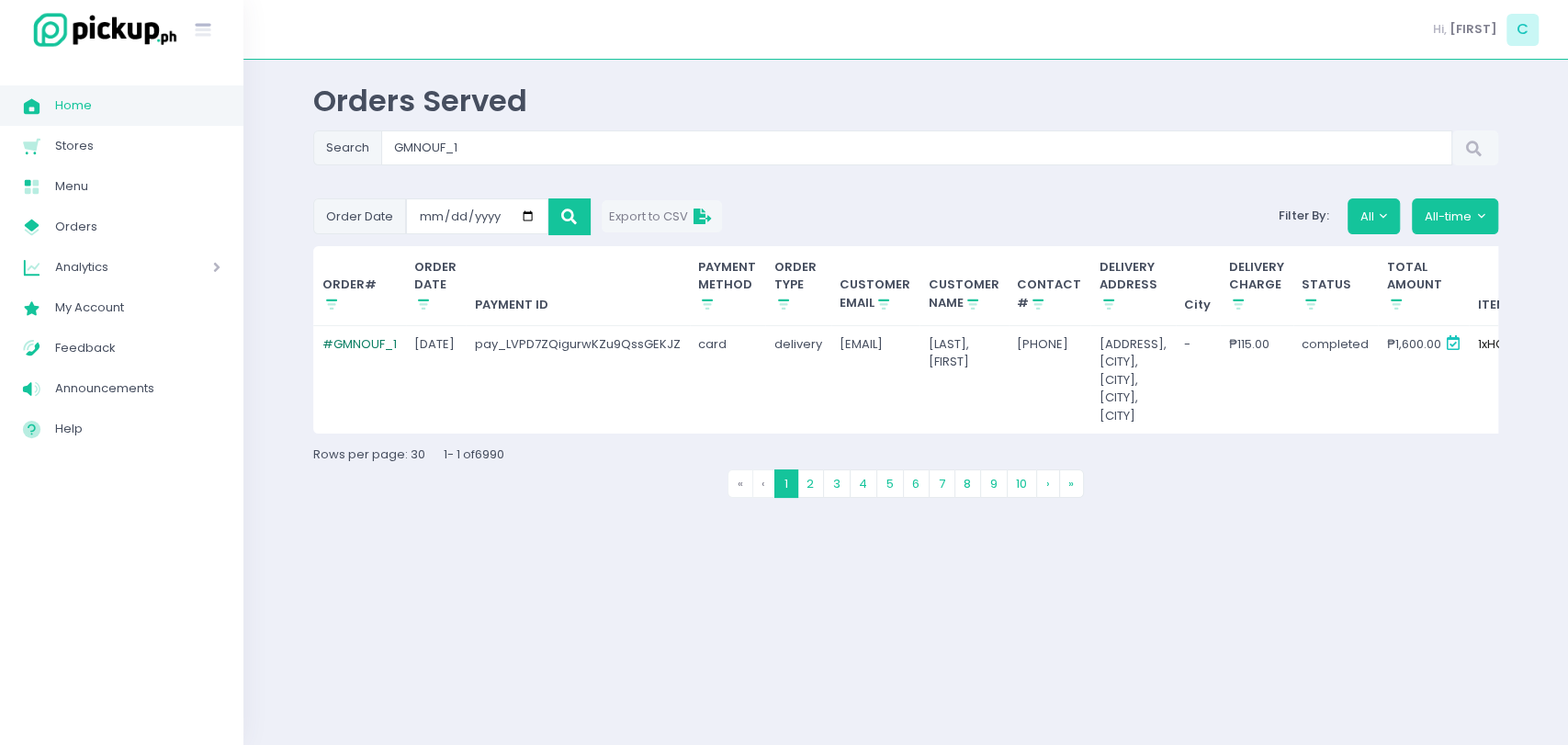 click on "# GMNOUF_1" at bounding box center (359, 344) 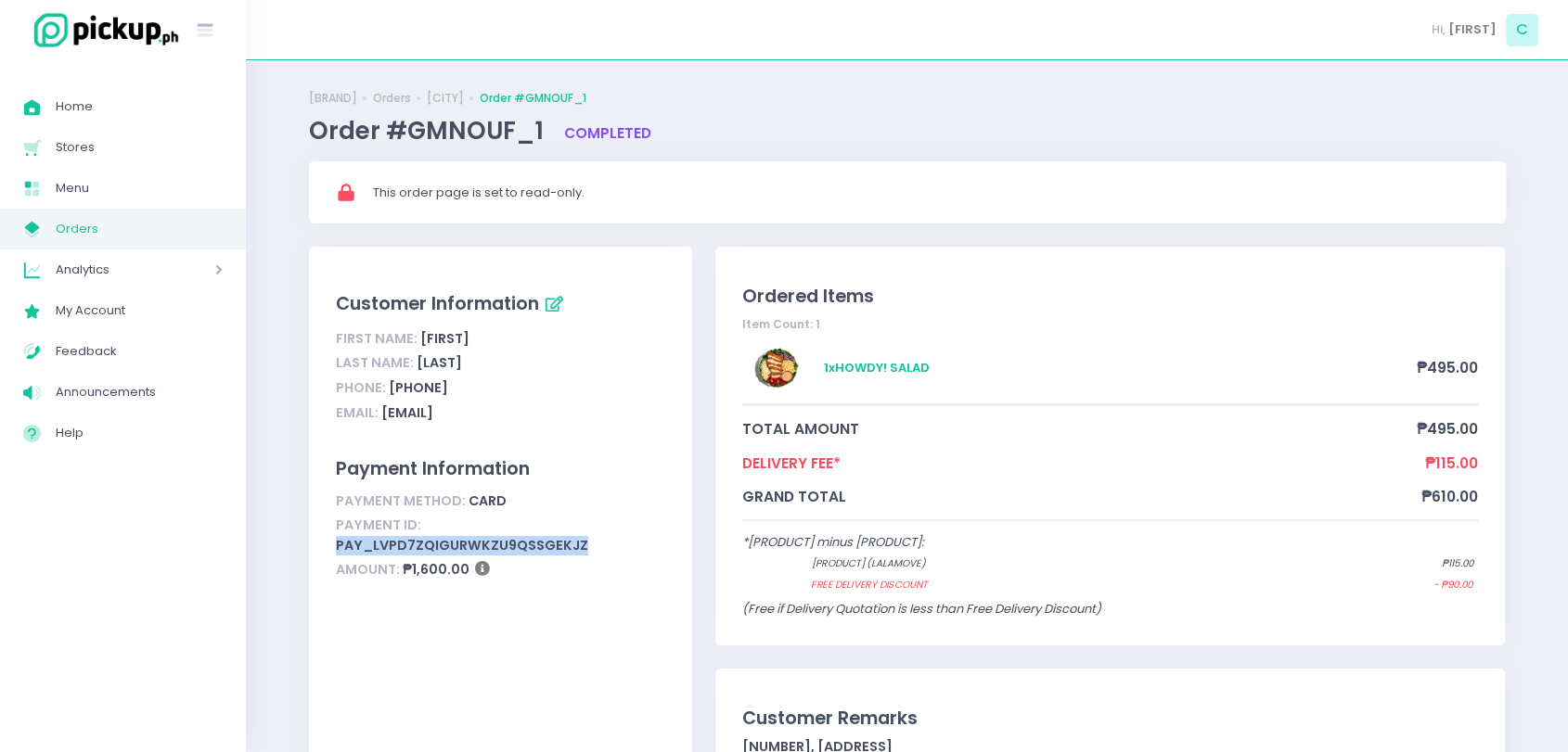 drag, startPoint x: 418, startPoint y: 528, endPoint x: 661, endPoint y: 523, distance: 243.05143 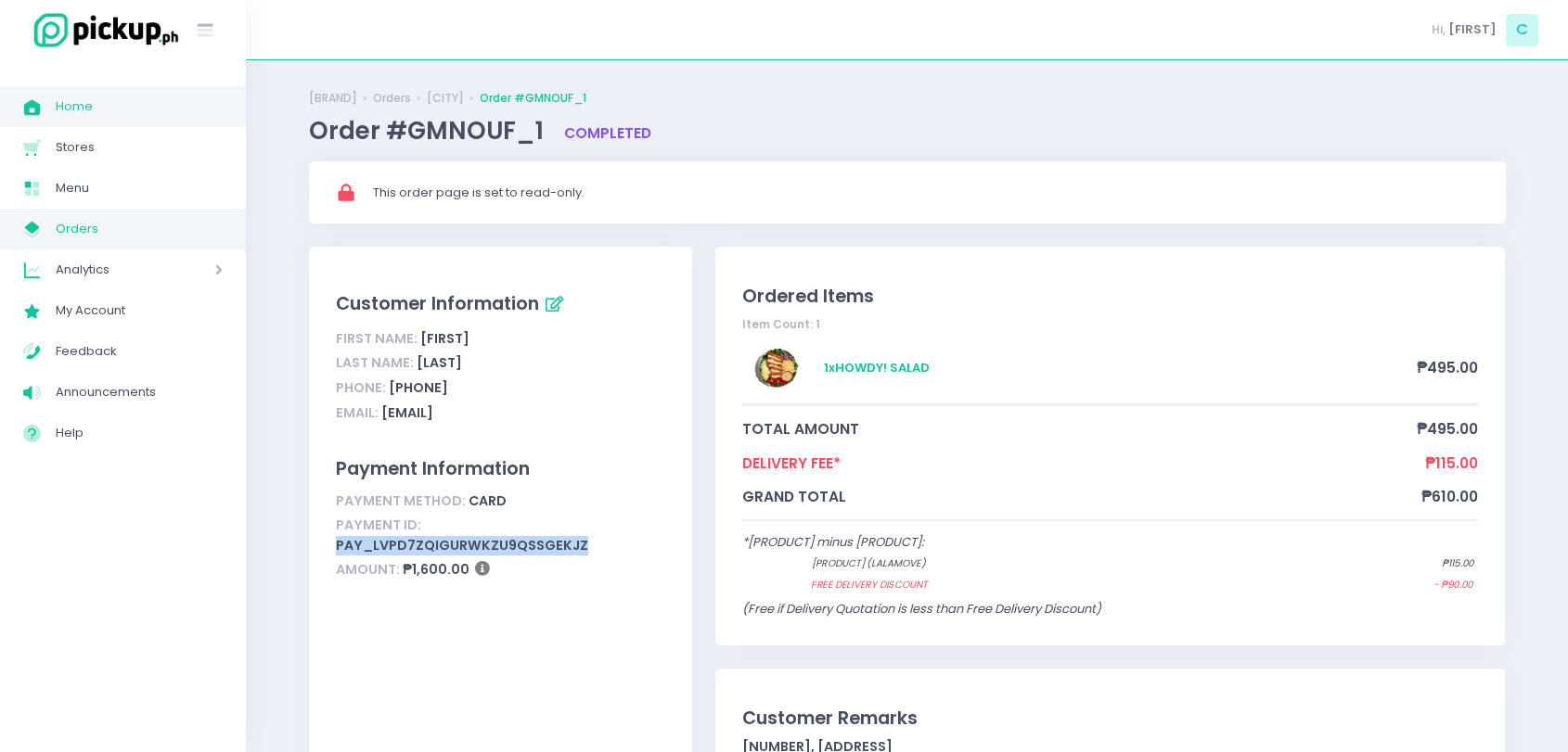 click on "Home" at bounding box center (139, 107) 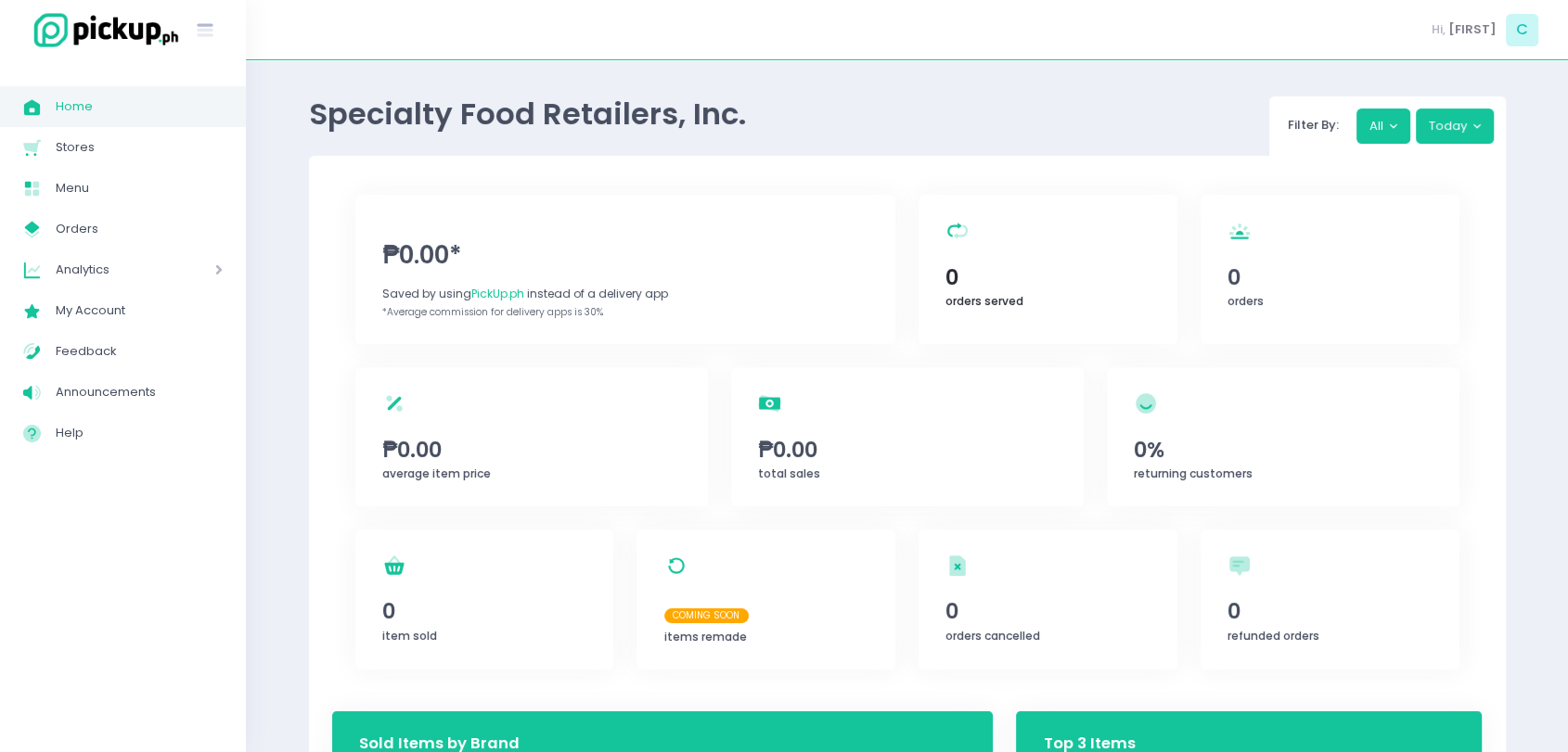 click on "orders served Created with Sketch. 0 orders served" at bounding box center [1047, 269] 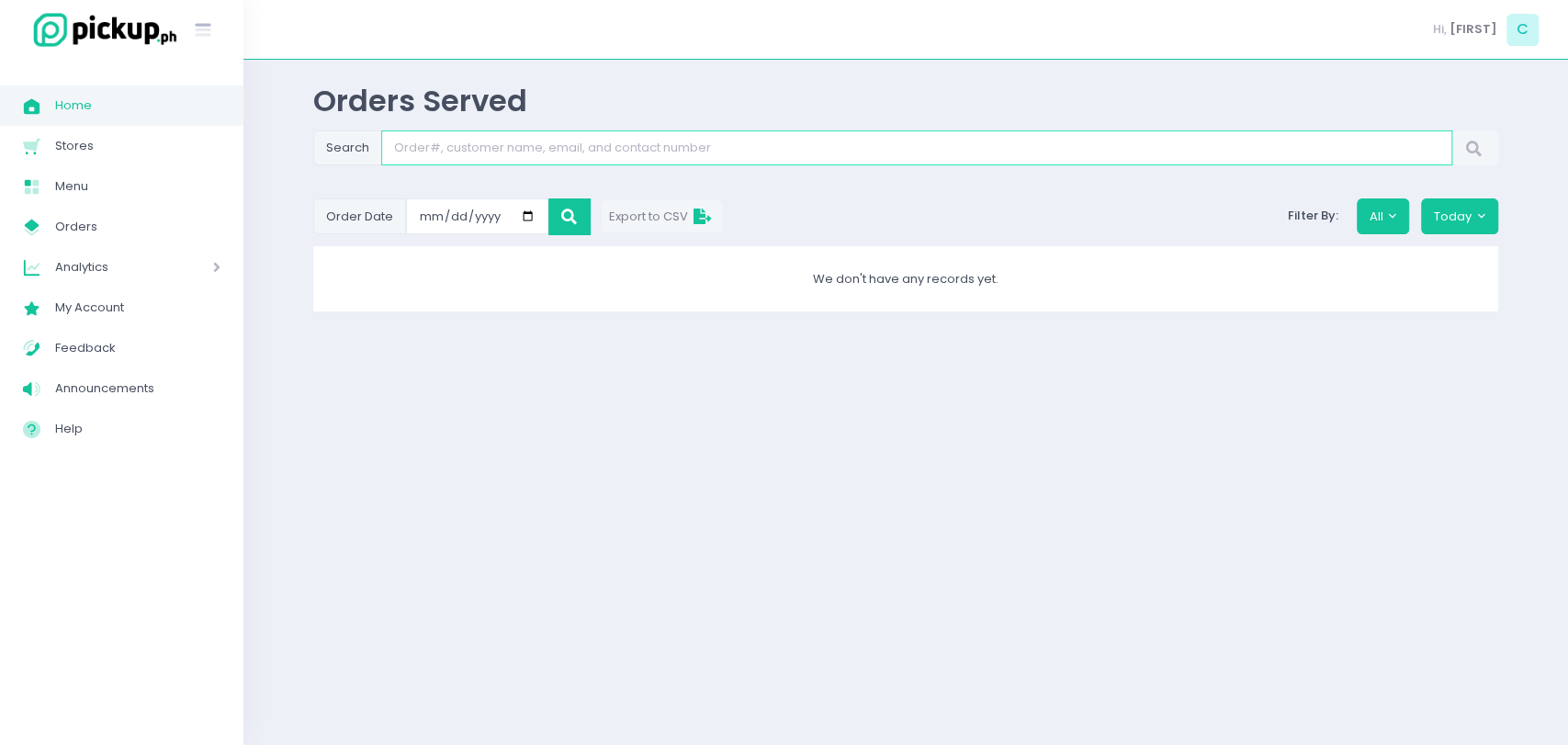 click at bounding box center [917, 148] 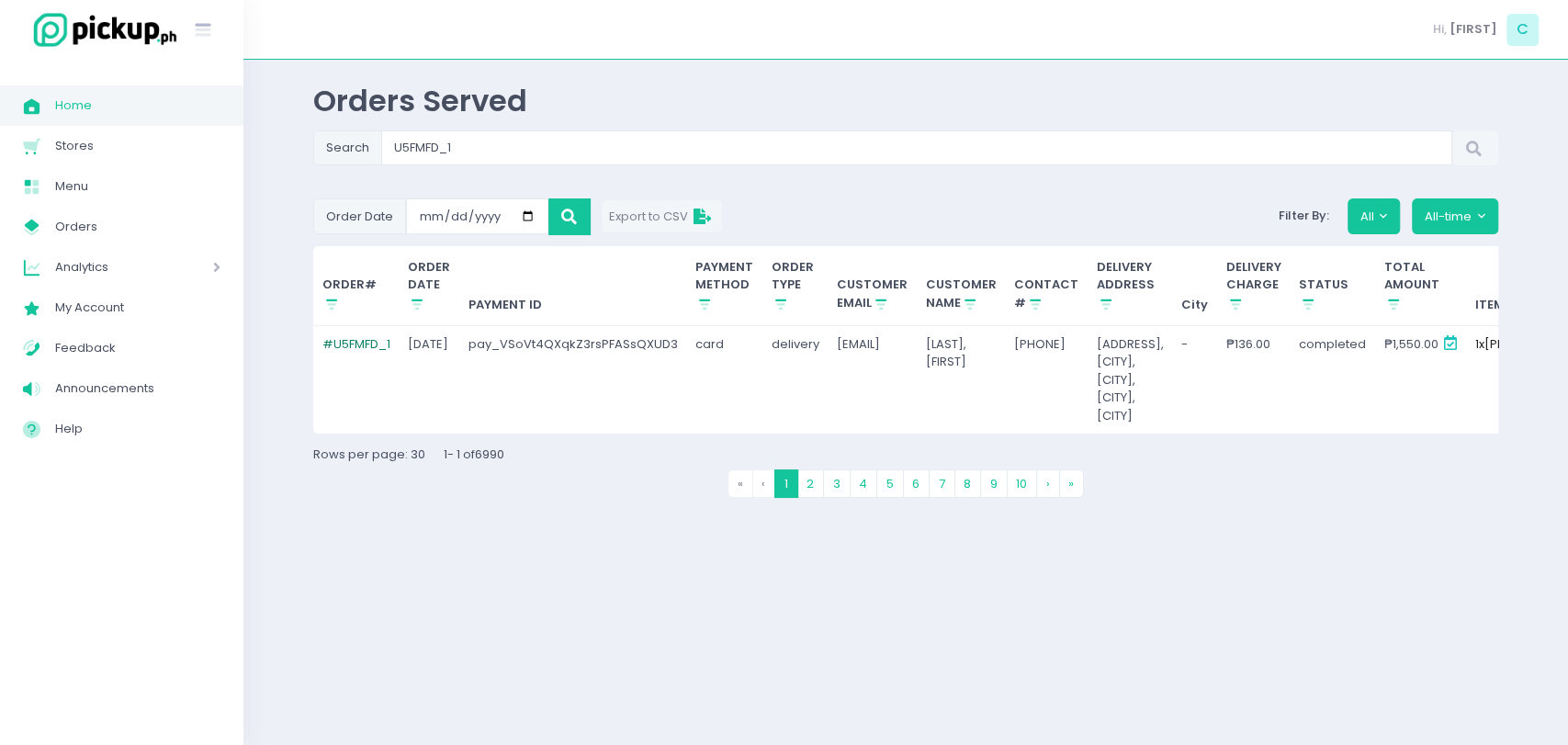 click on "# U5FMFD_1" at bounding box center (356, 344) 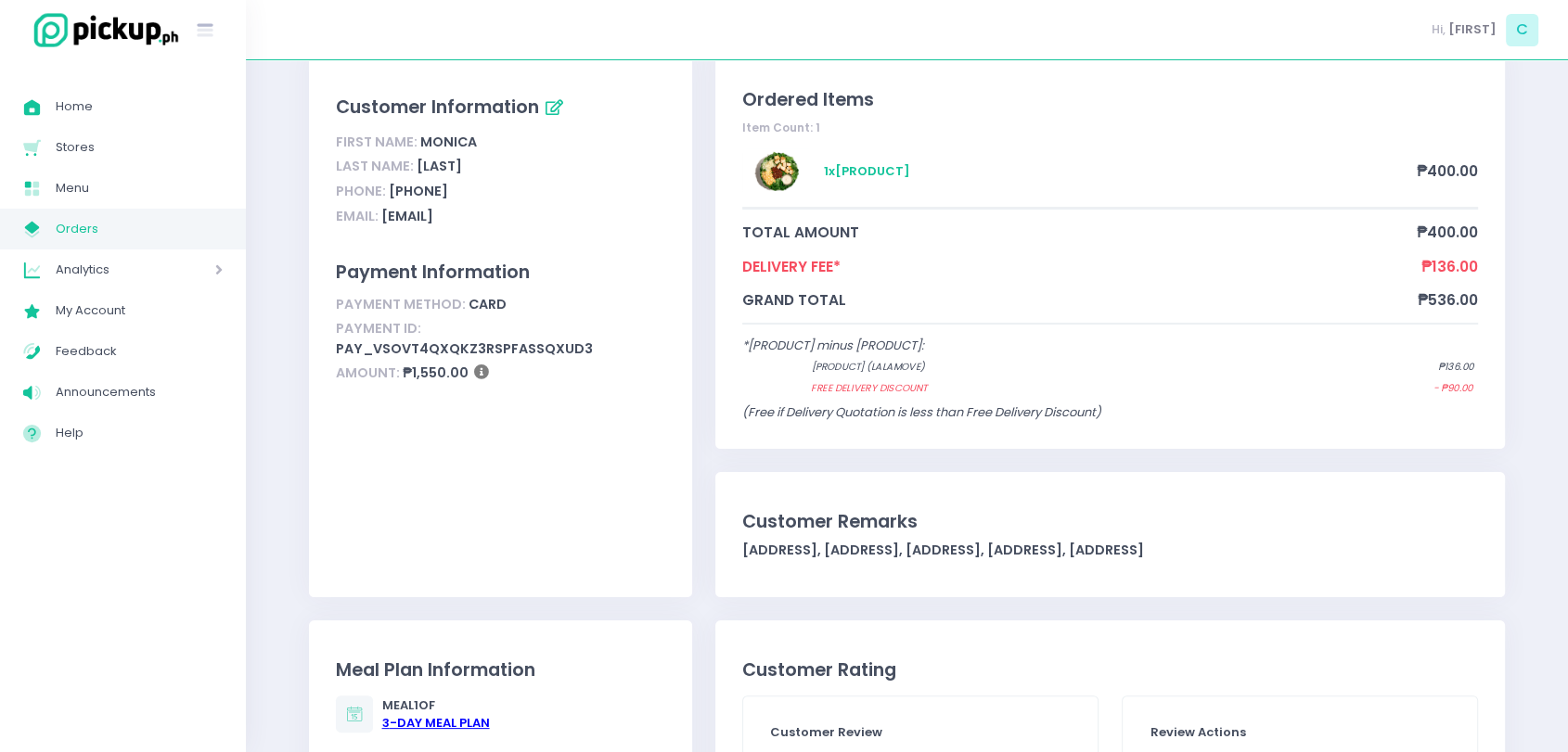 scroll, scrollTop: 201, scrollLeft: 0, axis: vertical 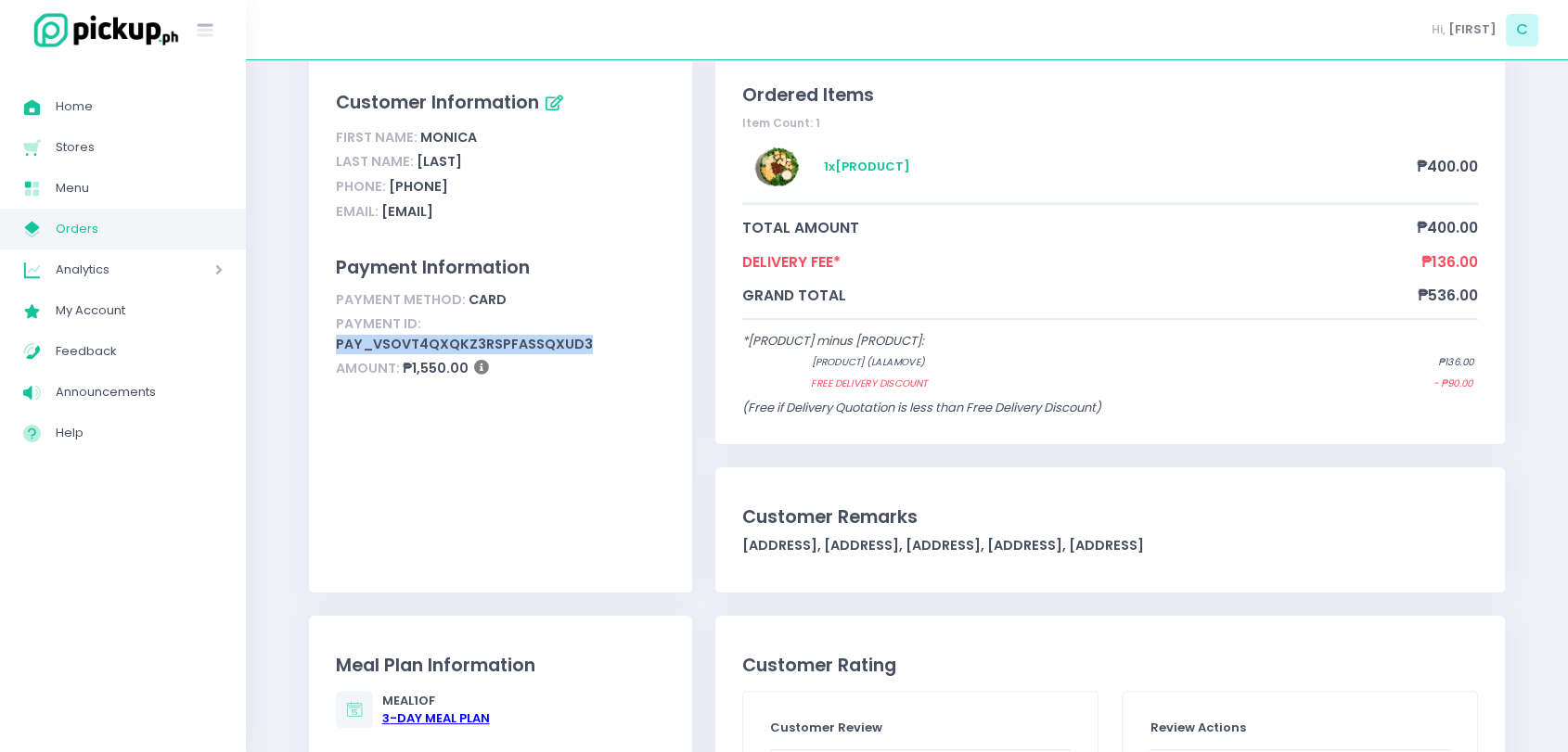 drag, startPoint x: 334, startPoint y: 338, endPoint x: 622, endPoint y: 347, distance: 288.1406 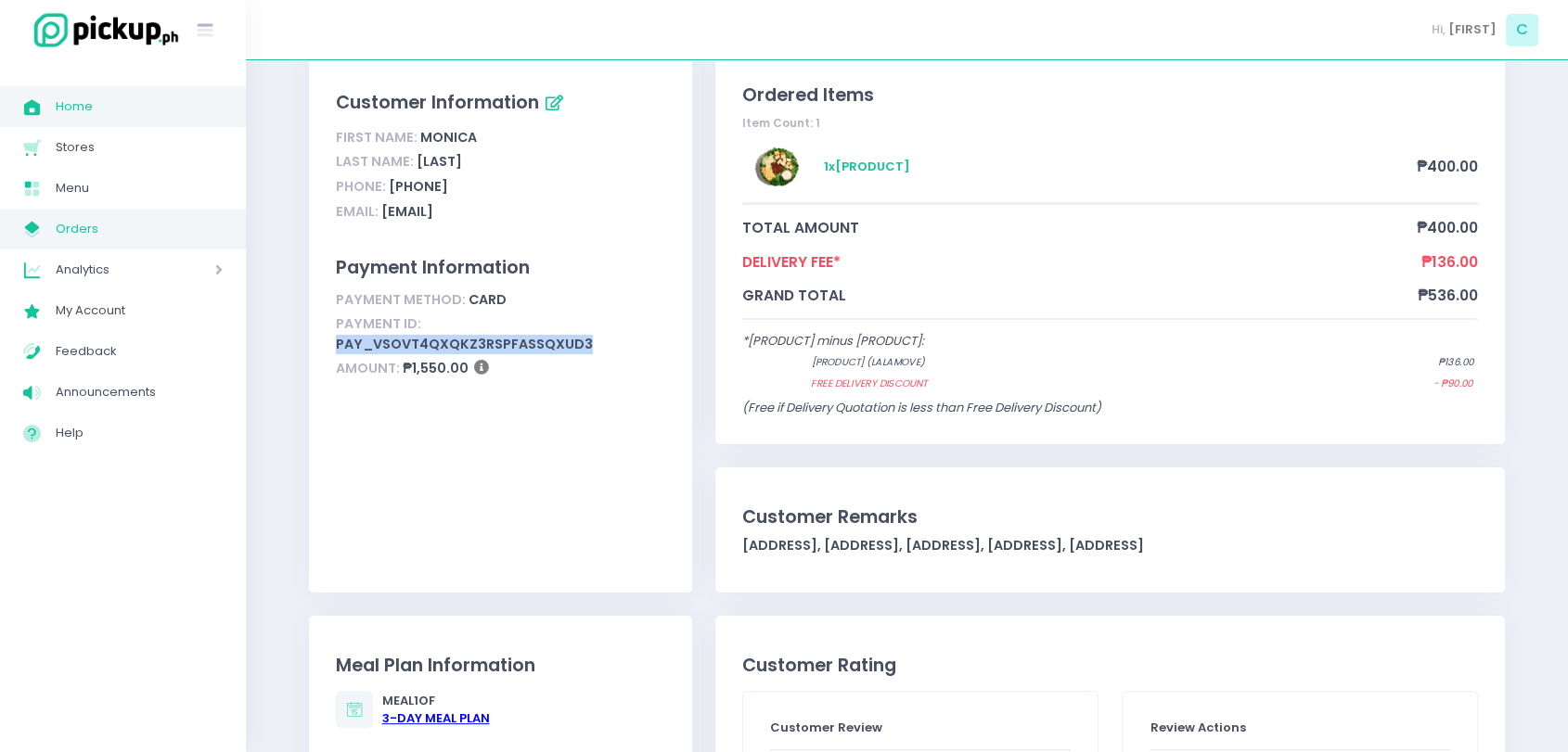 click 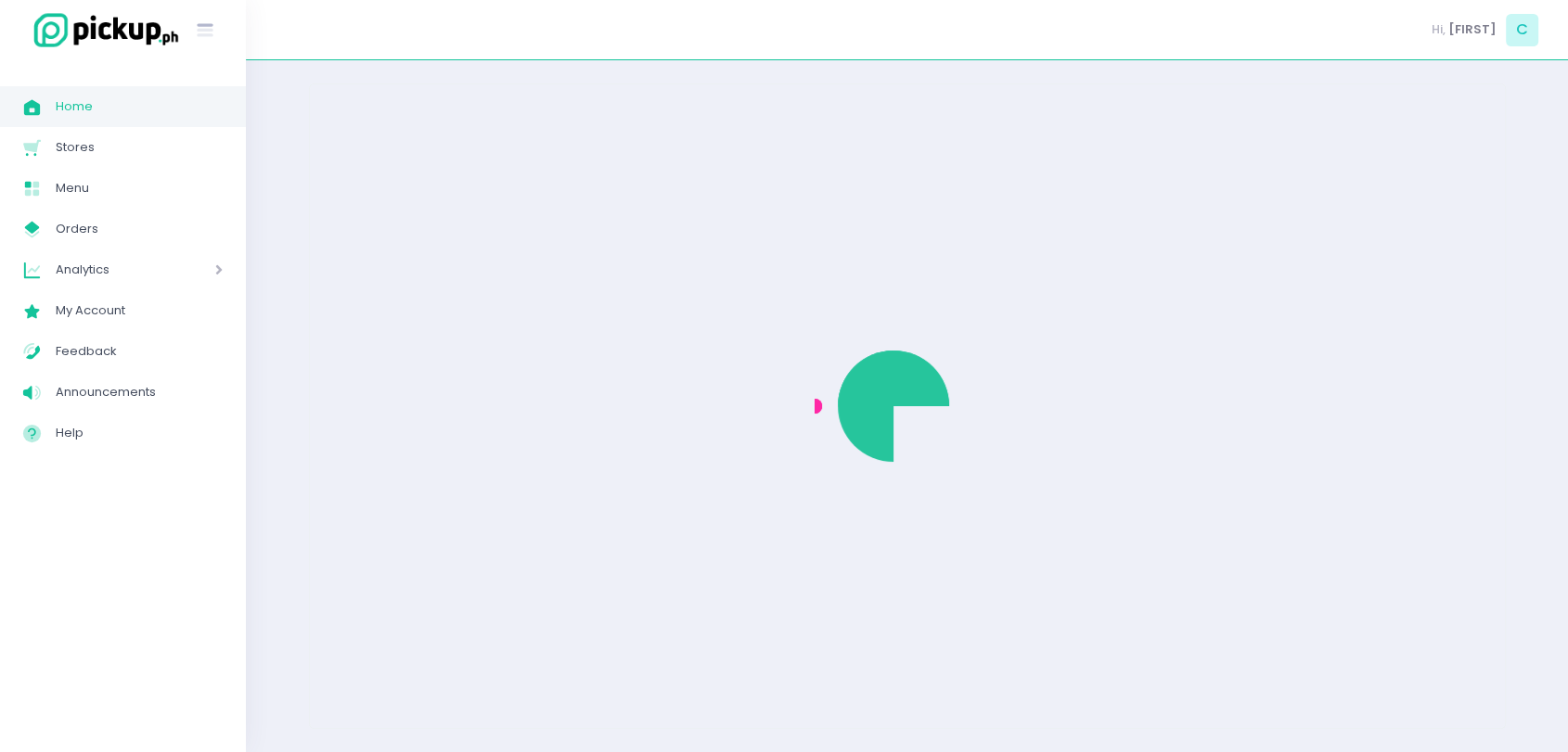 scroll, scrollTop: 0, scrollLeft: 0, axis: both 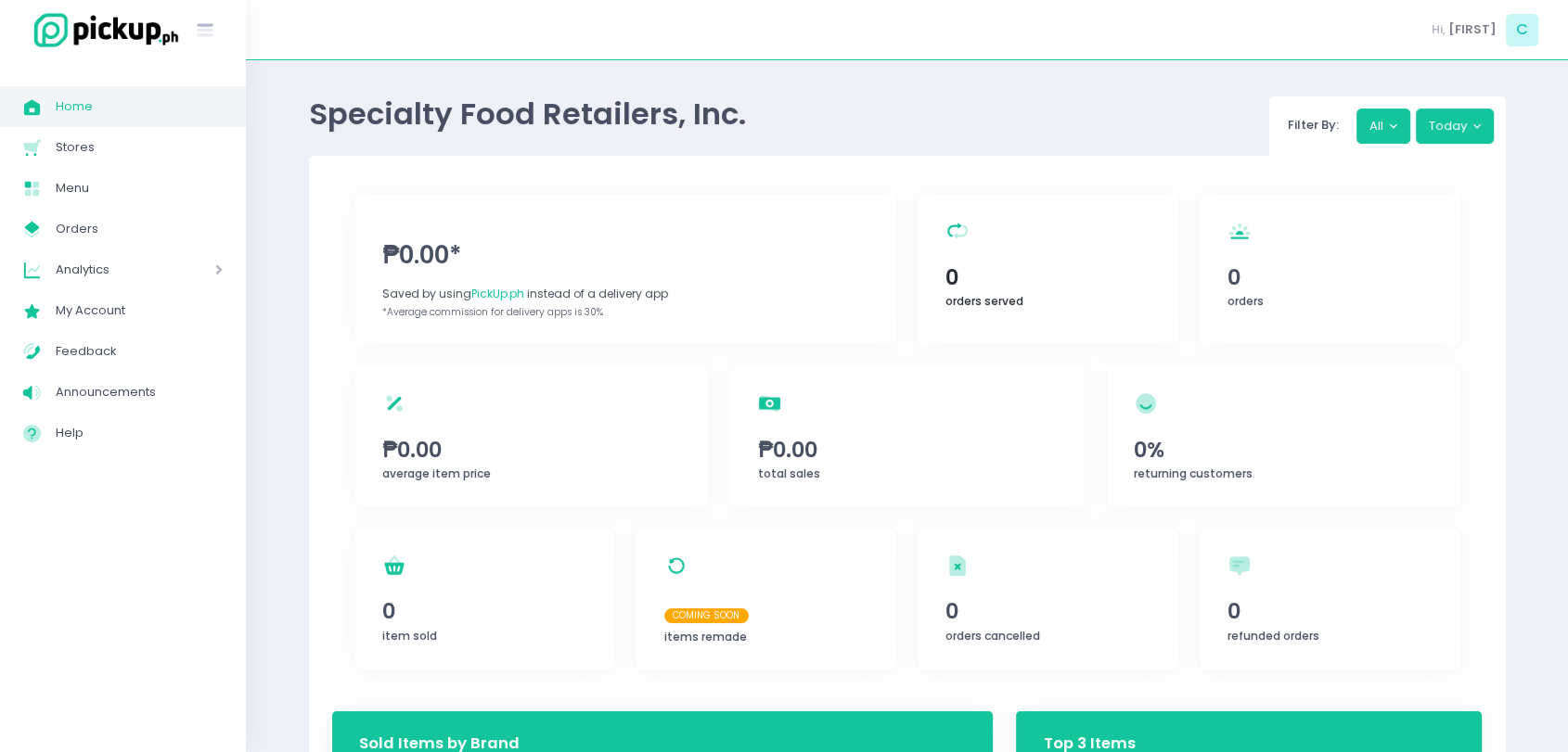 click on "0" at bounding box center [1047, 277] 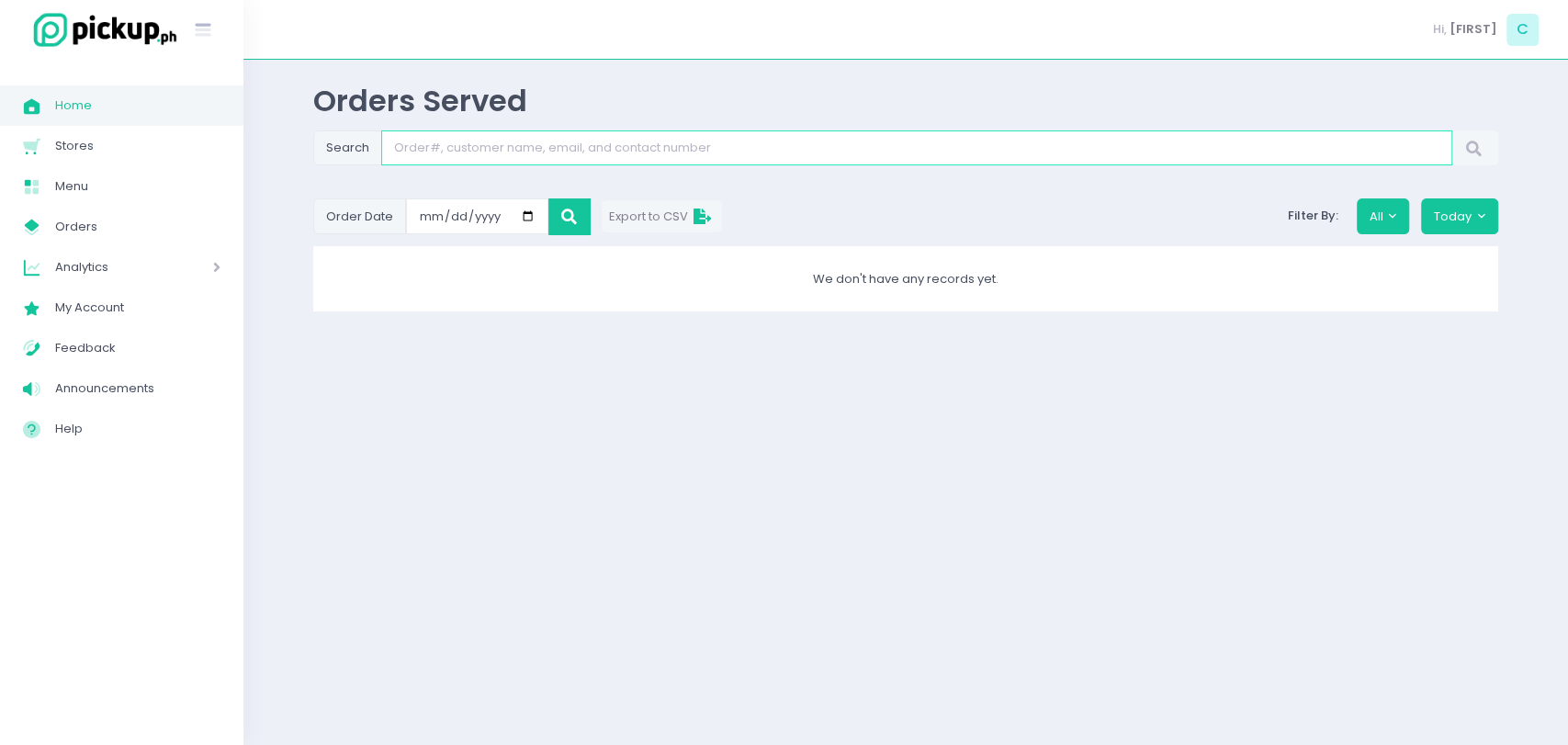 click at bounding box center [917, 148] 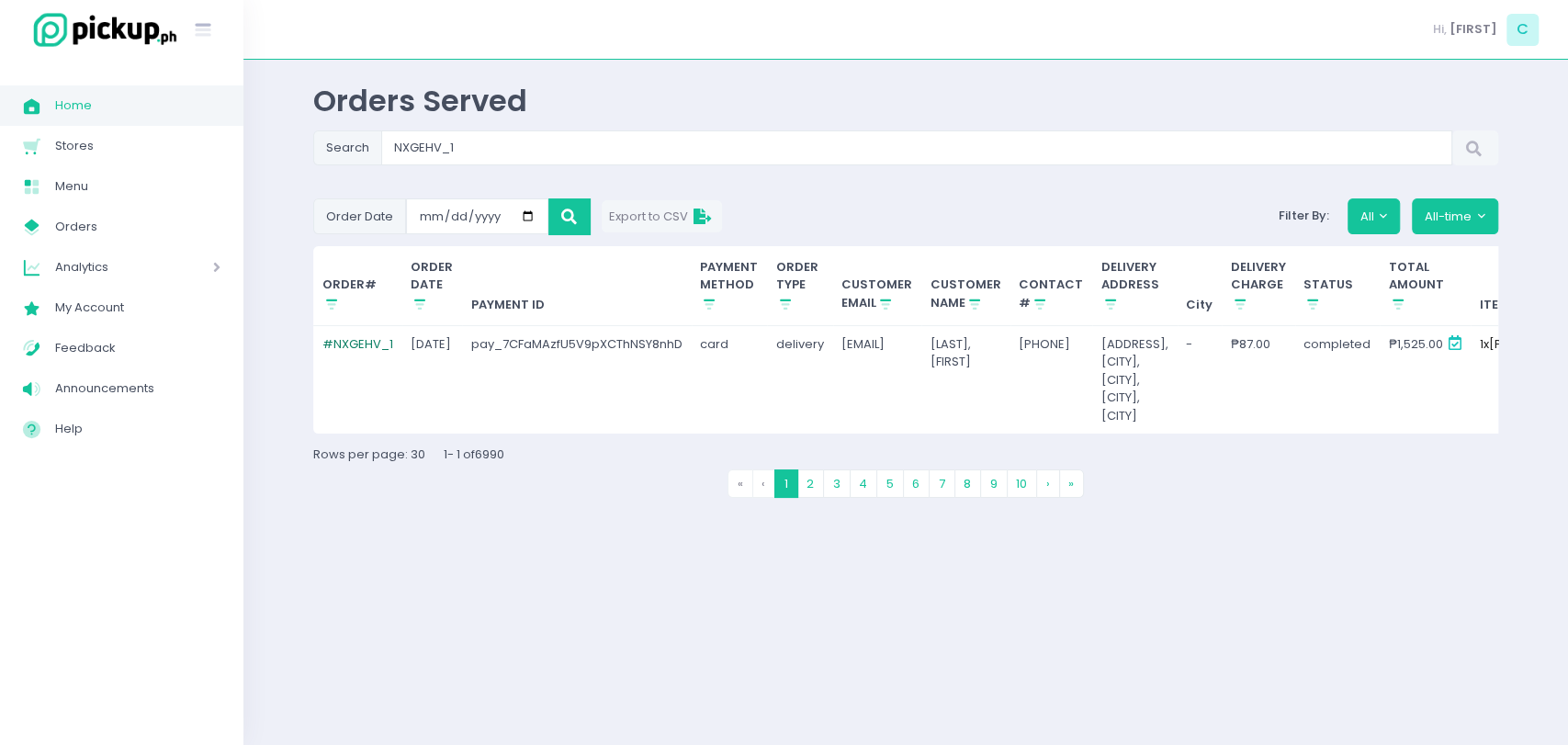 click on "# [ORDER_ID]" at bounding box center (357, 344) 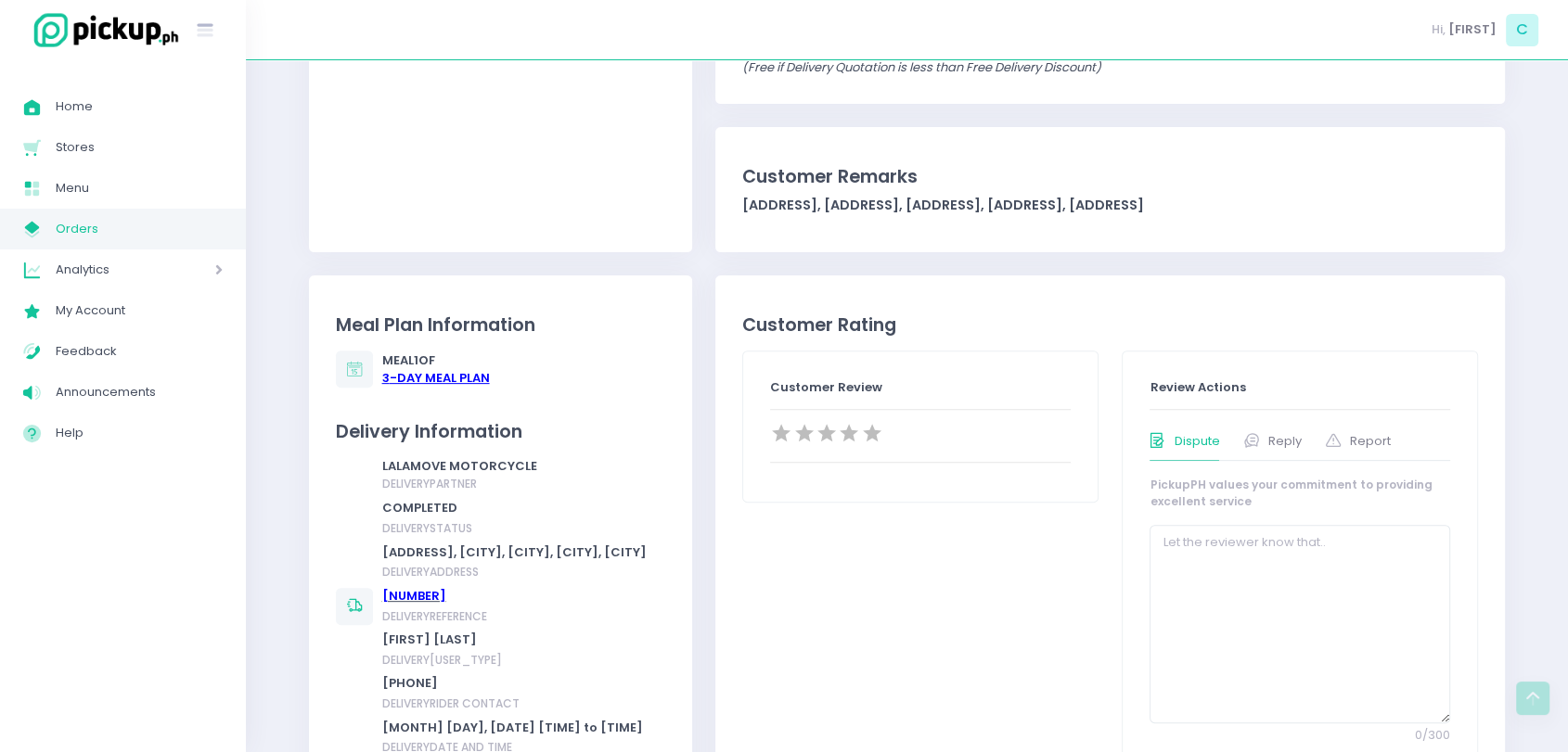 scroll, scrollTop: 543, scrollLeft: 0, axis: vertical 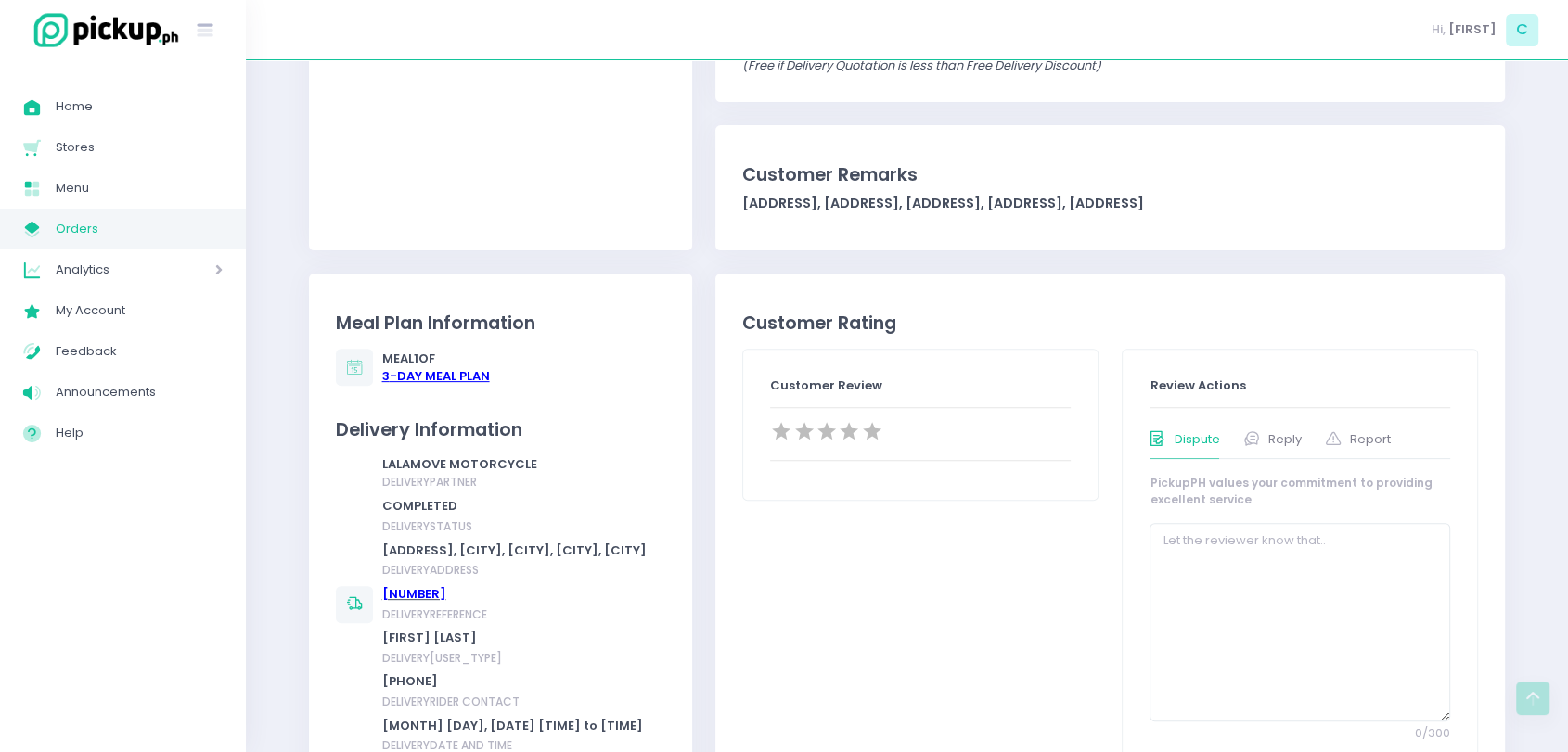 click on "3 -Day Meal Plan" at bounding box center [436, 376] 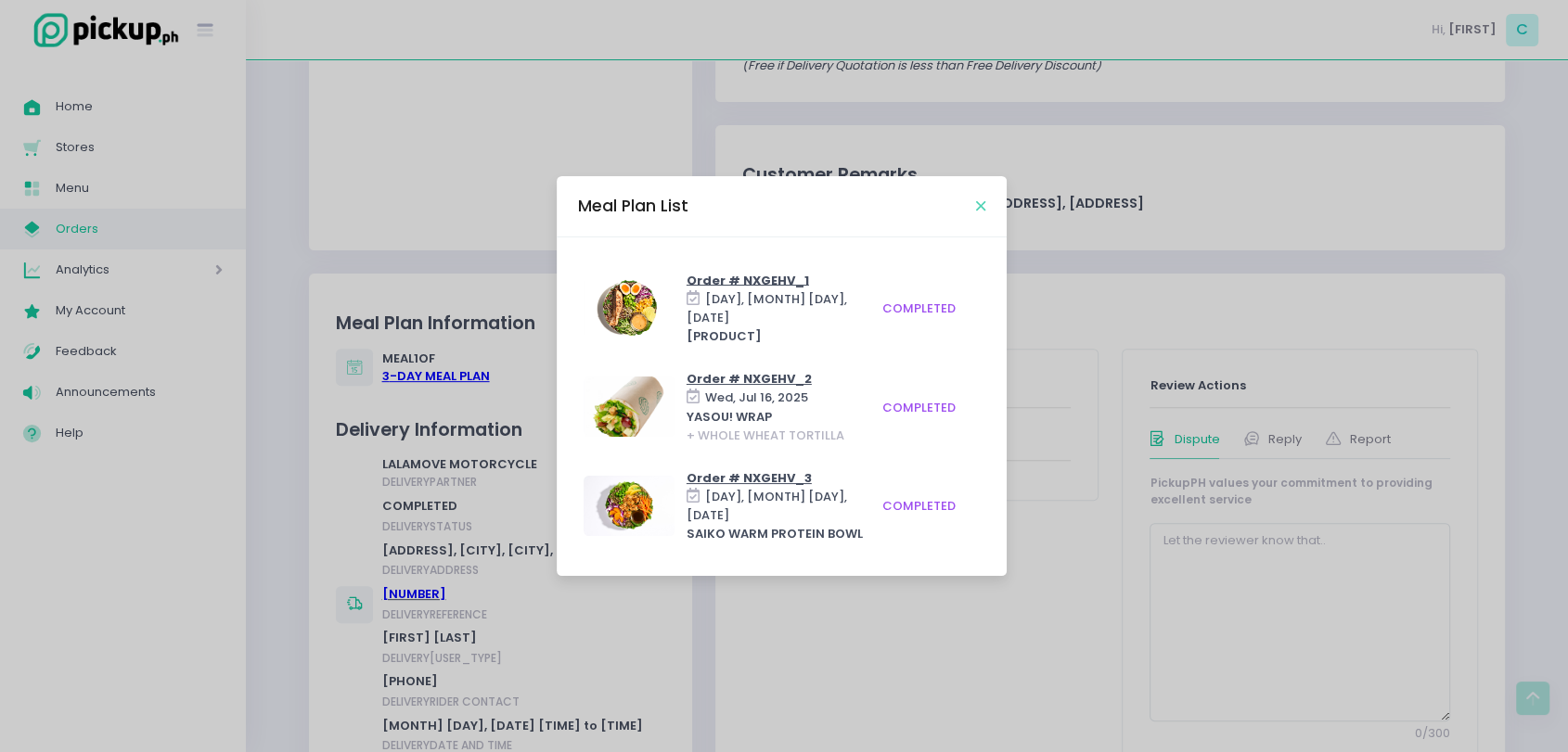 click at bounding box center (981, 206) 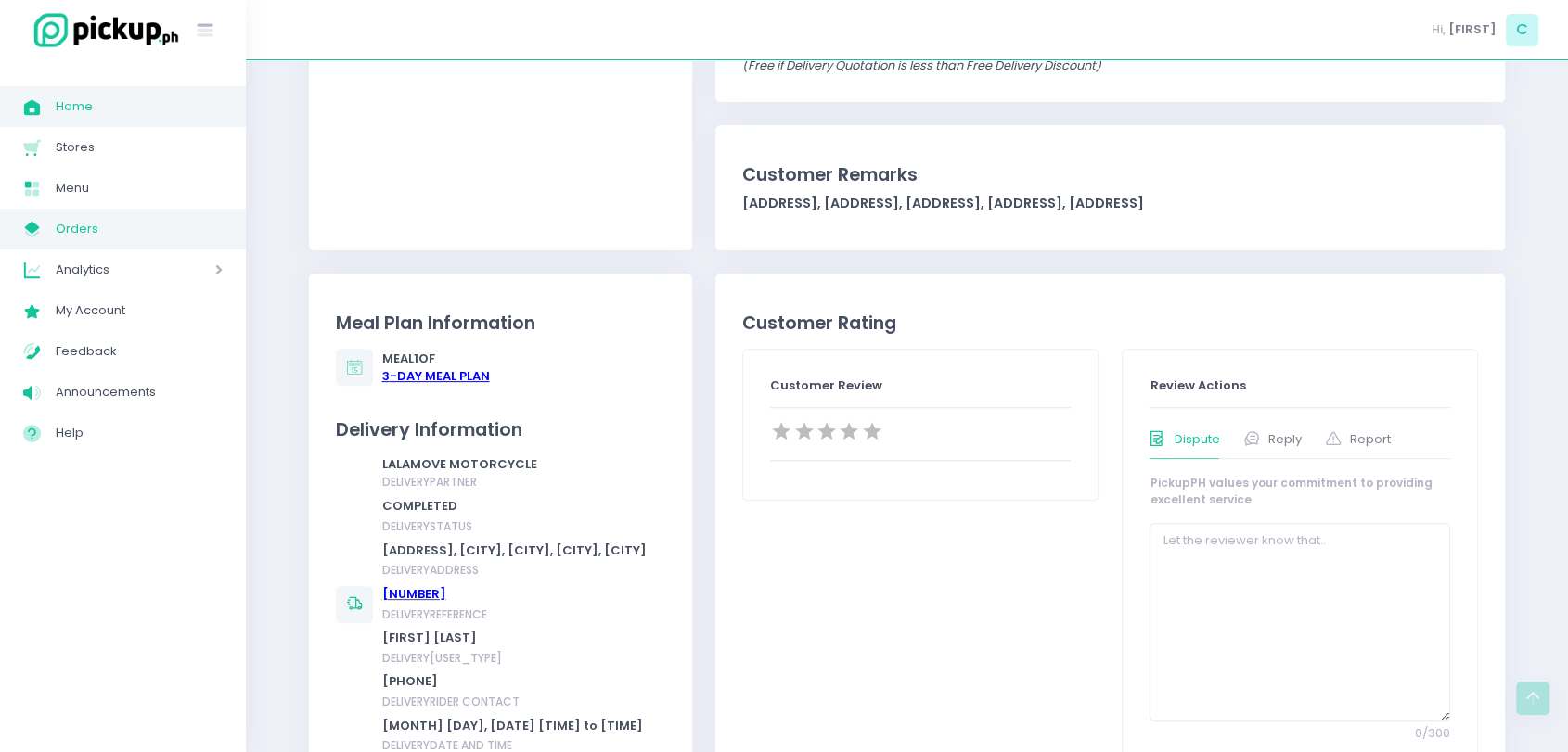 click on "Home Created with Sketch. Home" at bounding box center (122, 107) 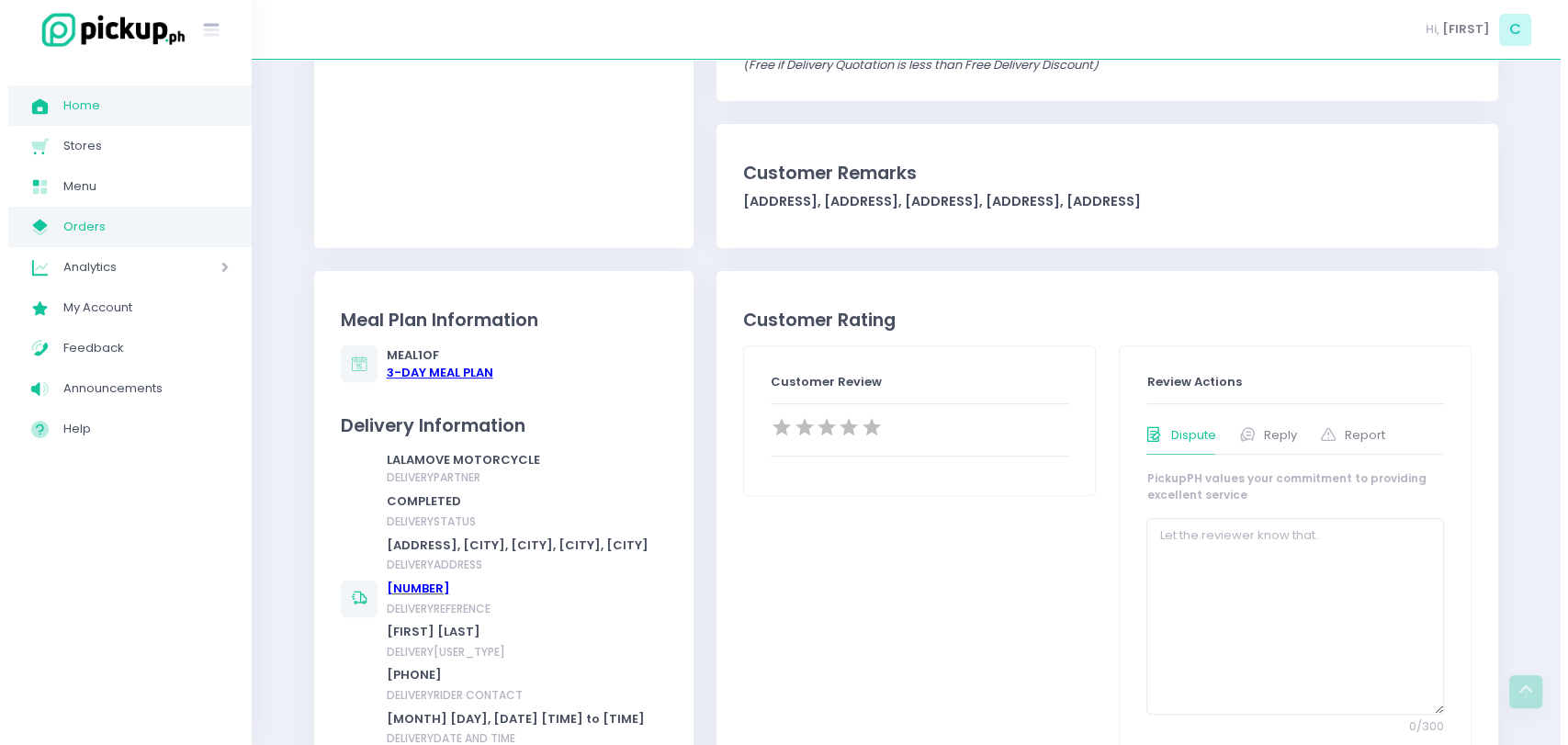 scroll, scrollTop: 0, scrollLeft: 0, axis: both 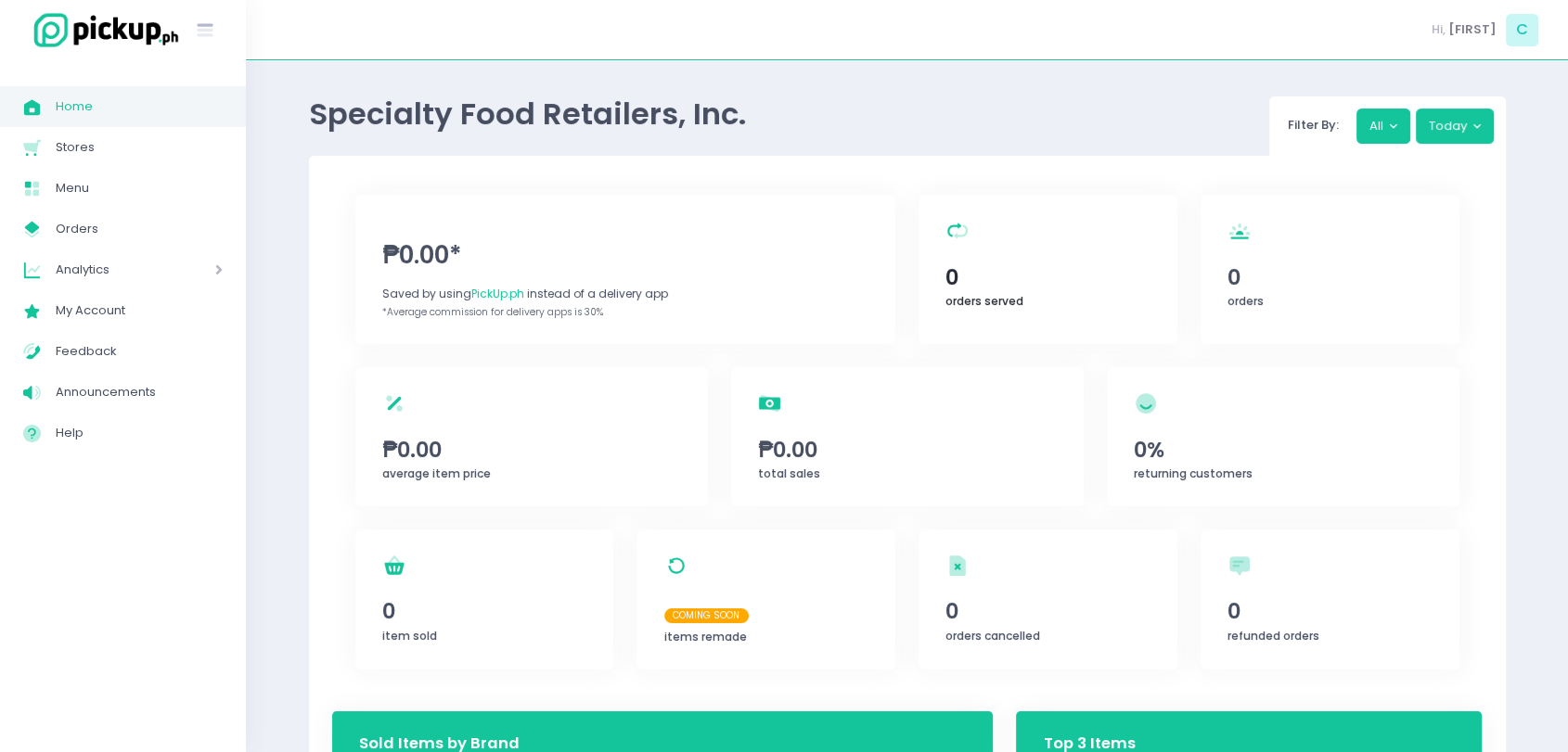 click on "0" at bounding box center [1047, 277] 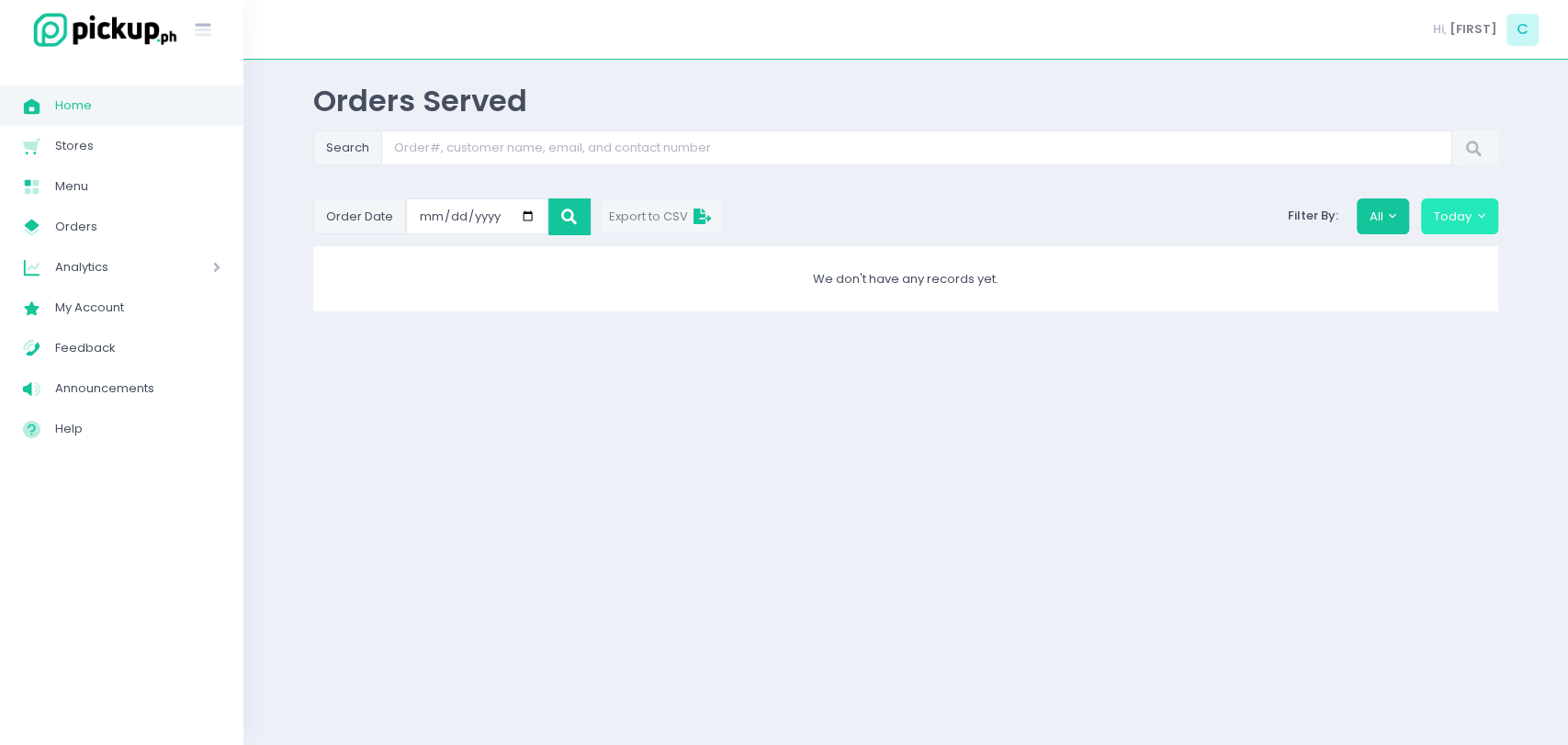 click on "Today" at bounding box center (1460, 216) 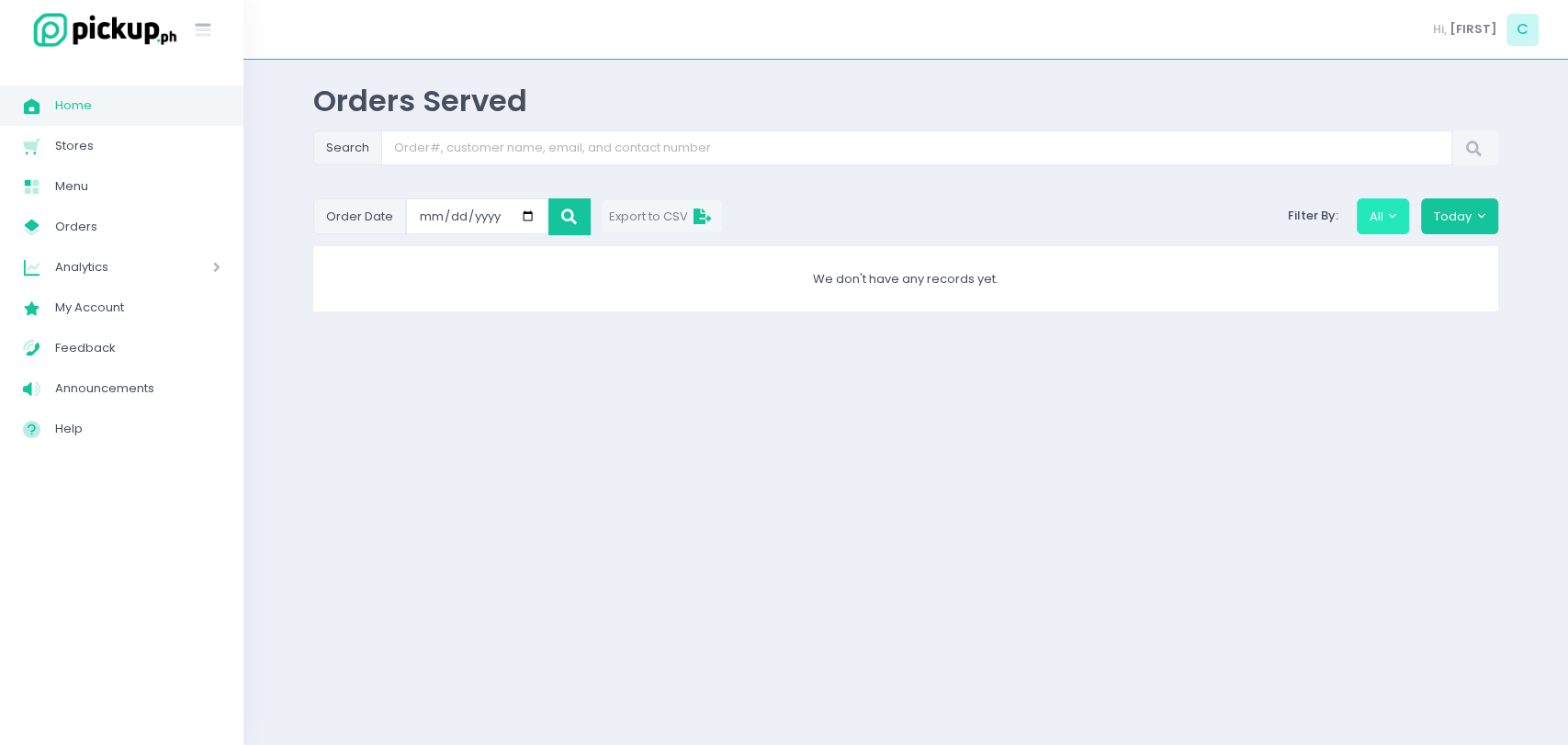 click on "All" at bounding box center [1383, 216] 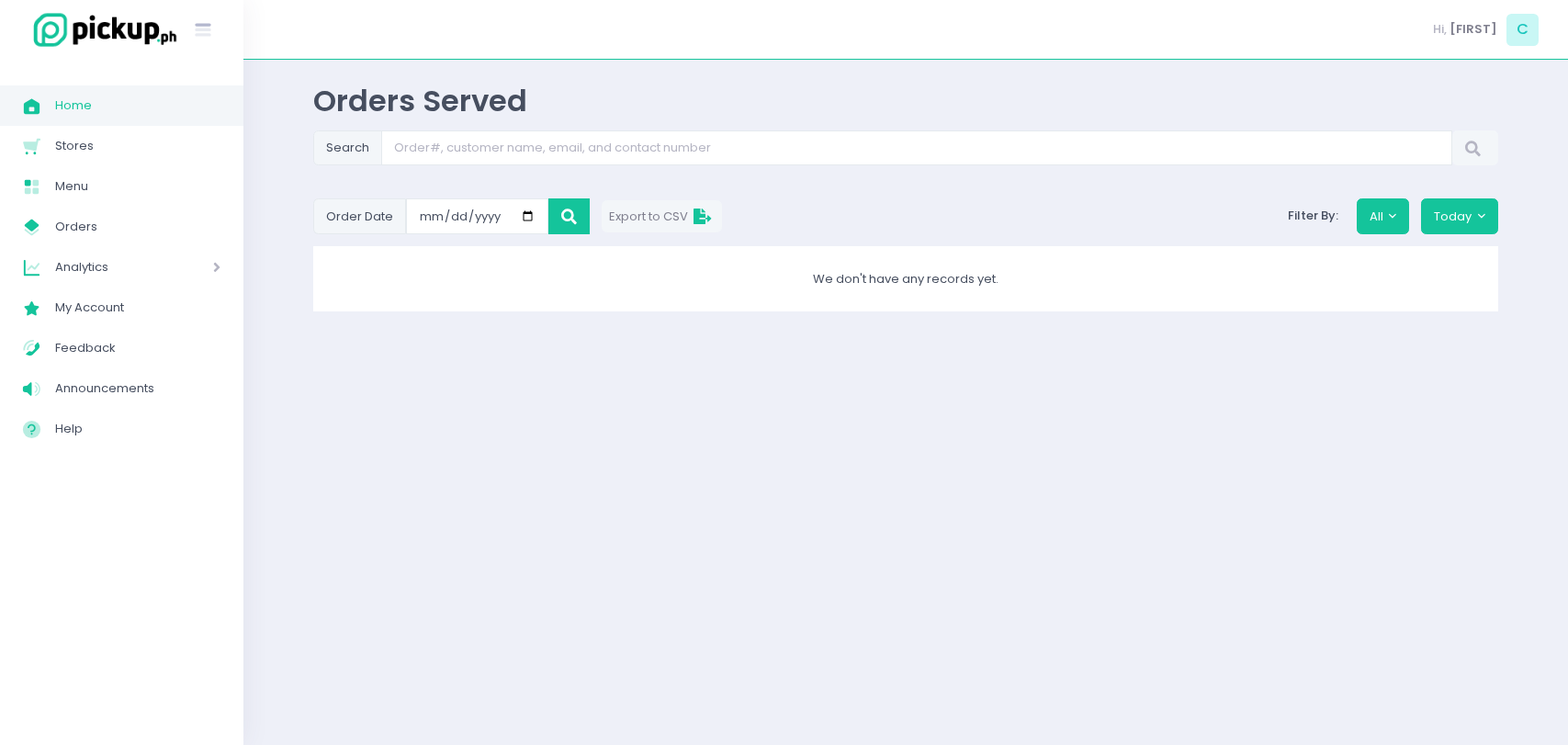 scroll, scrollTop: 0, scrollLeft: 0, axis: both 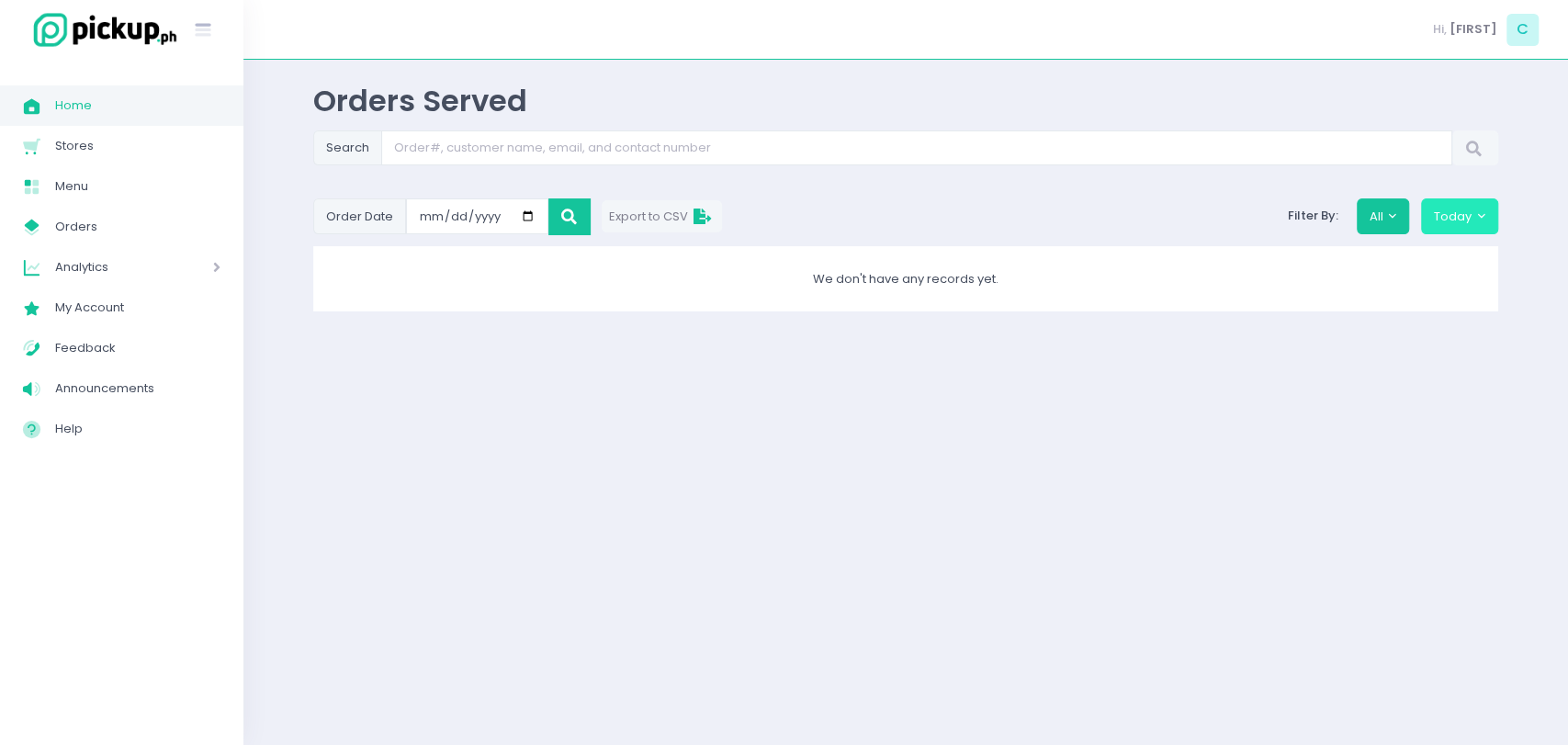 click on "Today" at bounding box center (1460, 216) 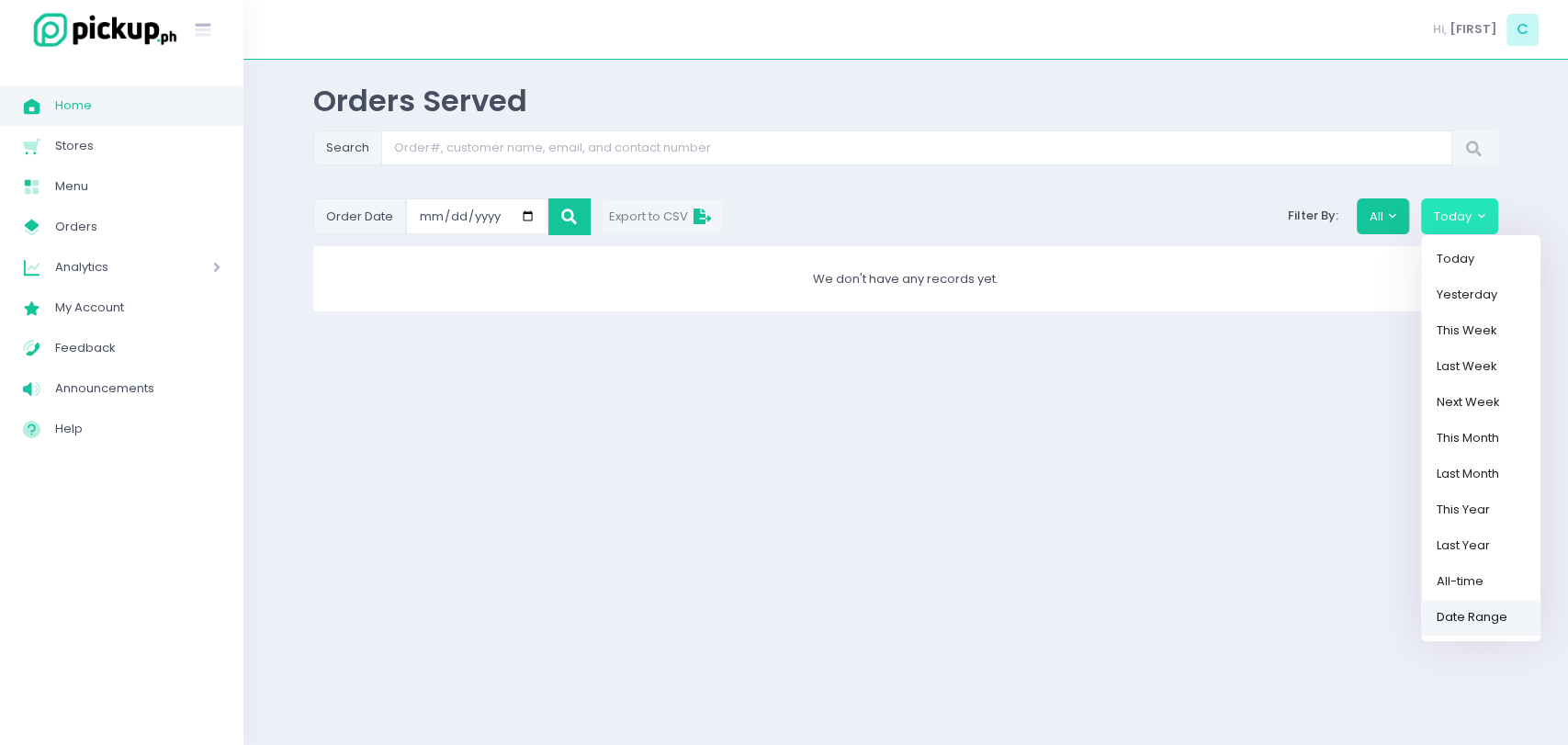 click on "Date Range" at bounding box center (1481, 616) 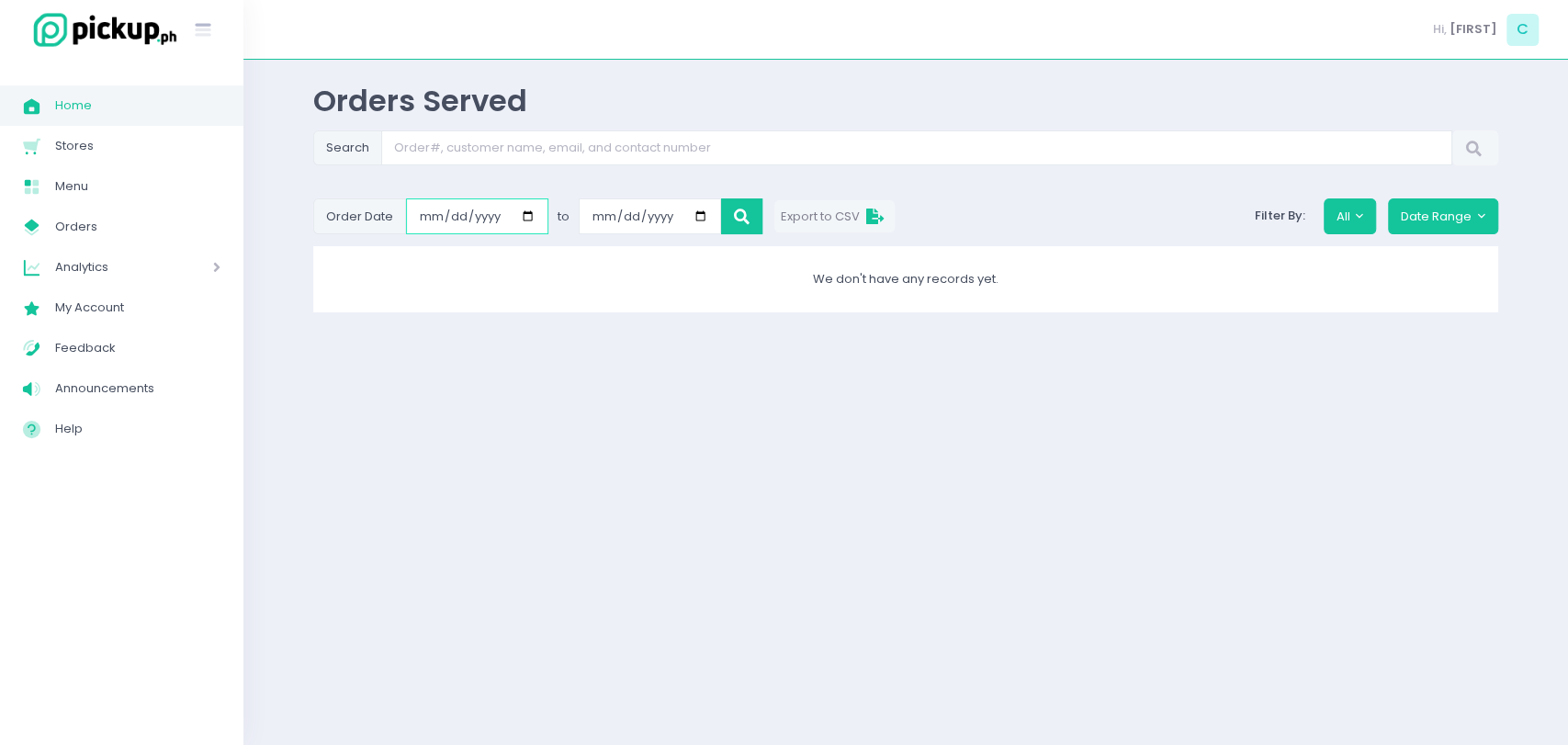 click on "[DATE]" at bounding box center [477, 216] 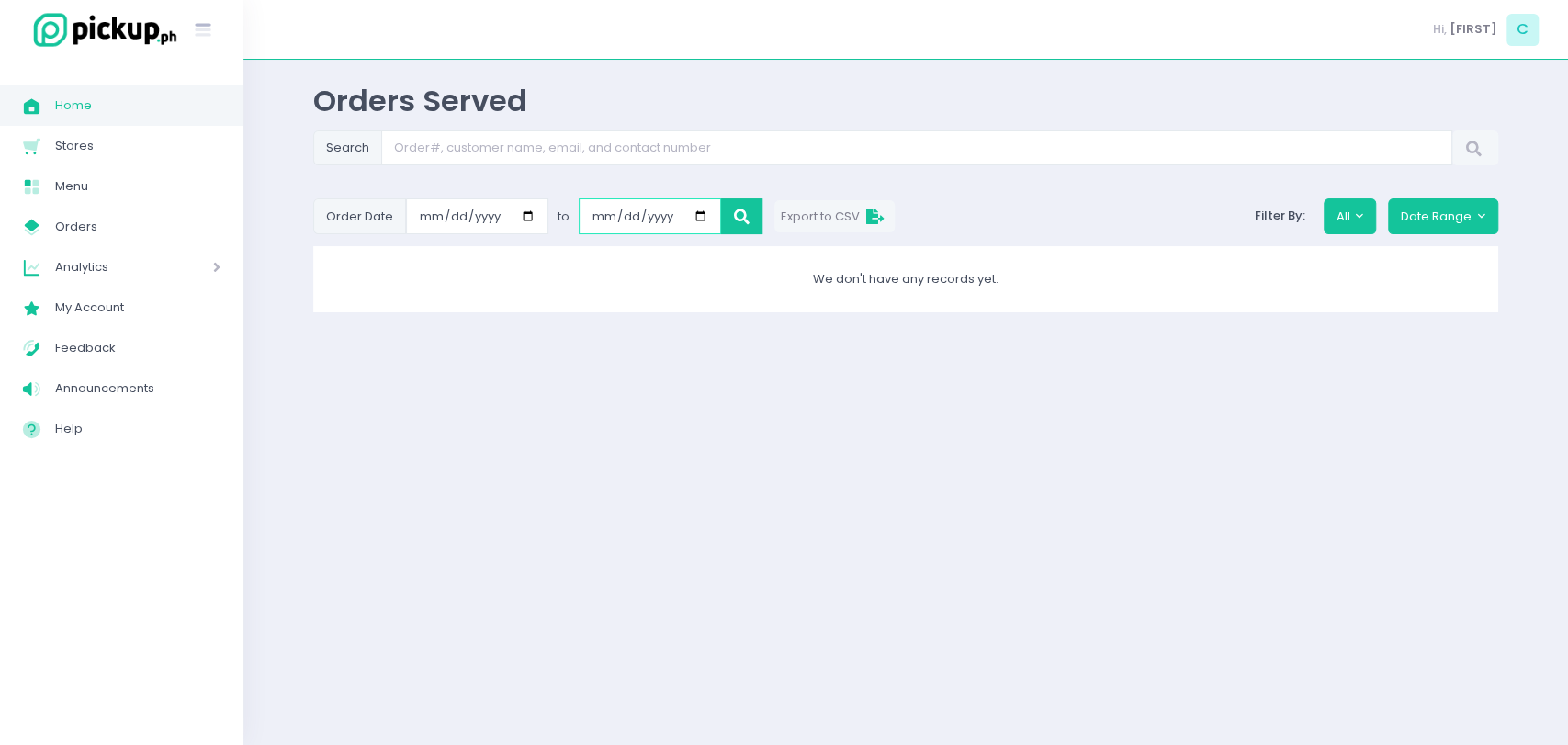 click on "[DATE]" at bounding box center (649, 216) 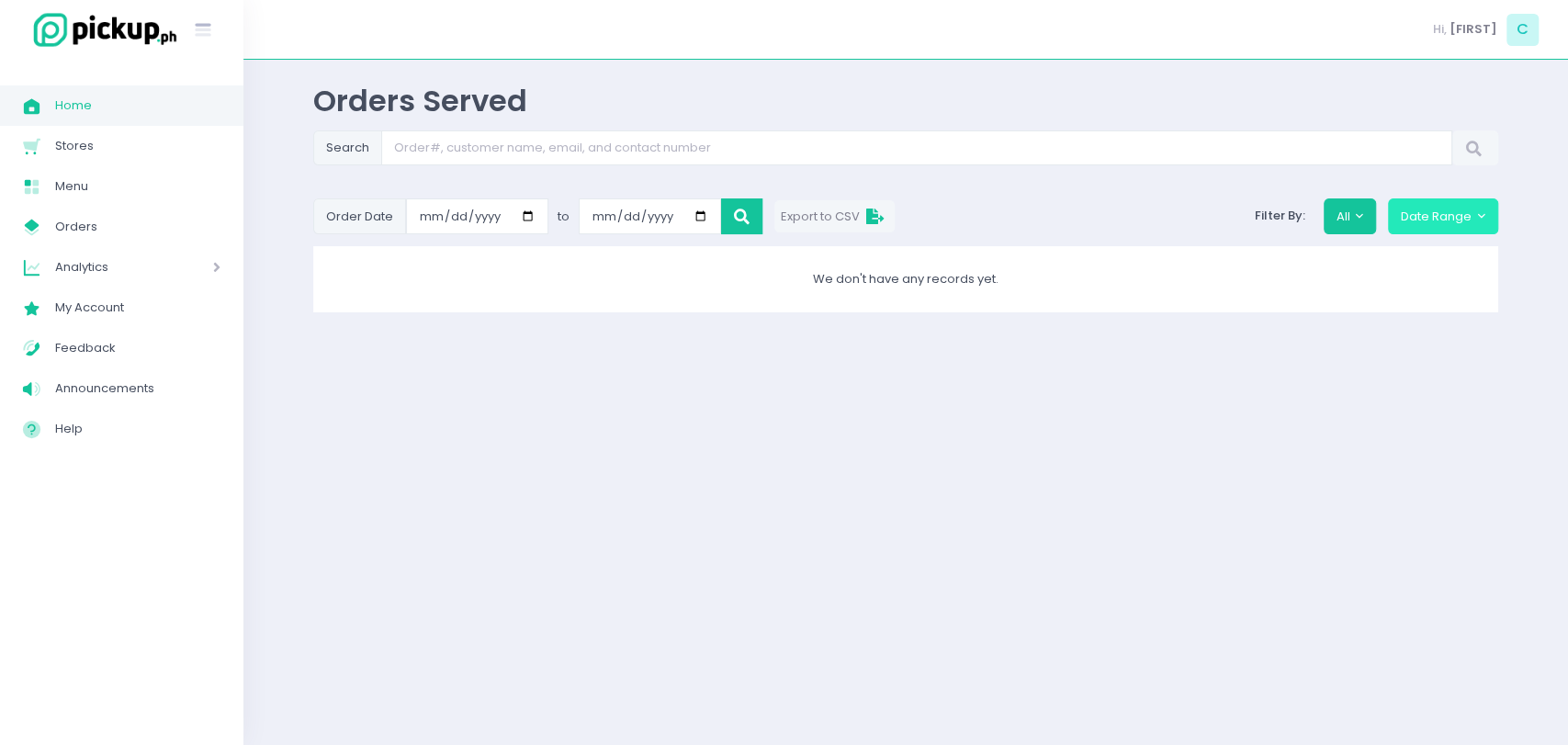 click on "Date Range" at bounding box center (1443, 216) 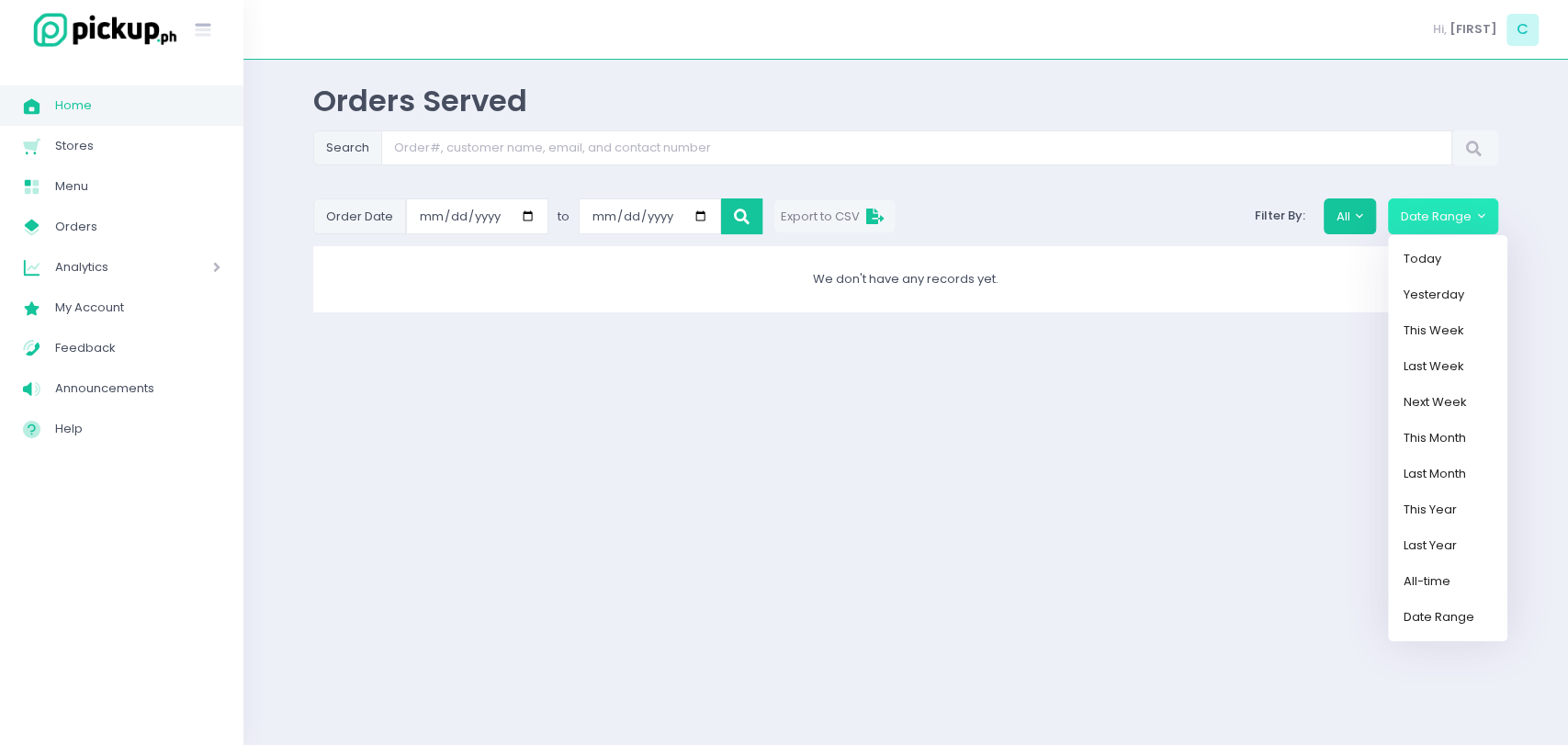 click on "Orders Served       Search   Order Date 2025-07-01  to  2025-08-01 Export to CSV Filter By: All Date Range Today Yesterday This Week Last Week Next Week This Month Last Month This Year Last Year All-time Date Range We don't have any records yet." at bounding box center [906, 402] 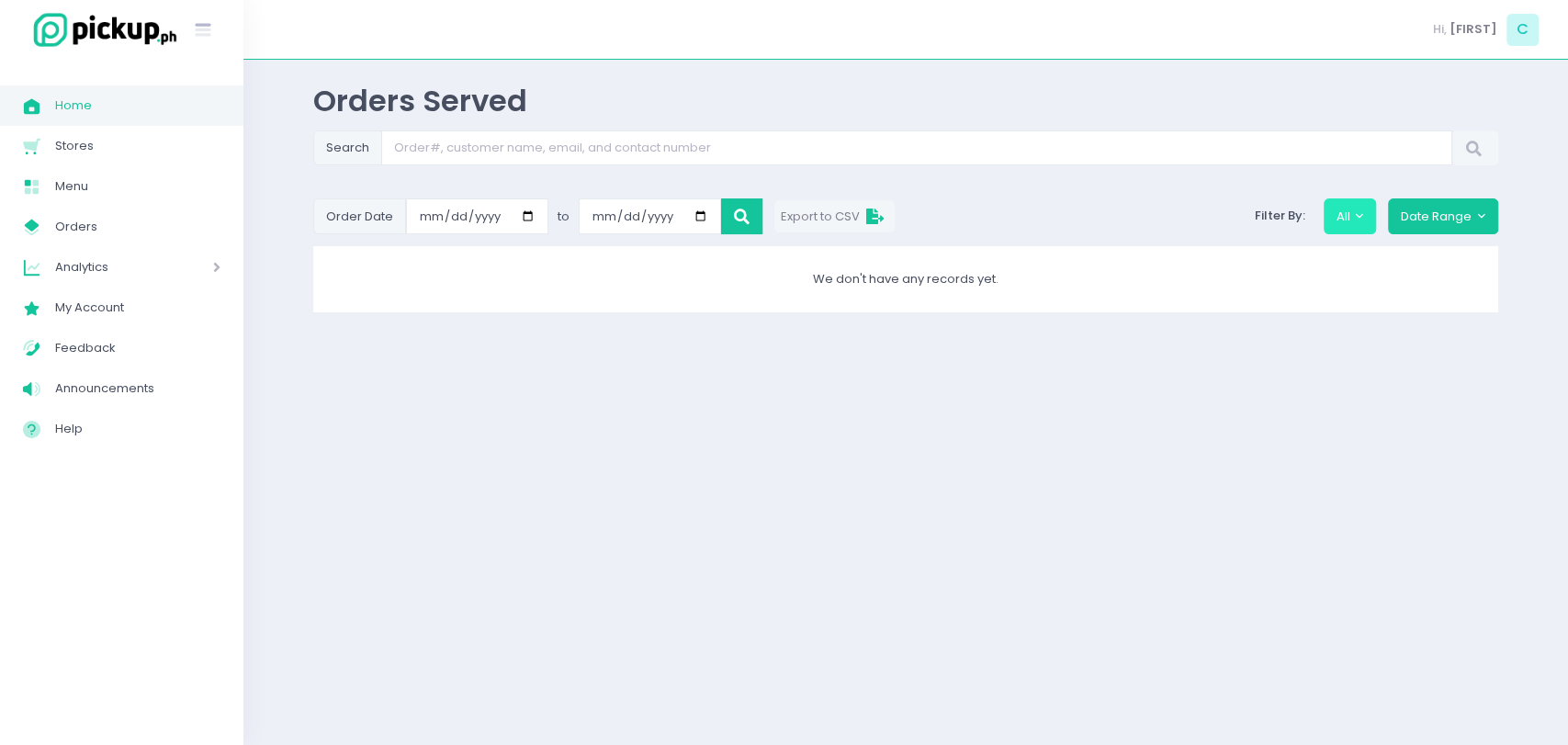 click on "All" at bounding box center [1350, 216] 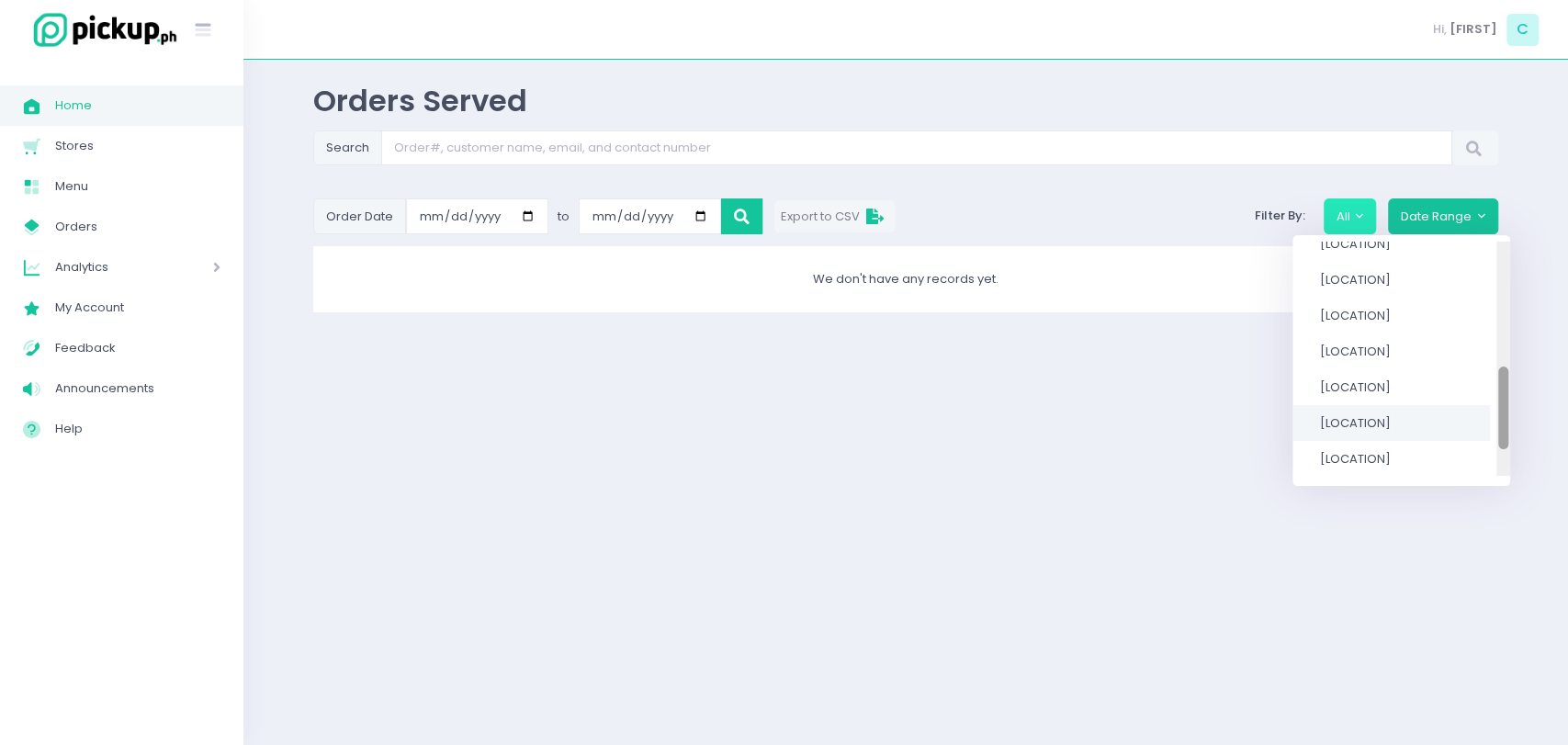 drag, startPoint x: 1559, startPoint y: 302, endPoint x: 1514, endPoint y: 435, distance: 140.40655 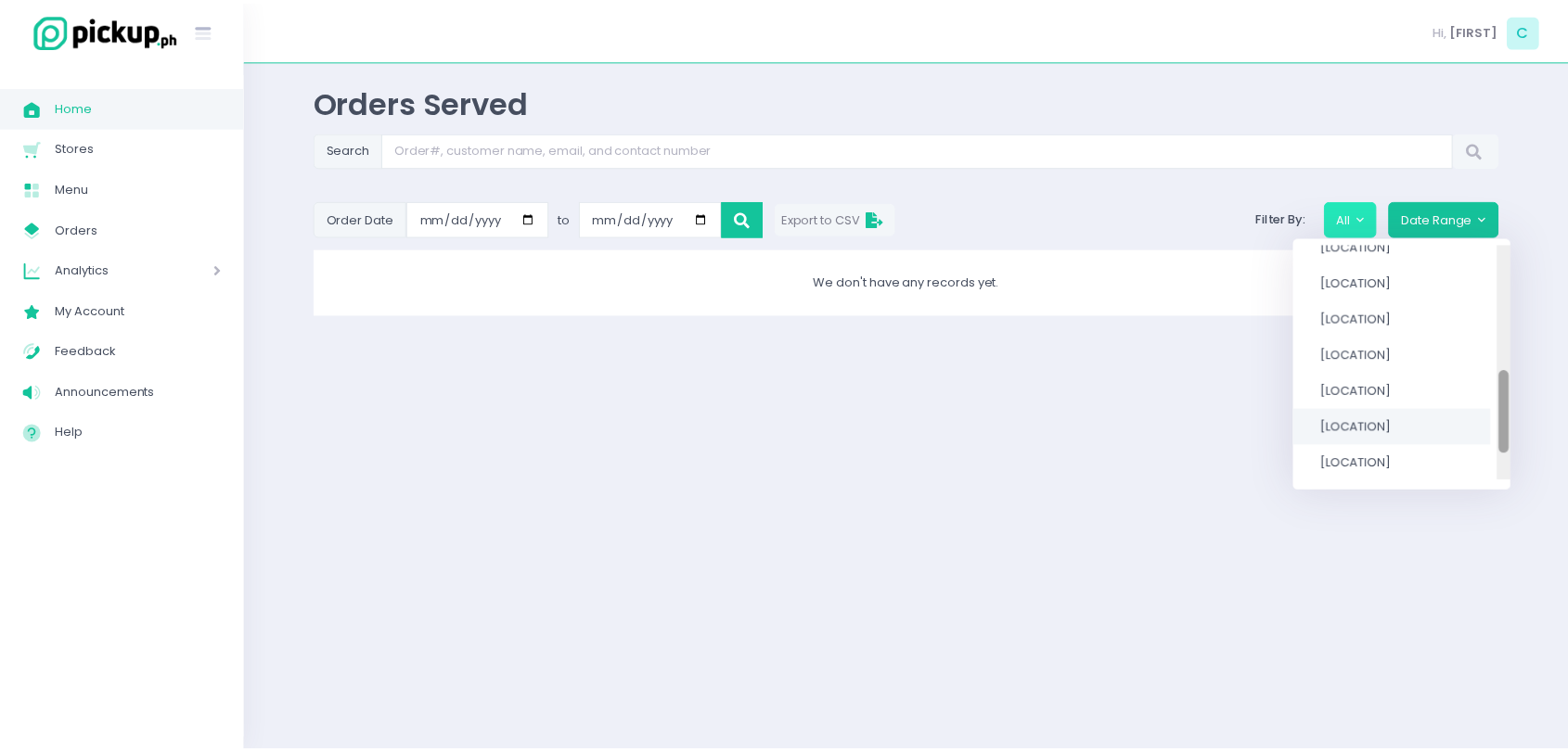 scroll, scrollTop: 381, scrollLeft: 0, axis: vertical 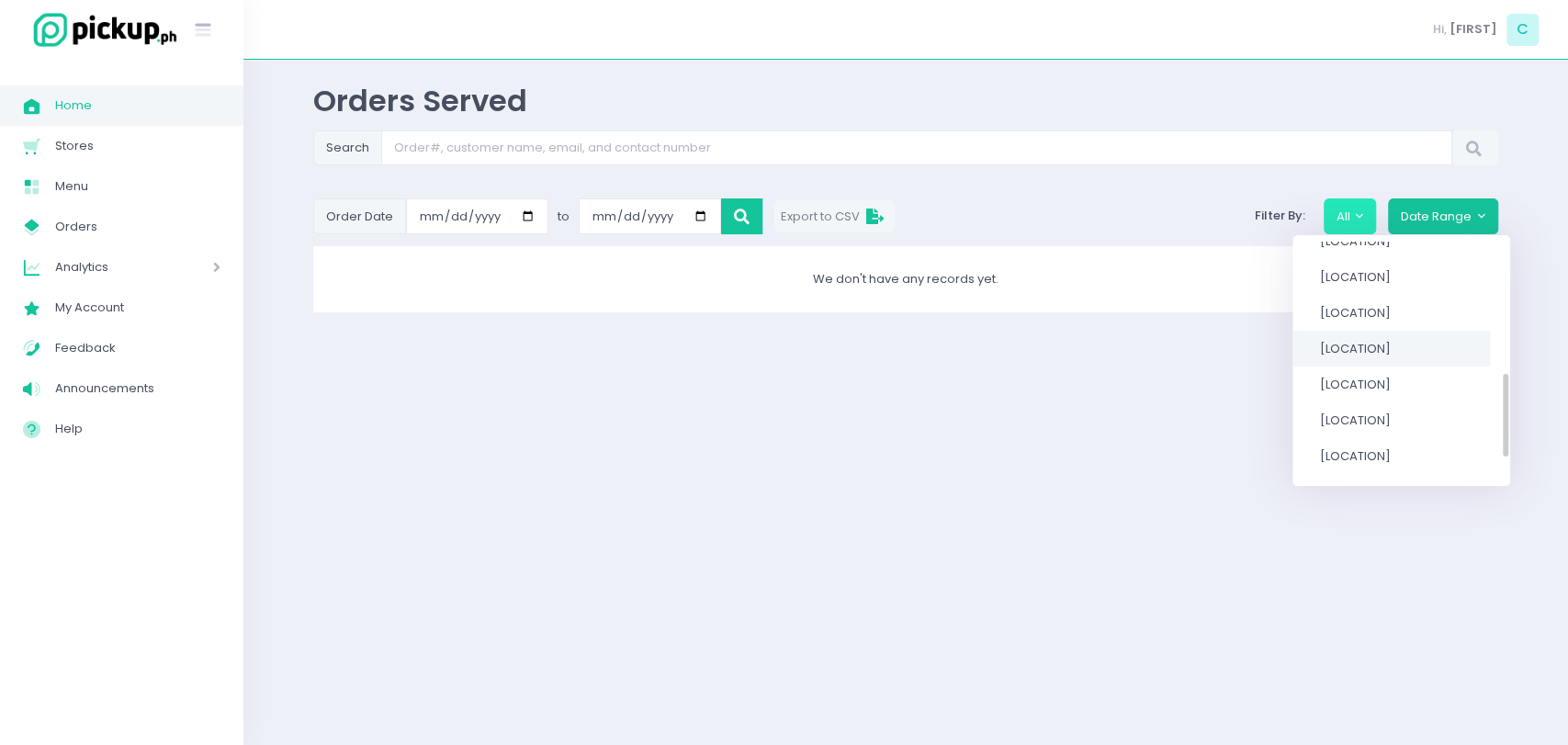 click on "Trinoma" at bounding box center (1354, 348) 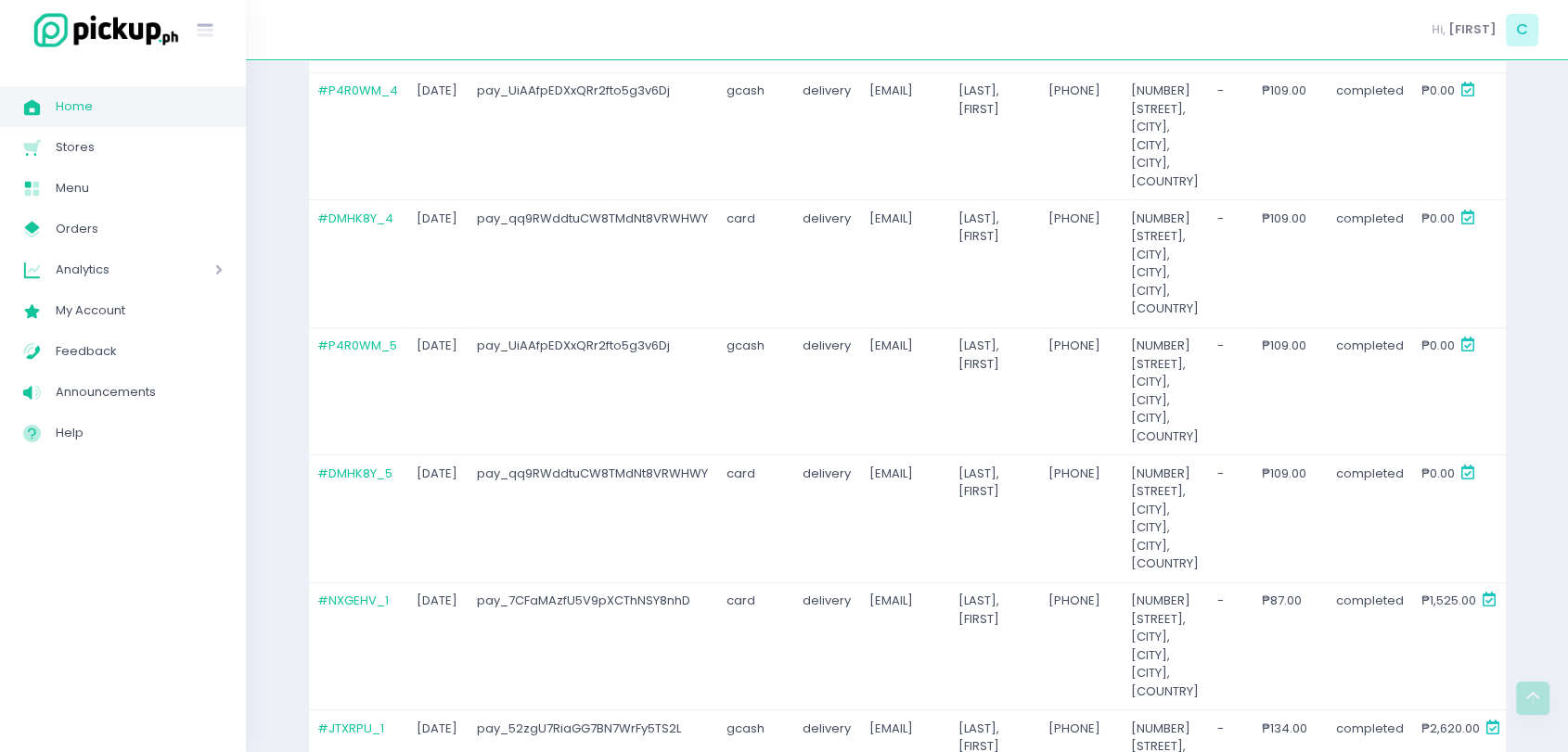scroll, scrollTop: 2402, scrollLeft: 0, axis: vertical 